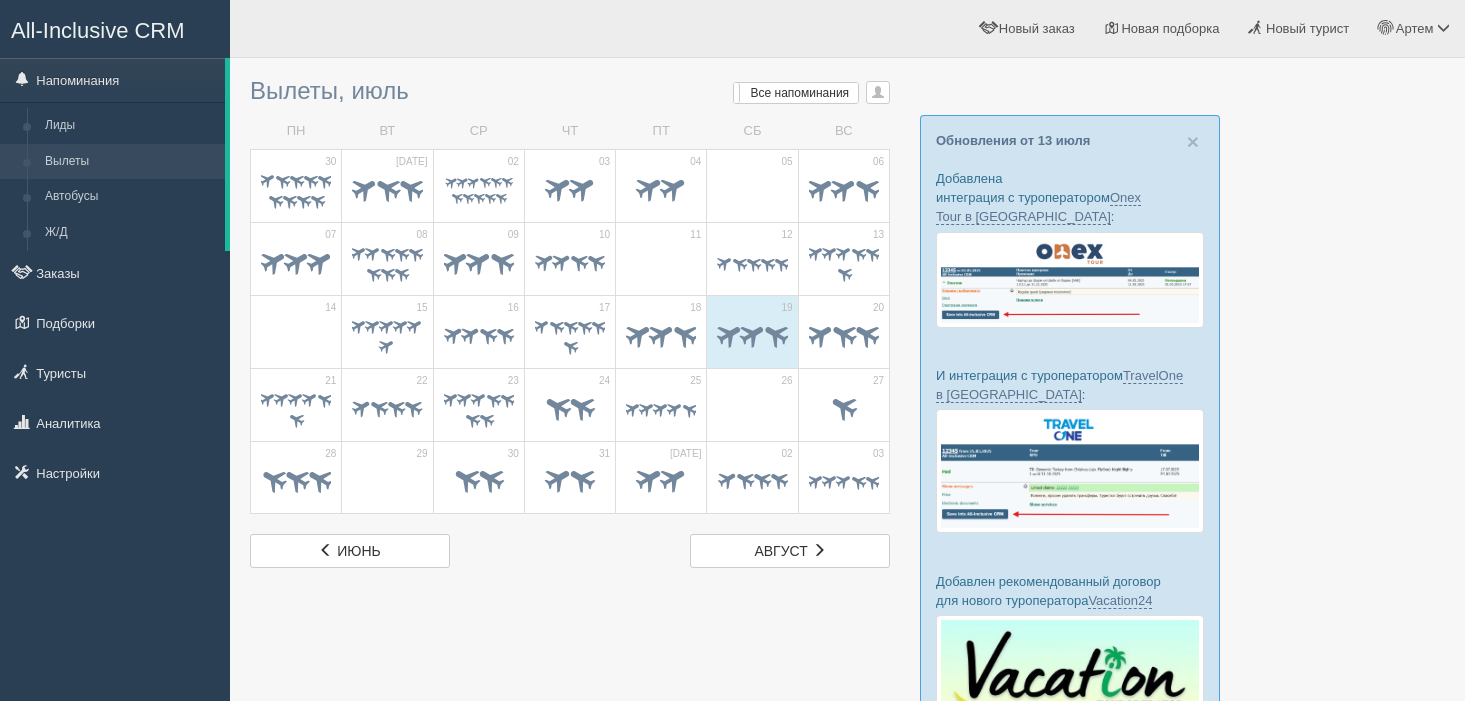 scroll, scrollTop: 0, scrollLeft: 0, axis: both 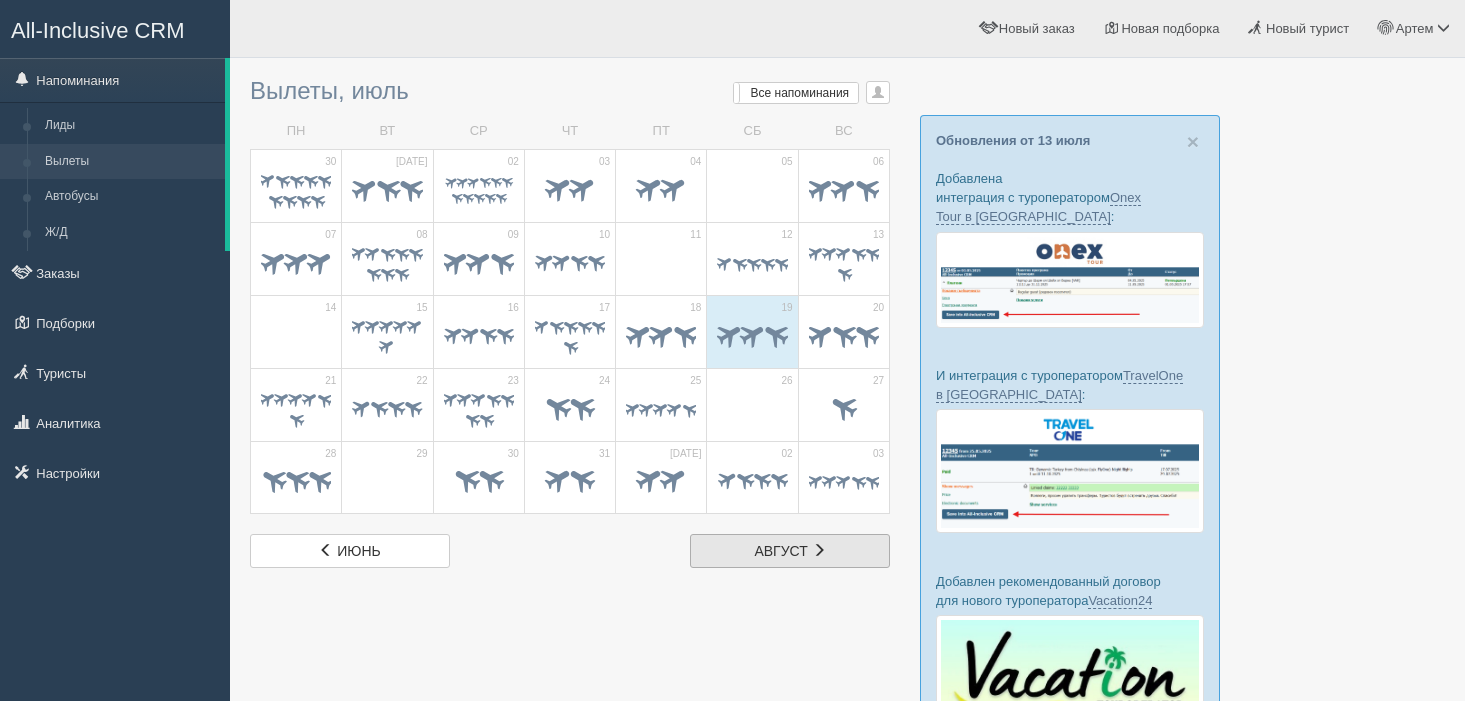 click at bounding box center [819, 550] 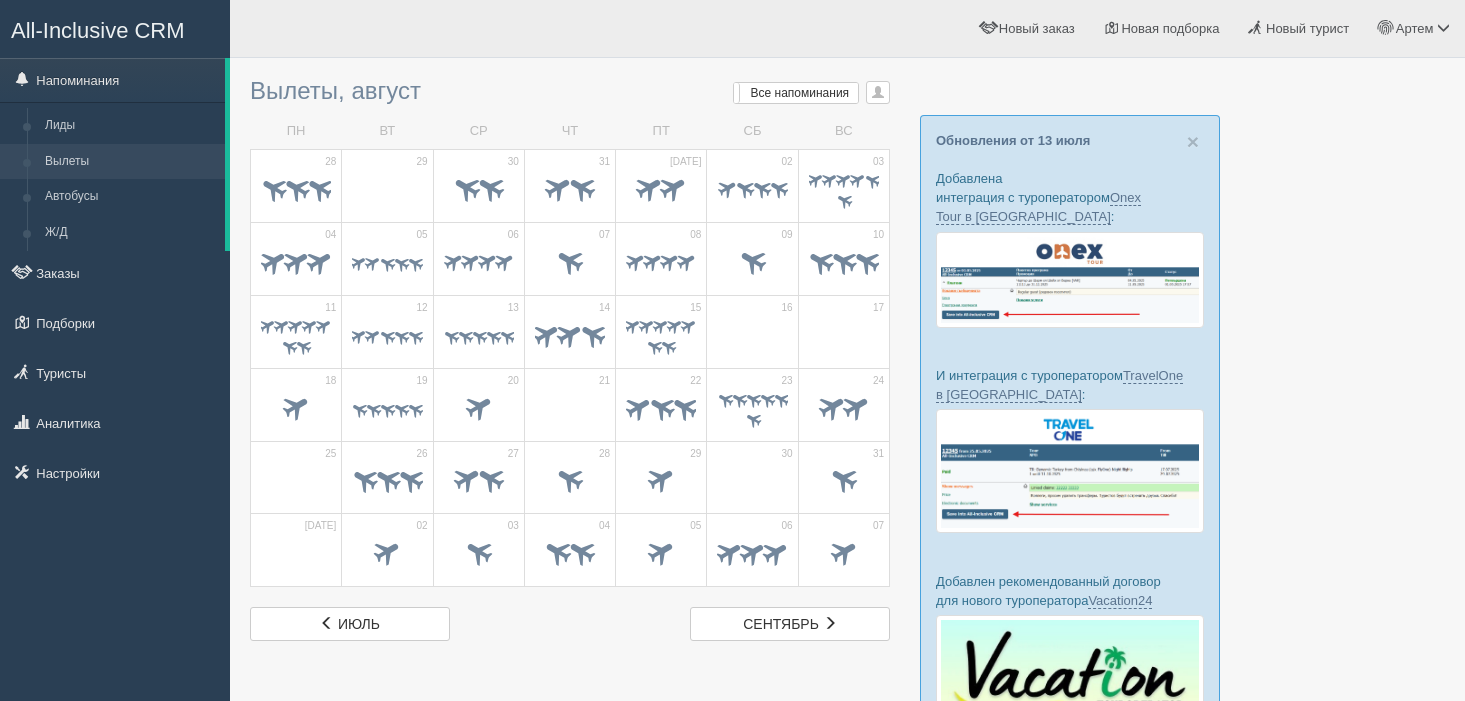 scroll, scrollTop: 0, scrollLeft: 0, axis: both 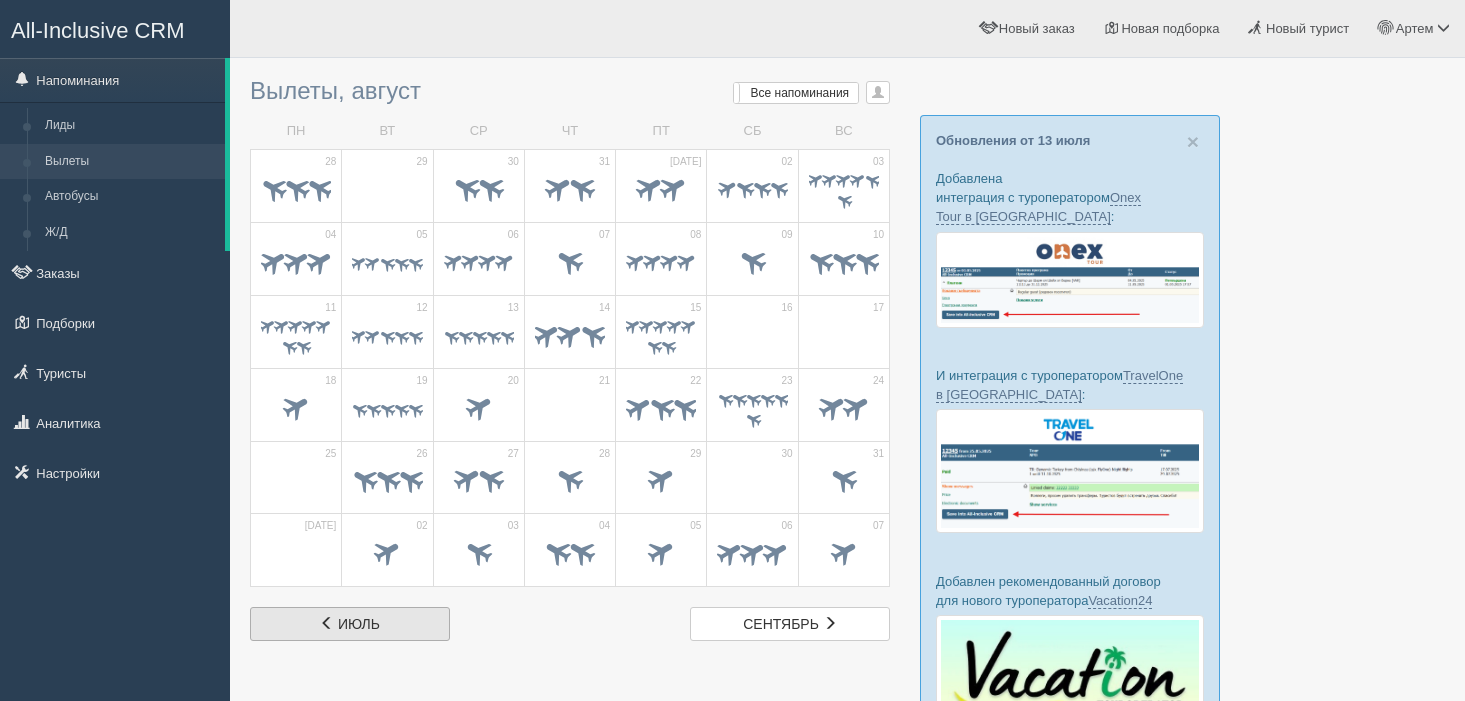 click on "июль" at bounding box center (359, 624) 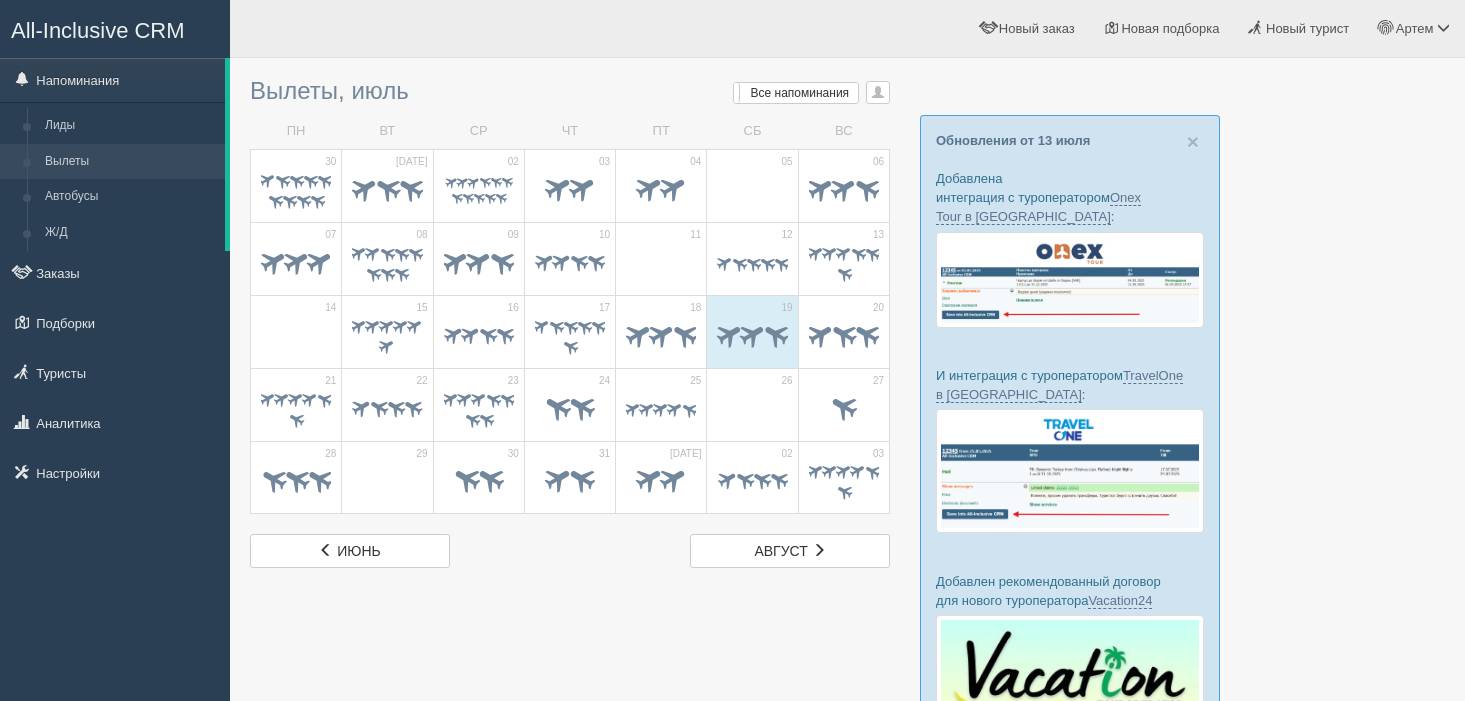 scroll, scrollTop: 0, scrollLeft: 0, axis: both 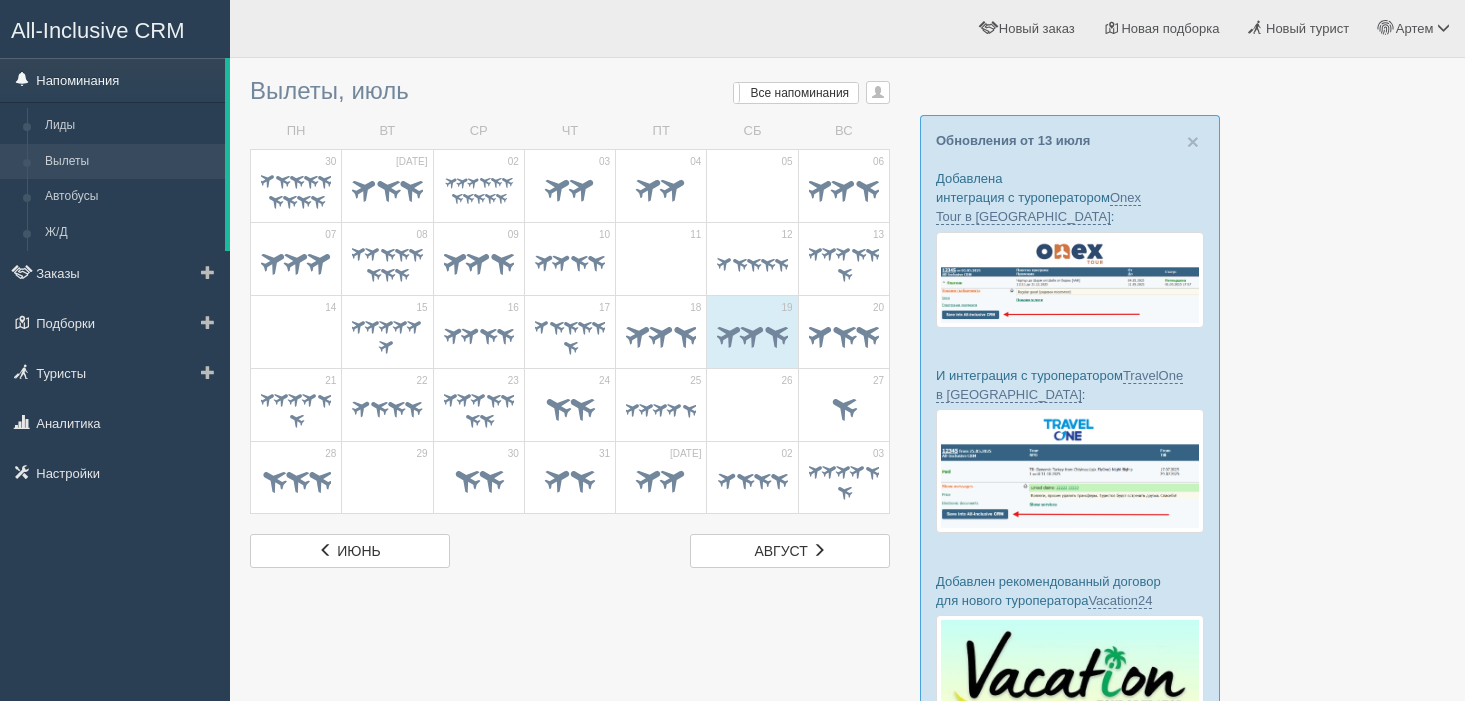 click on "Напоминания" at bounding box center [112, 80] 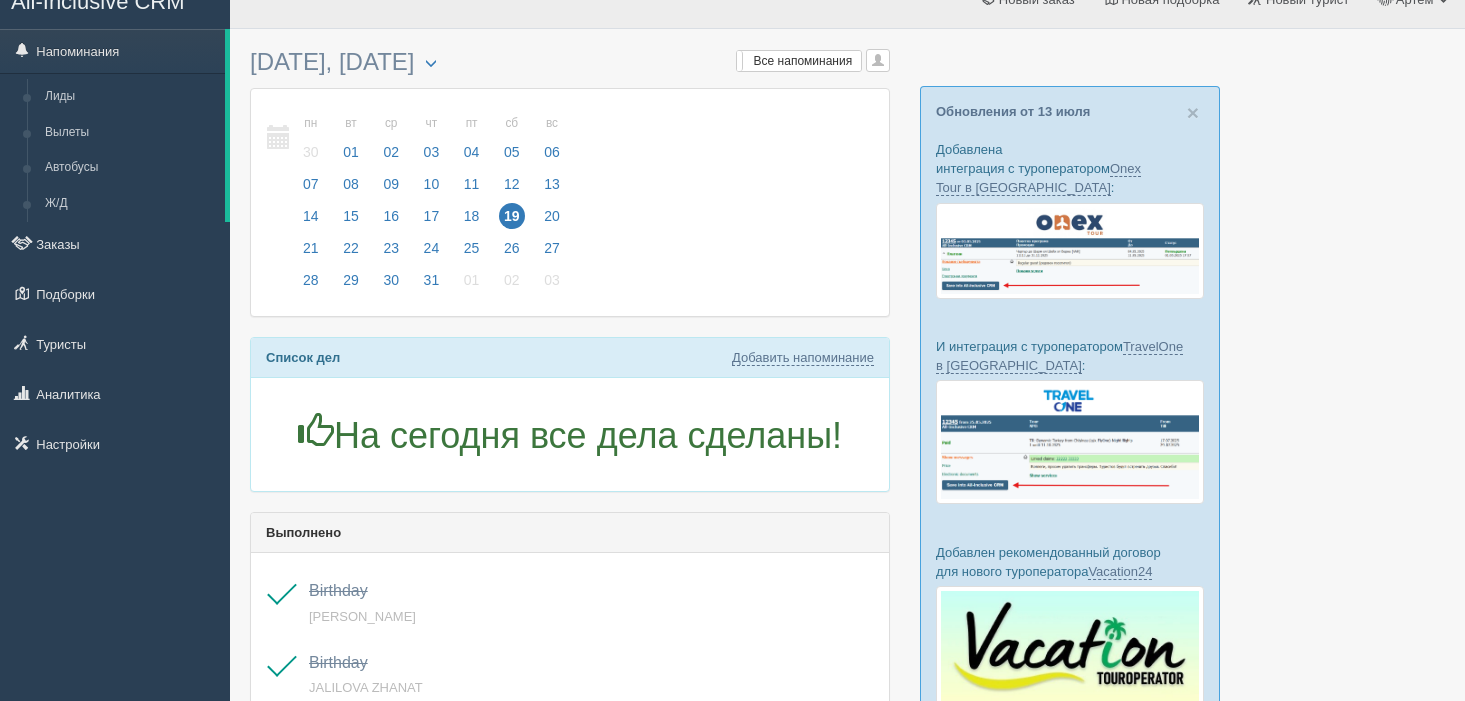 scroll, scrollTop: 26, scrollLeft: 0, axis: vertical 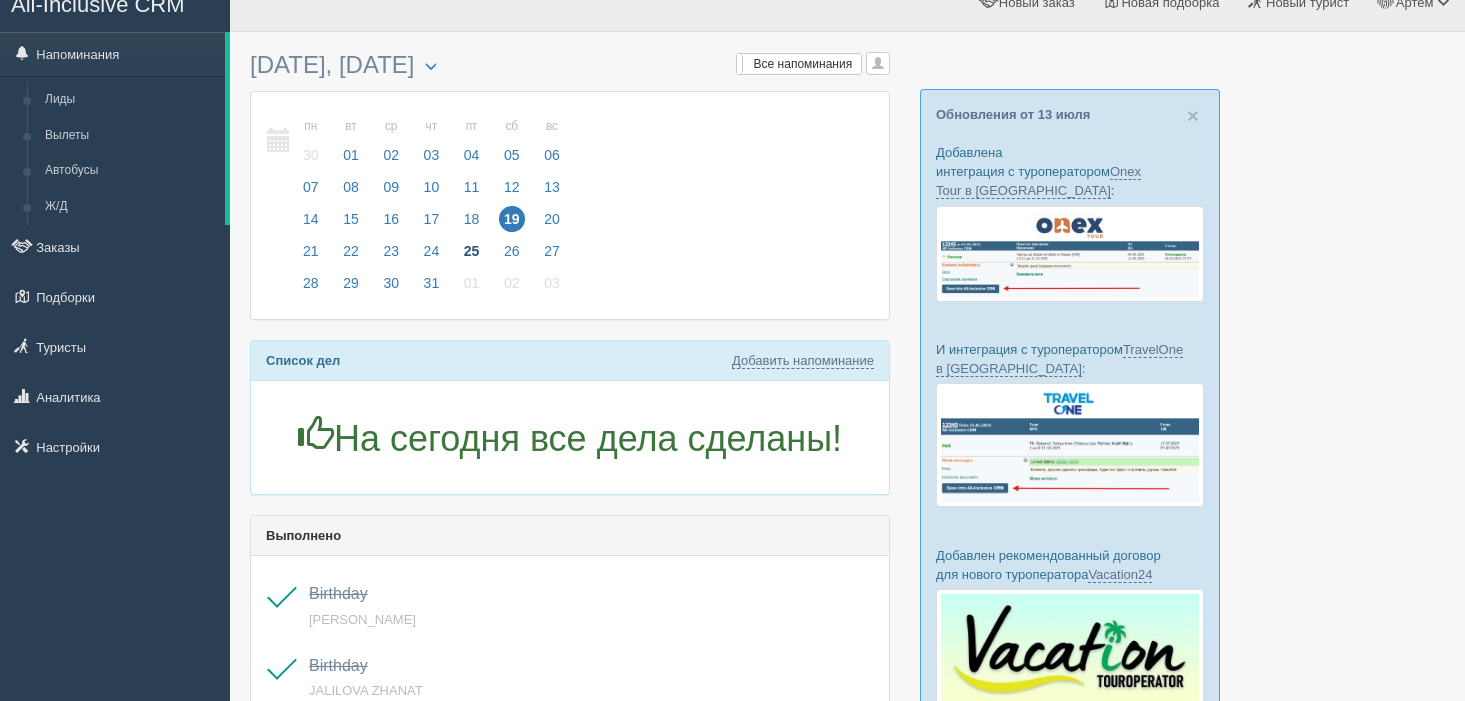 click on "25" at bounding box center (472, 251) 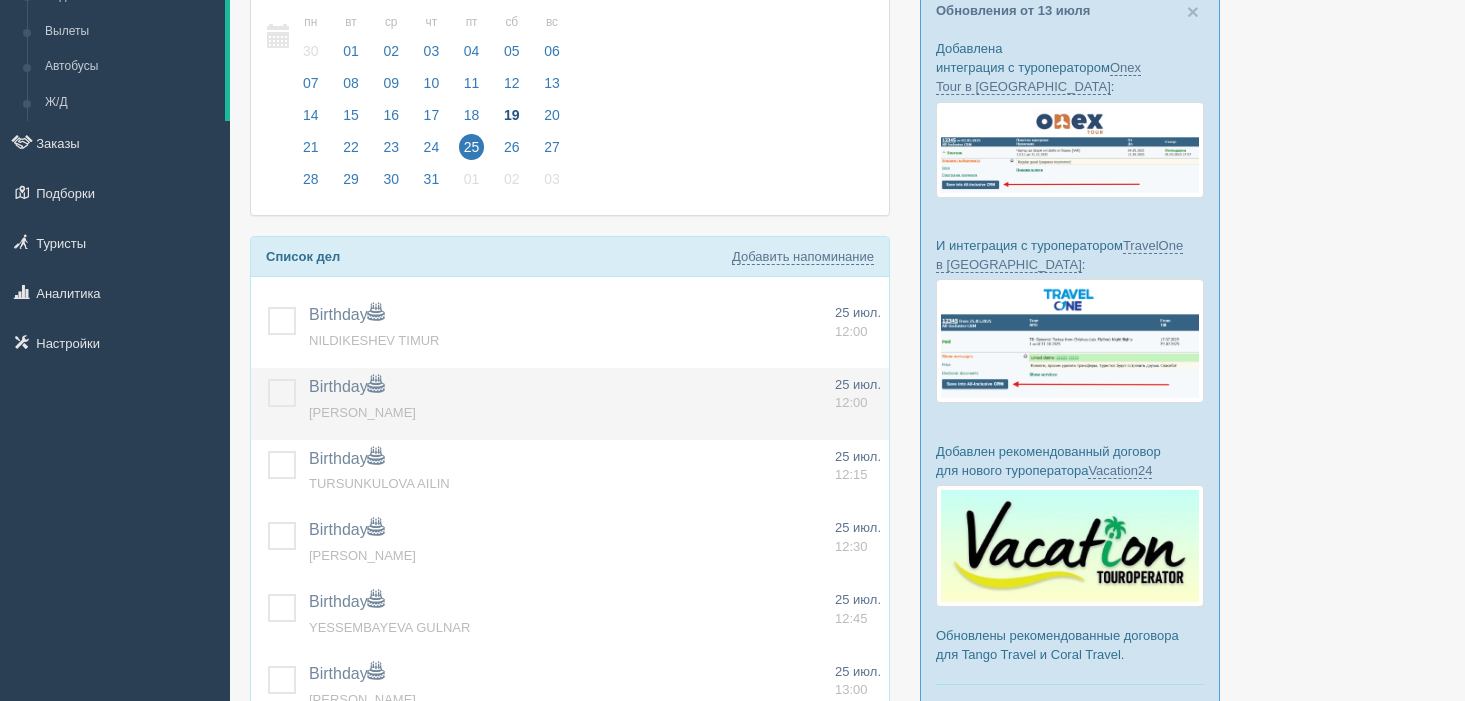 scroll, scrollTop: 136, scrollLeft: 0, axis: vertical 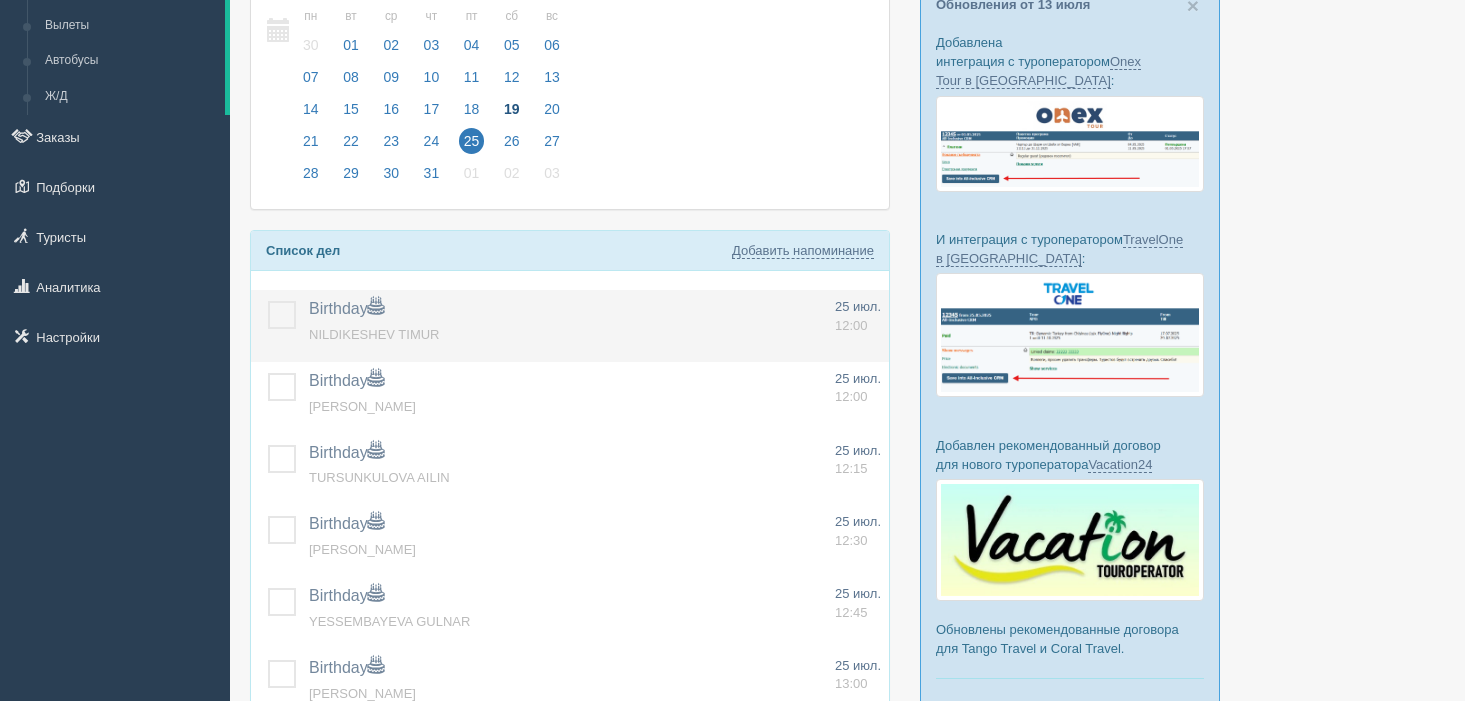 click at bounding box center [268, 301] 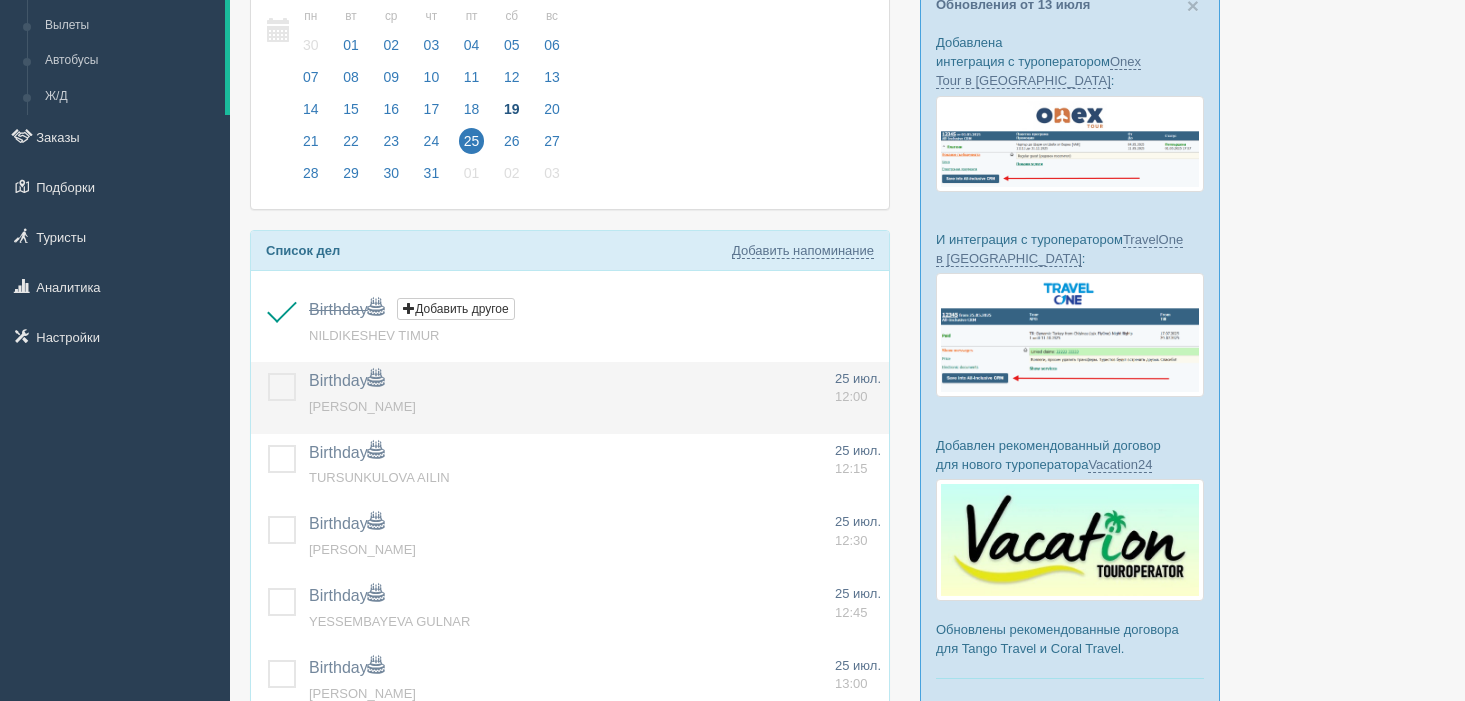 click at bounding box center [268, 373] 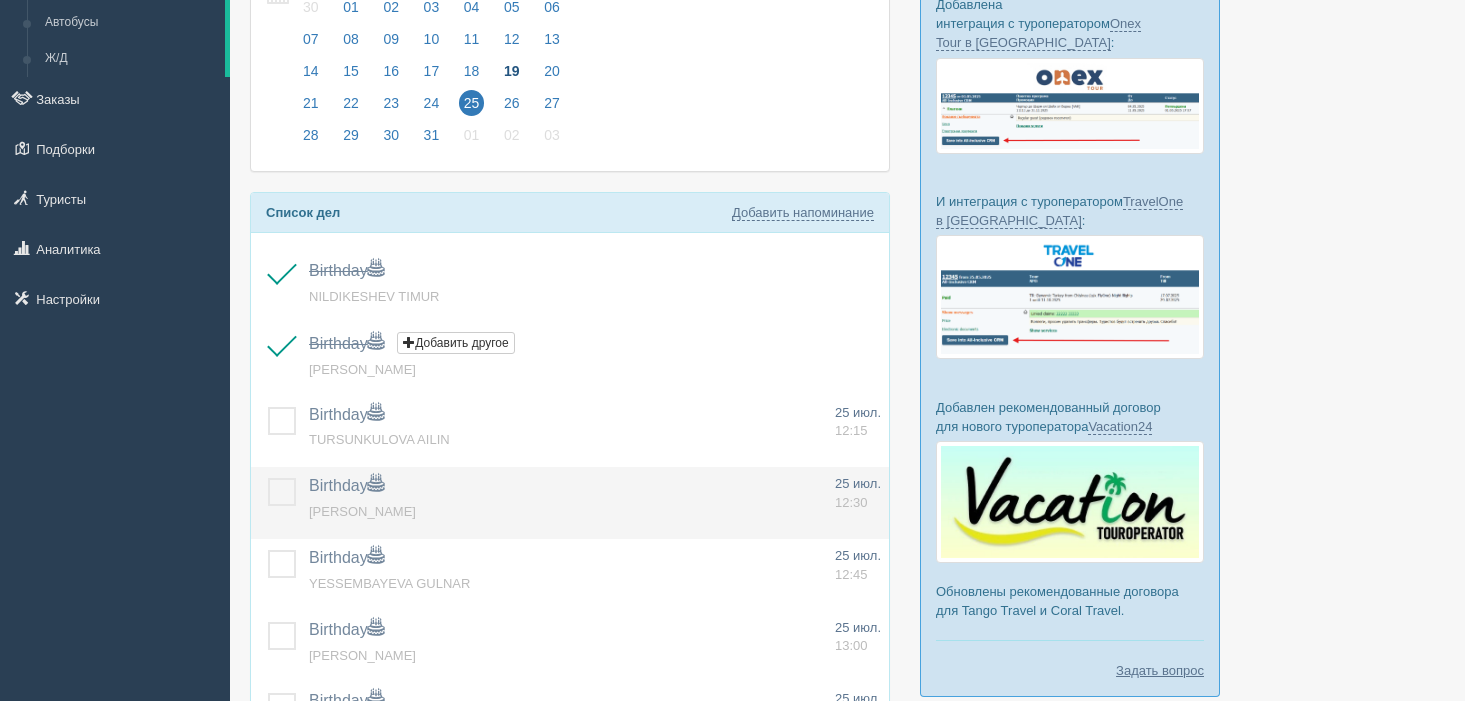 drag, startPoint x: 287, startPoint y: 415, endPoint x: 287, endPoint y: 485, distance: 70 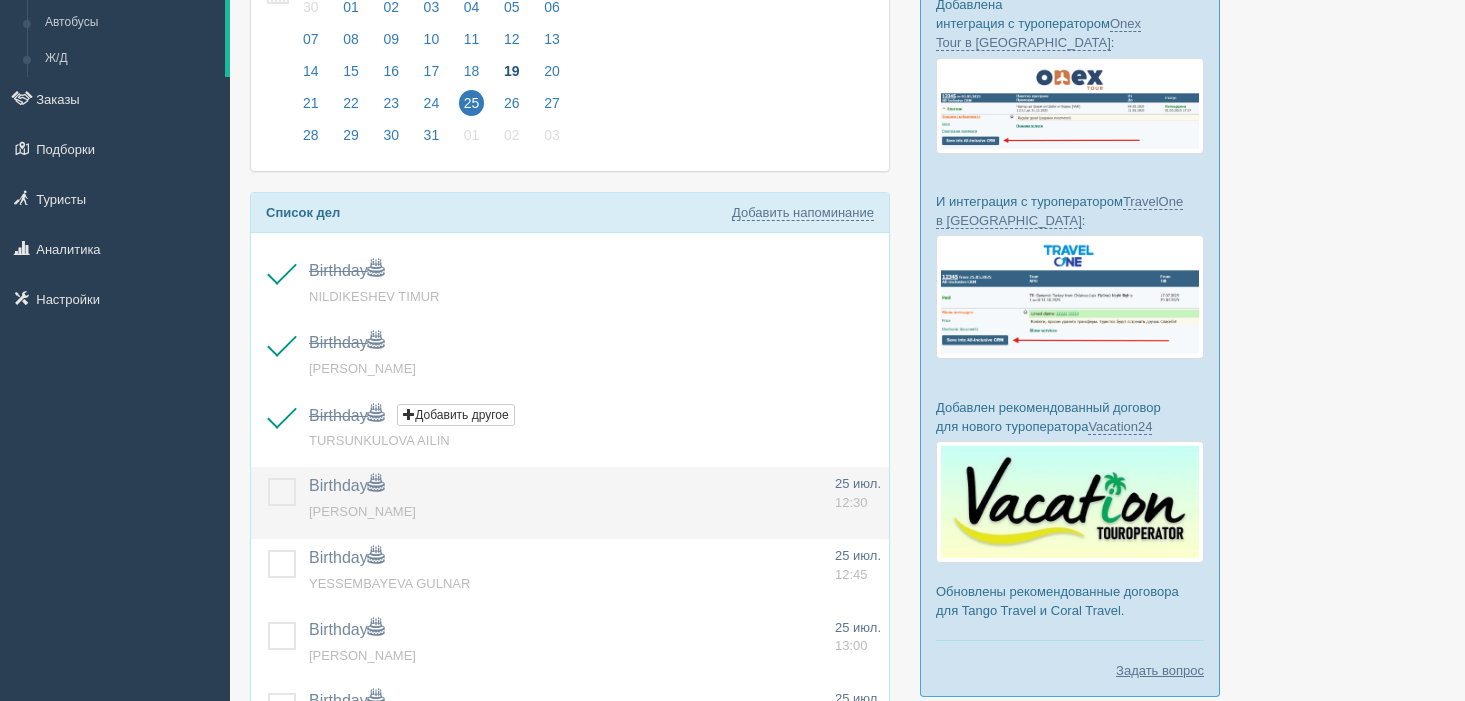 click at bounding box center (268, 478) 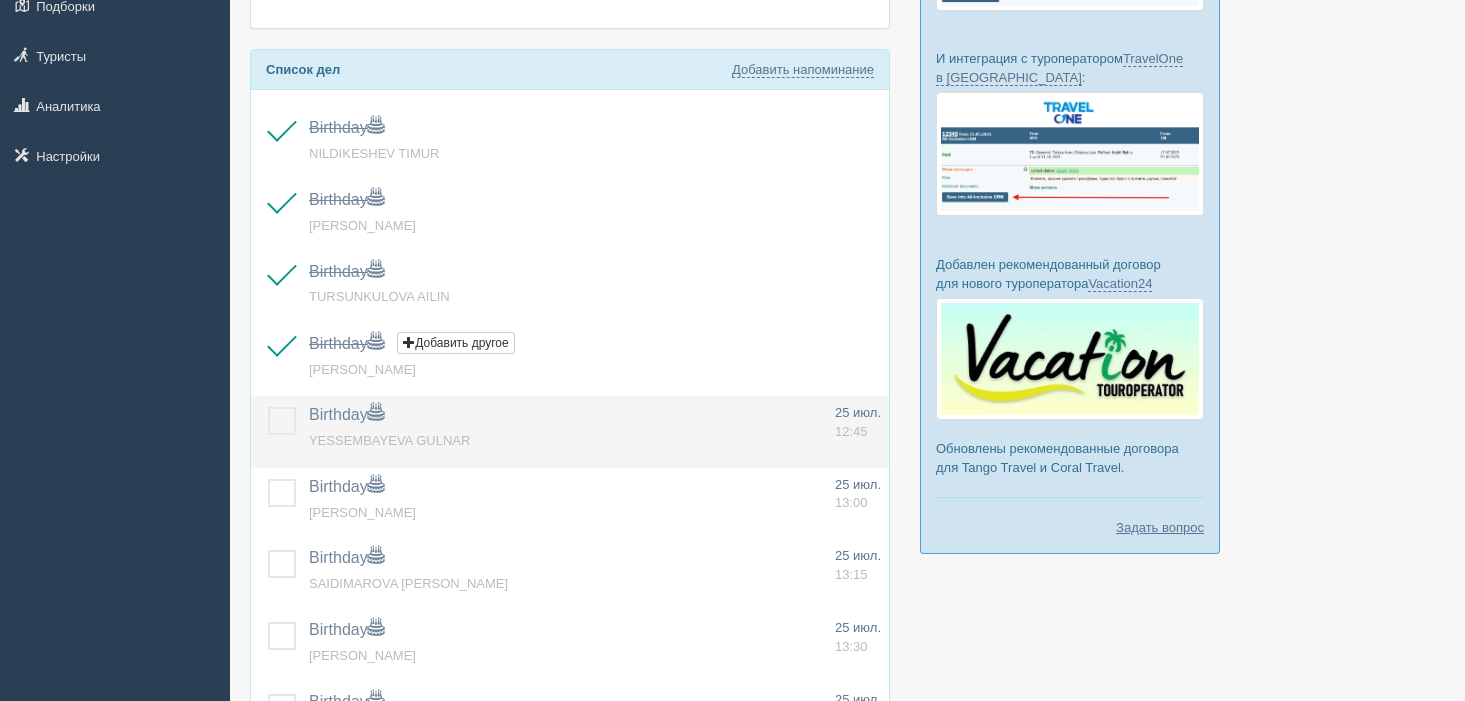 scroll, scrollTop: 320, scrollLeft: 0, axis: vertical 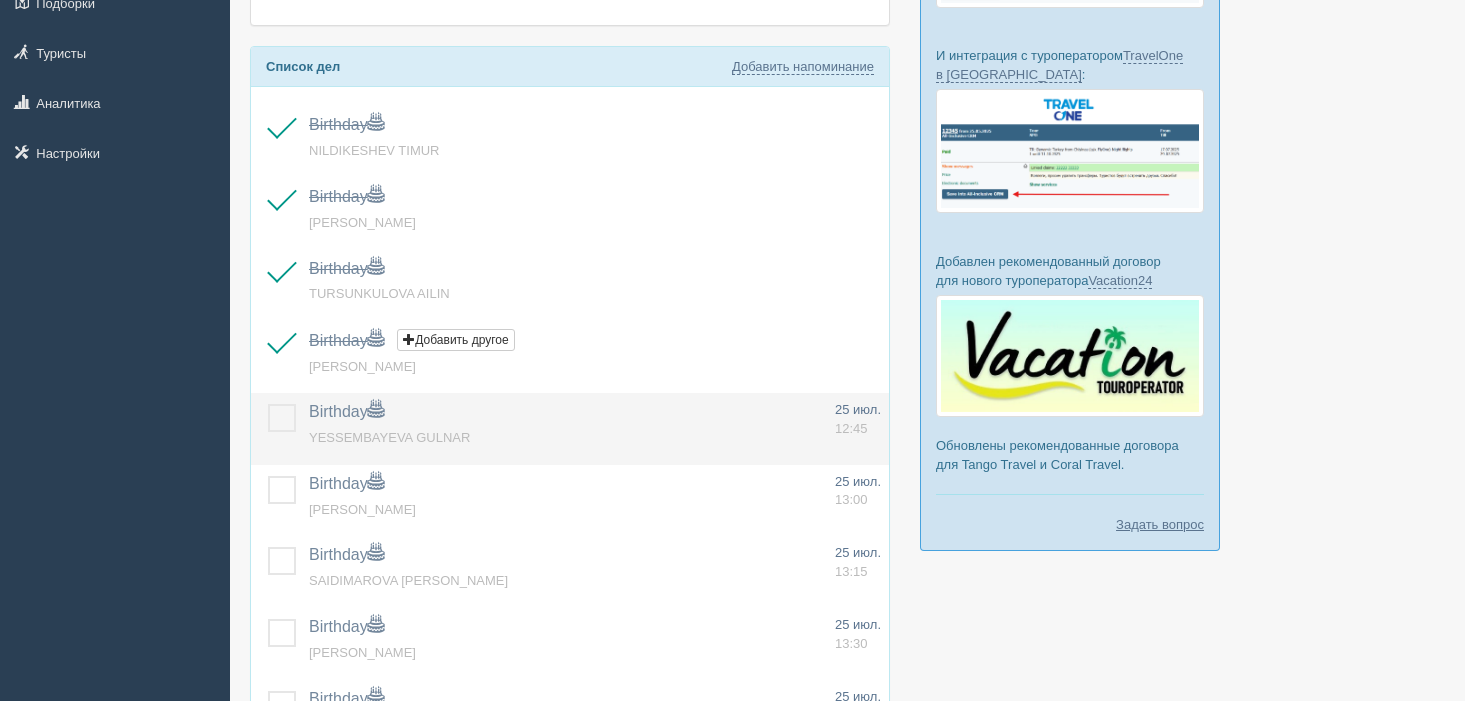click at bounding box center [268, 404] 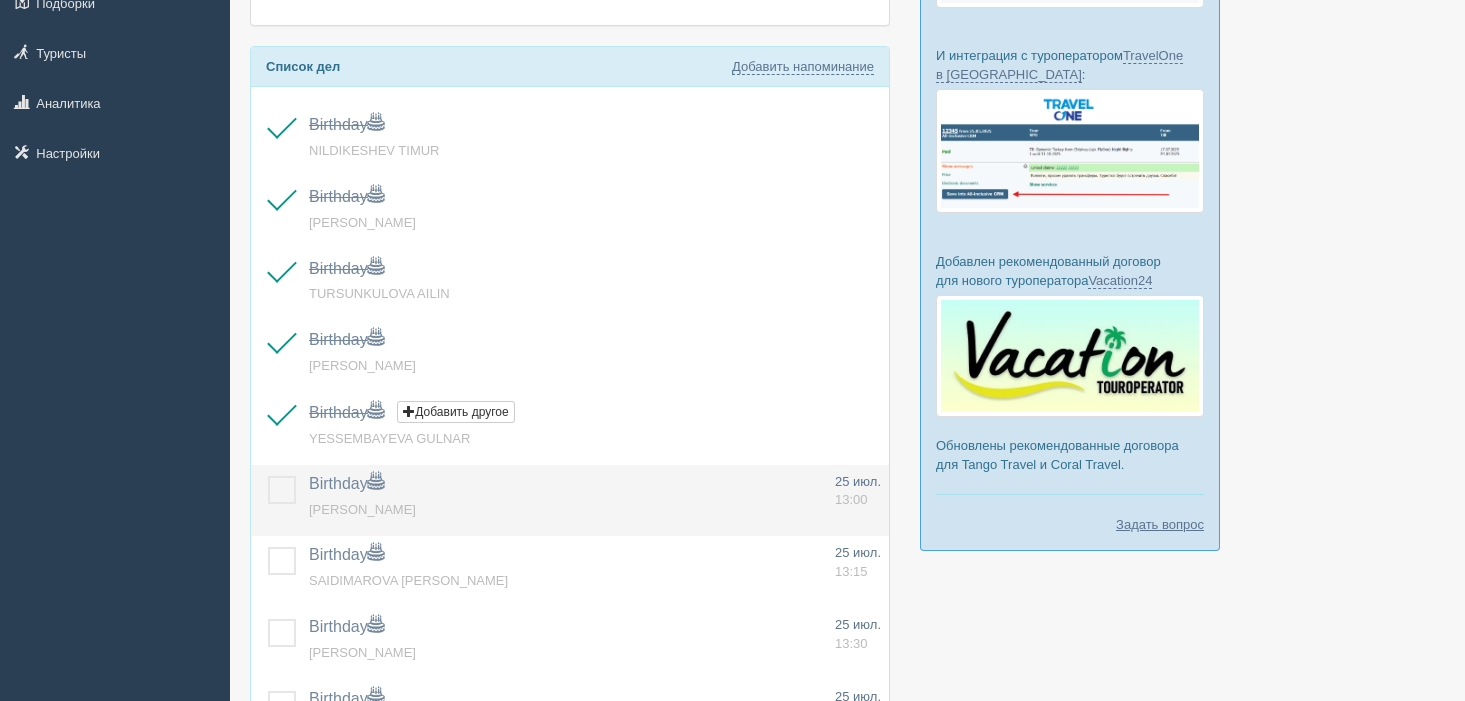 click at bounding box center [268, 476] 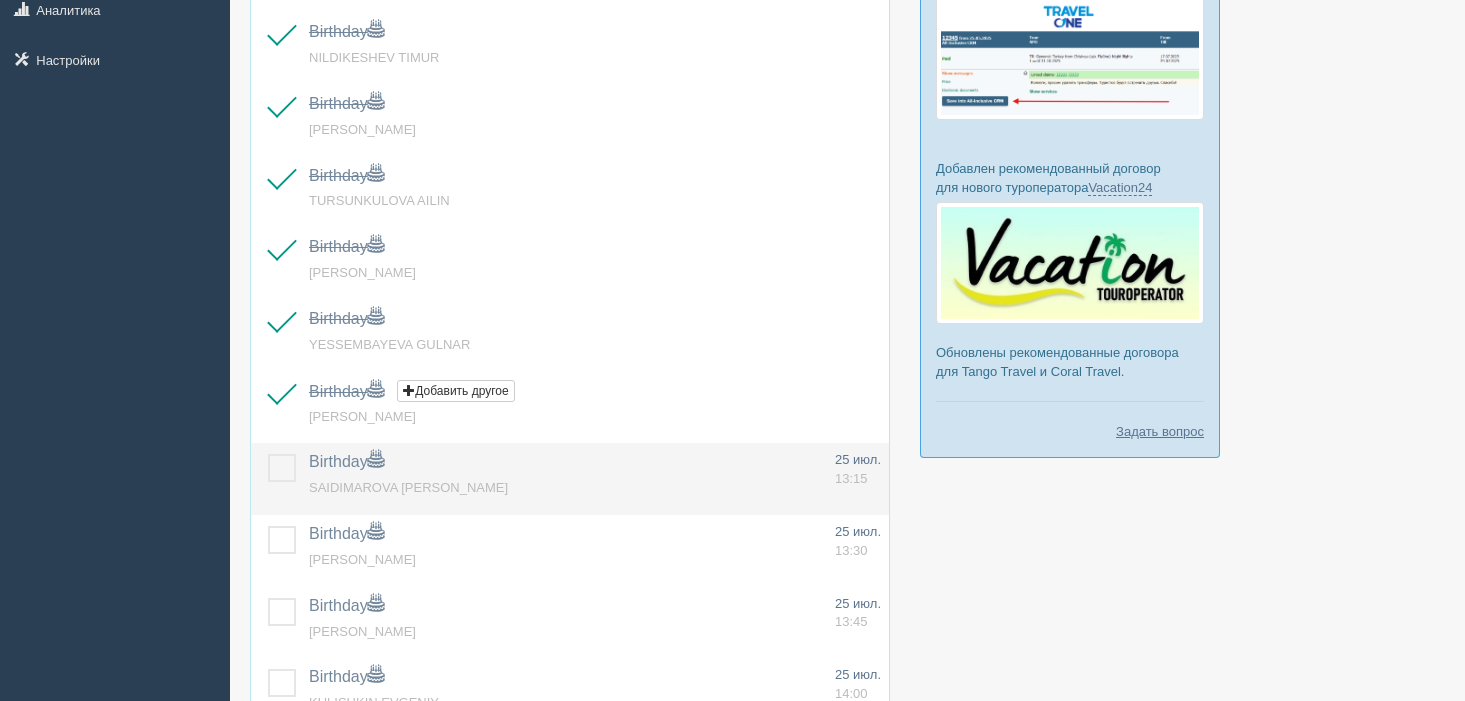 scroll, scrollTop: 425, scrollLeft: 0, axis: vertical 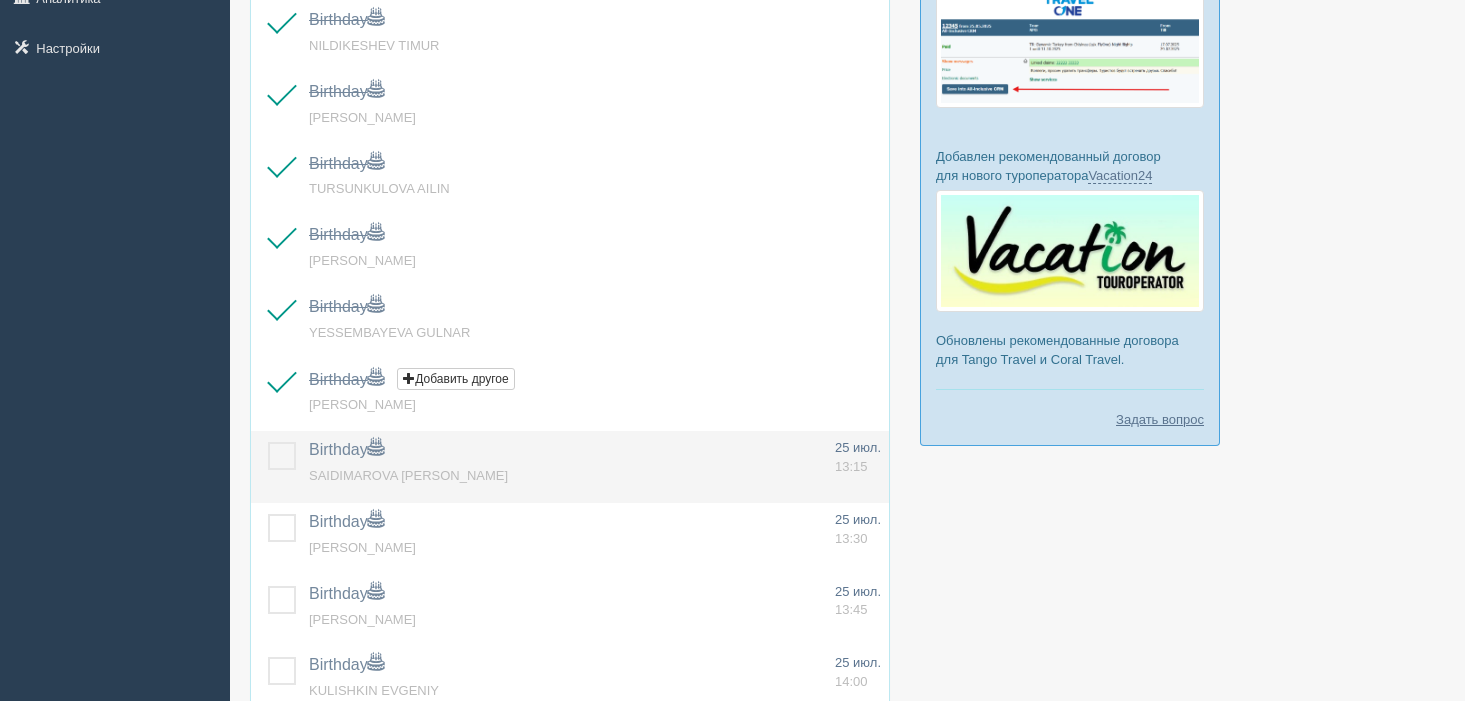 click at bounding box center [276, 467] 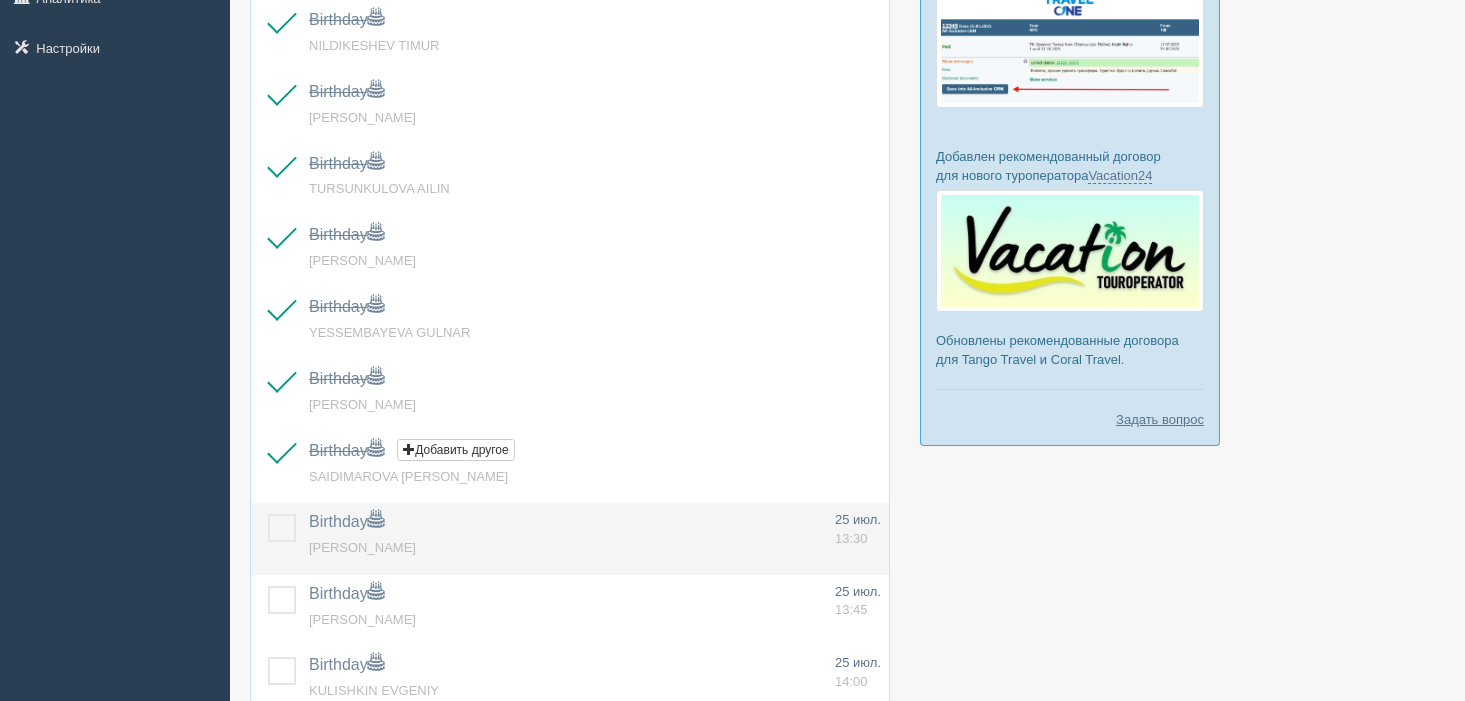 click at bounding box center (268, 514) 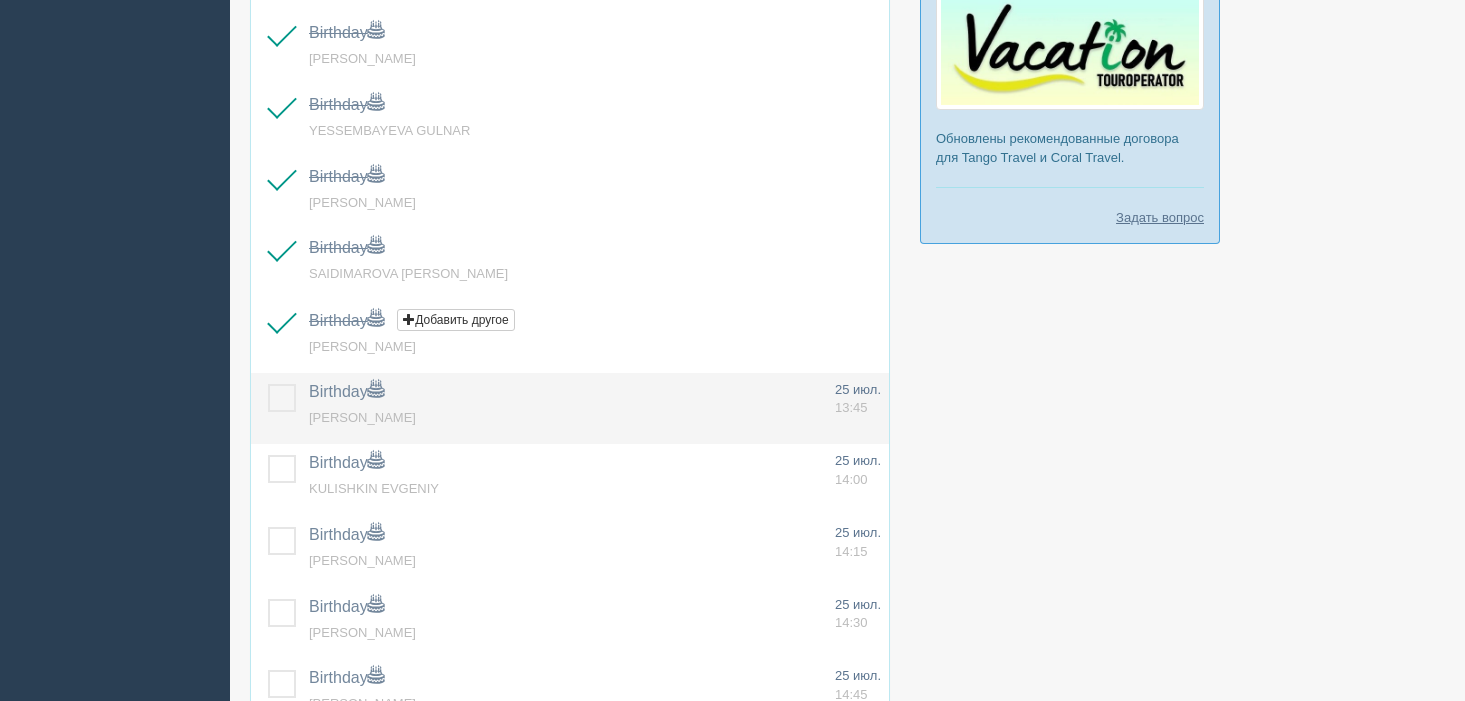 scroll, scrollTop: 629, scrollLeft: 0, axis: vertical 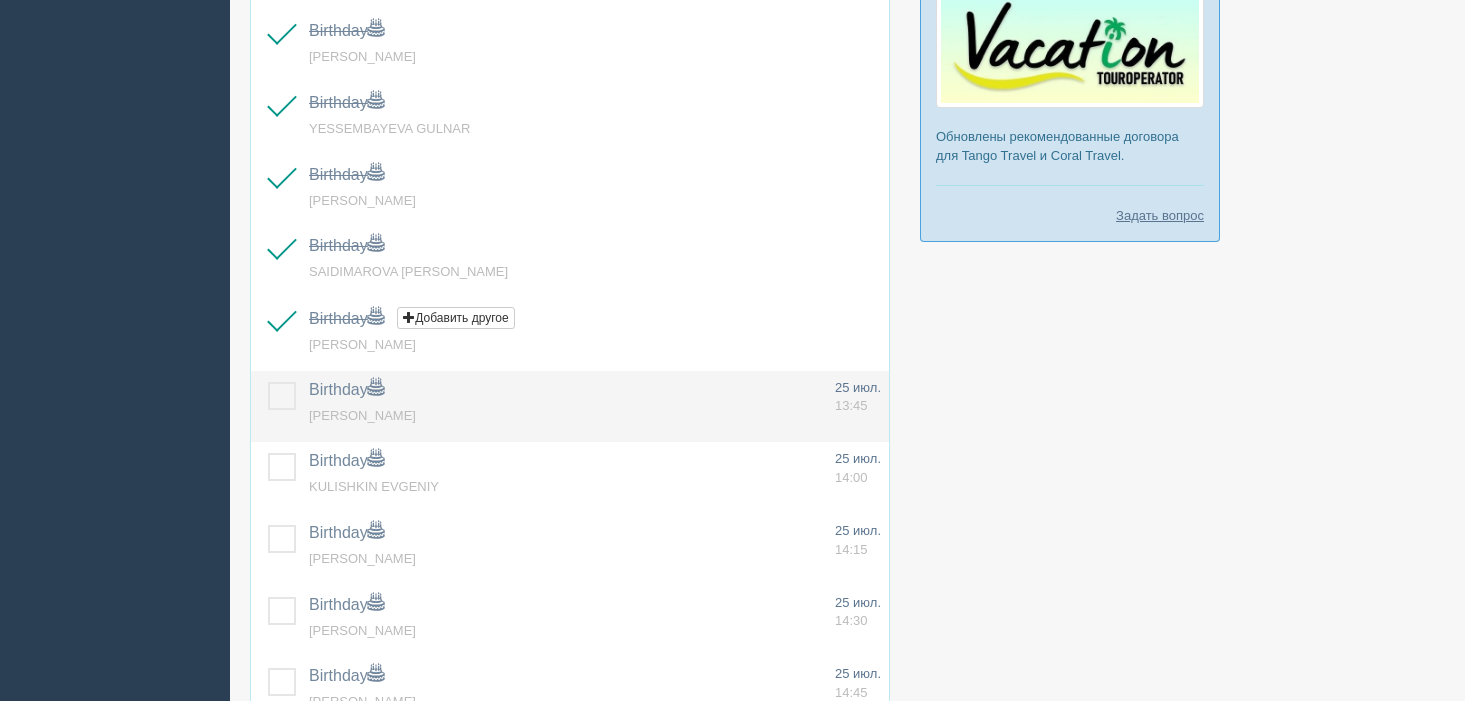 click at bounding box center [268, 382] 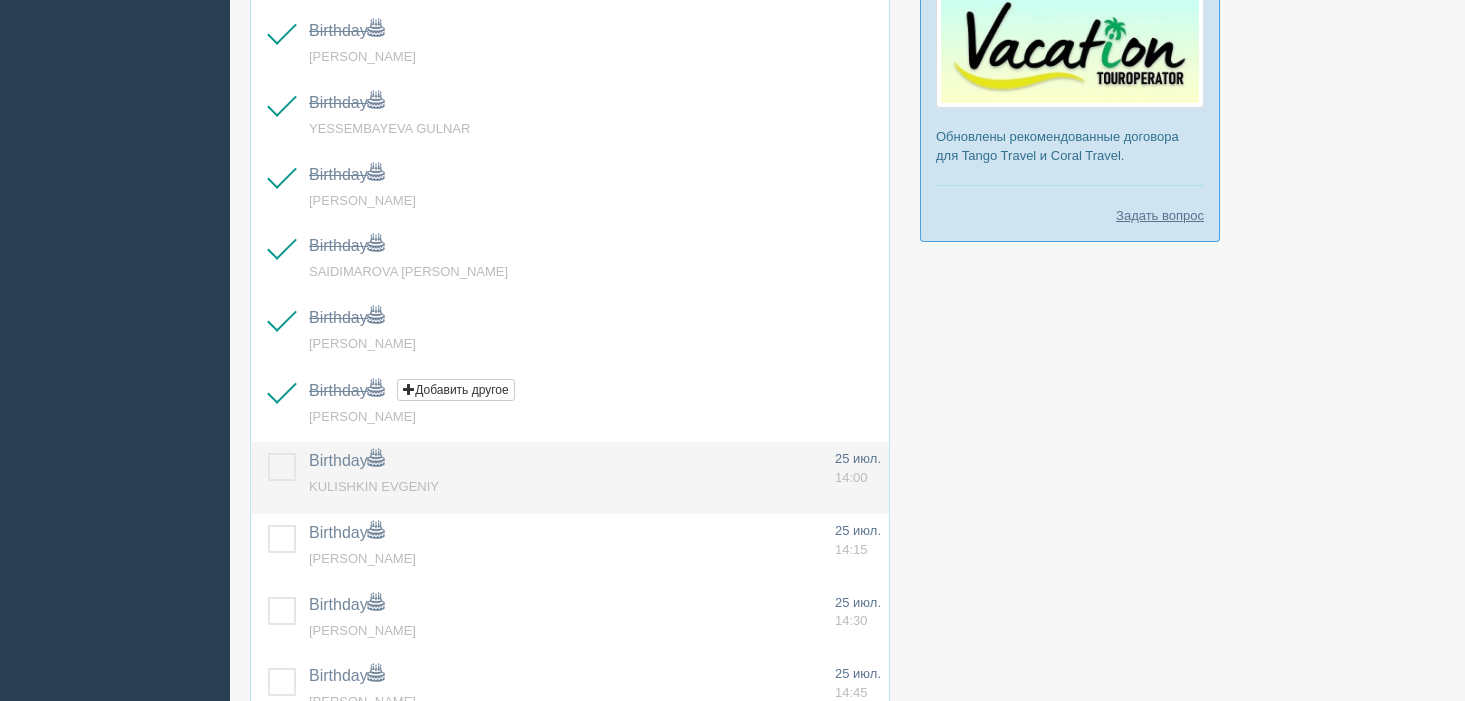 click at bounding box center [268, 453] 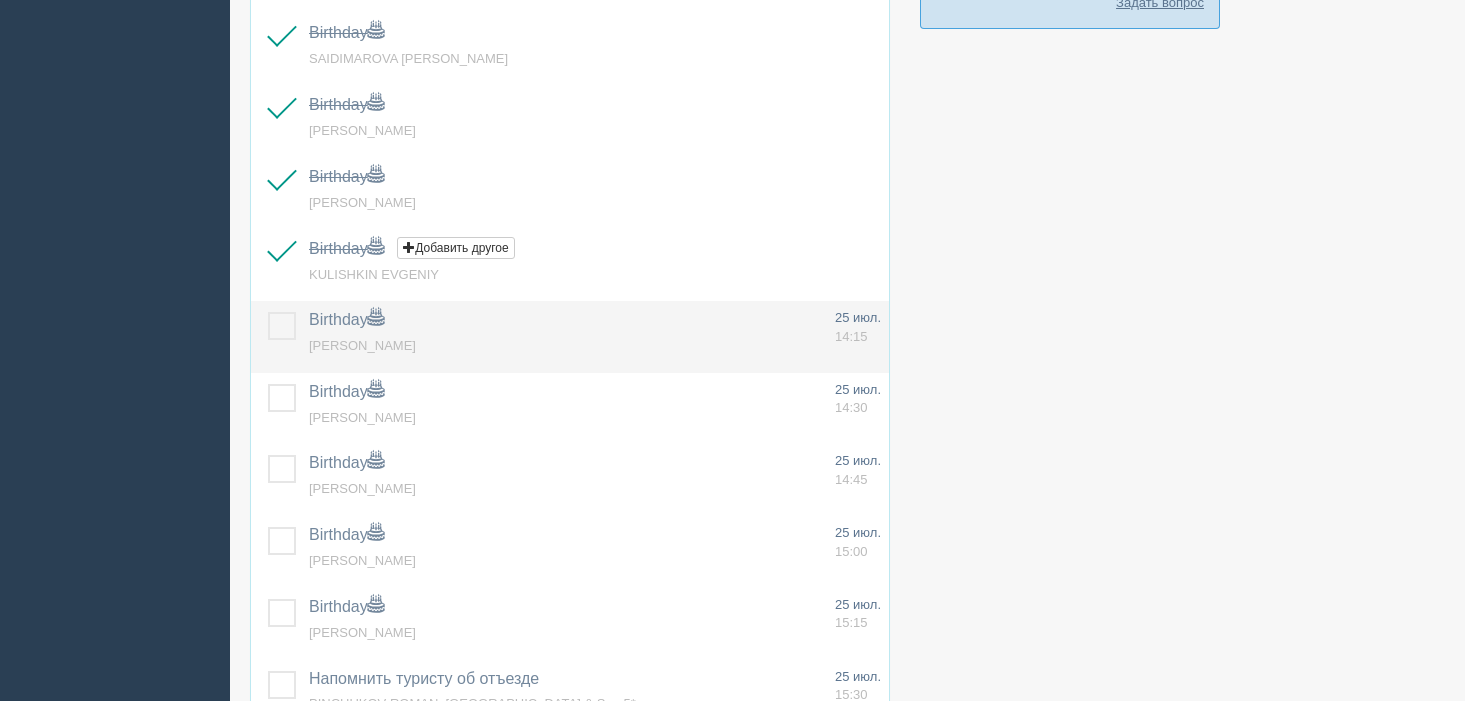 scroll, scrollTop: 844, scrollLeft: 0, axis: vertical 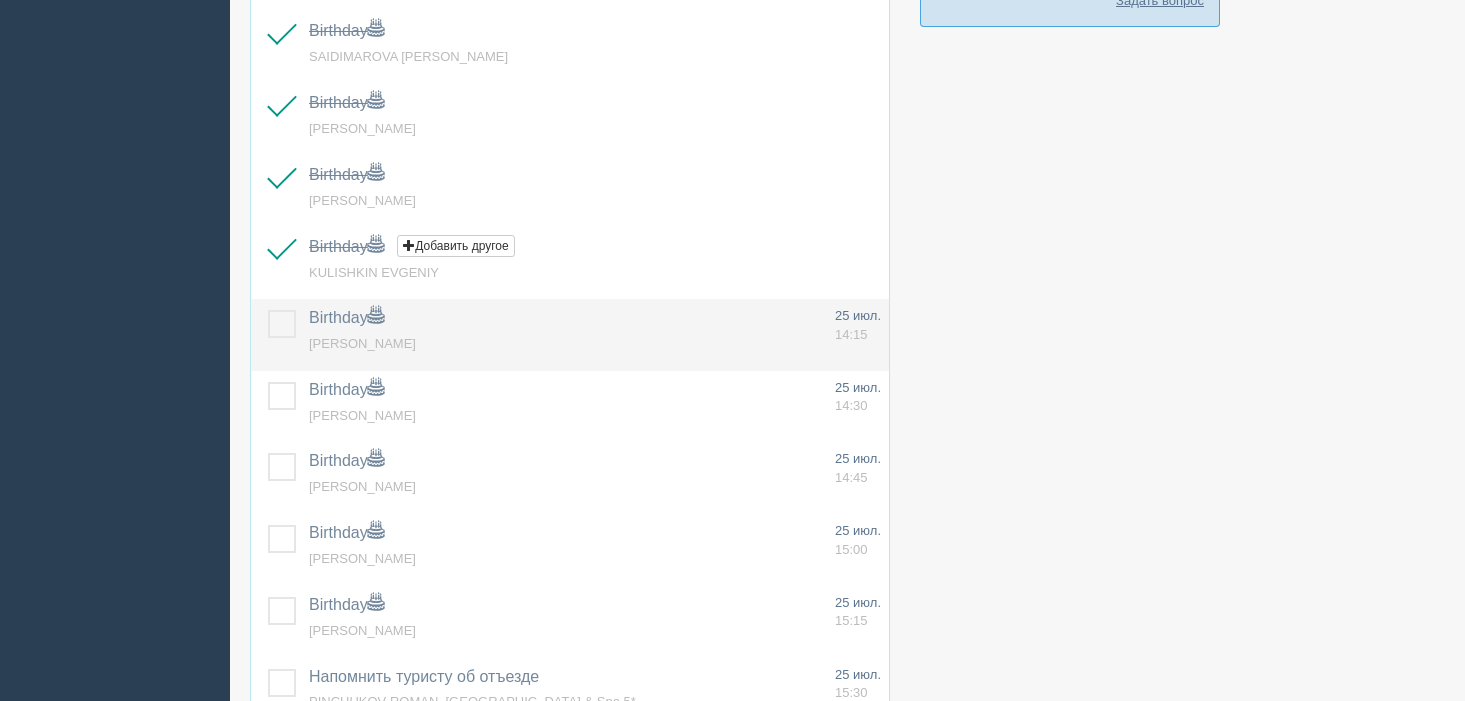 click at bounding box center [268, 310] 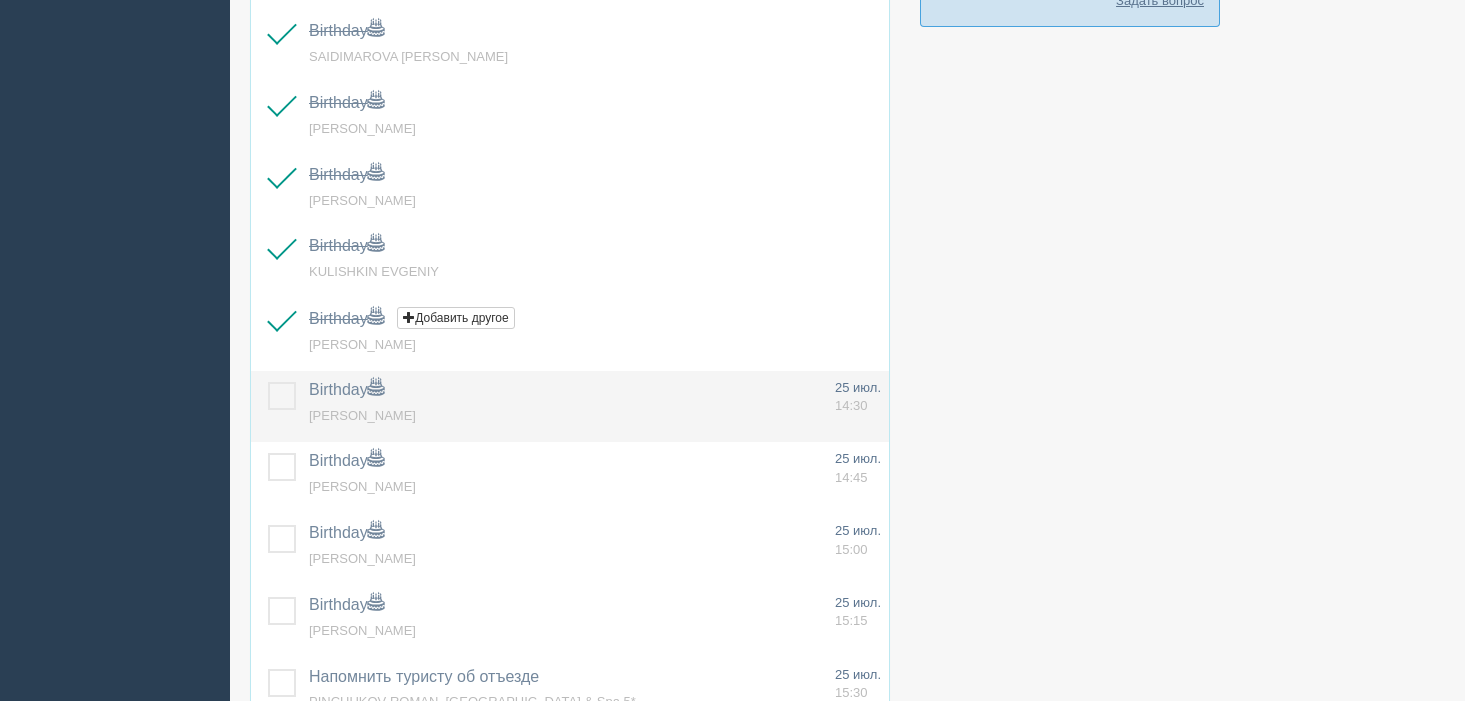 click at bounding box center (268, 382) 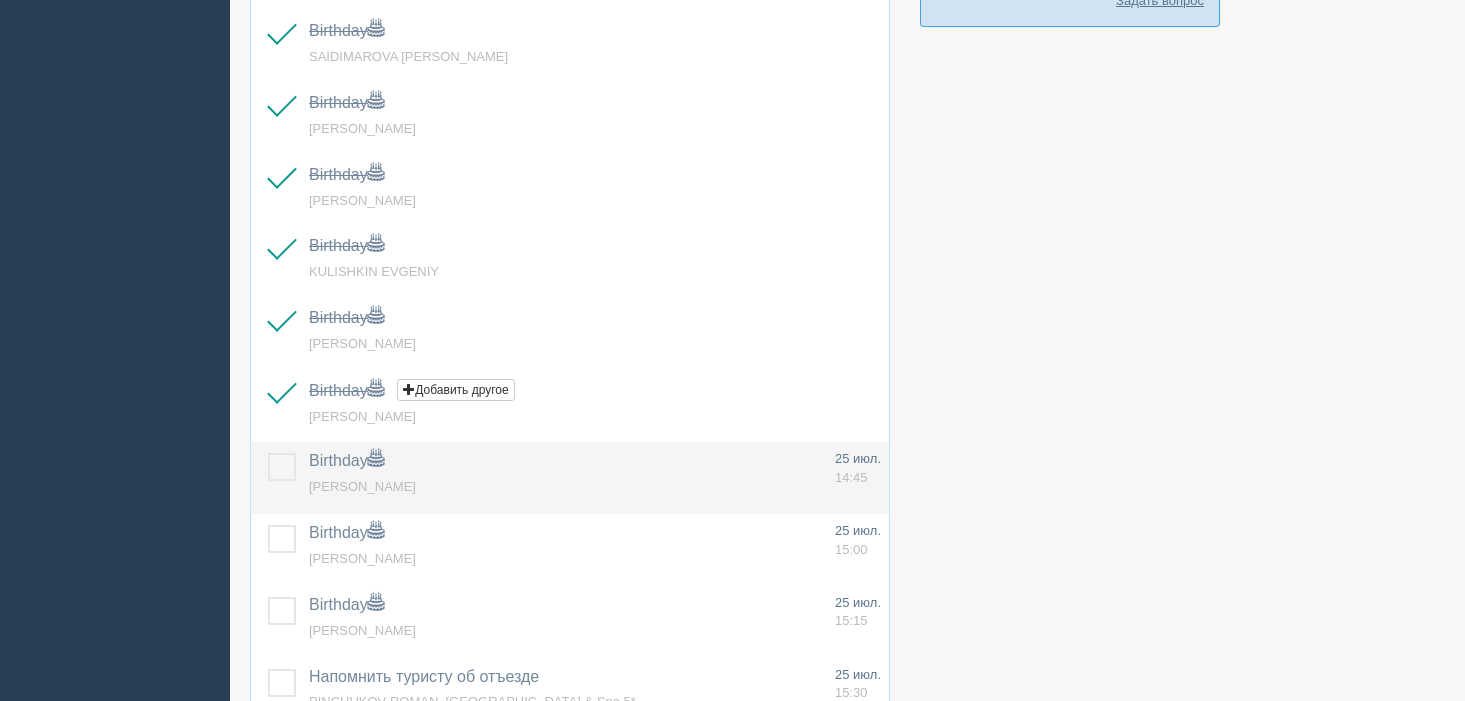 click at bounding box center [268, 453] 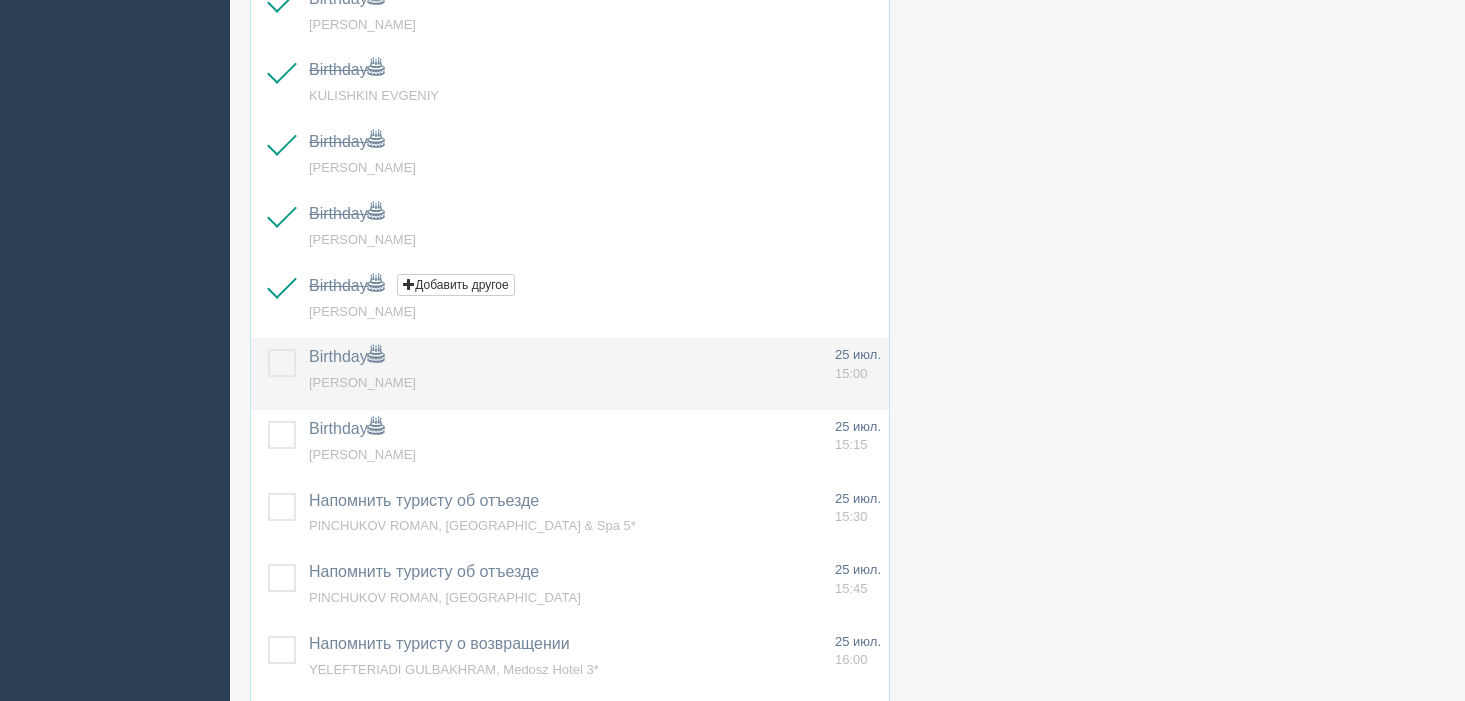 scroll, scrollTop: 1022, scrollLeft: 0, axis: vertical 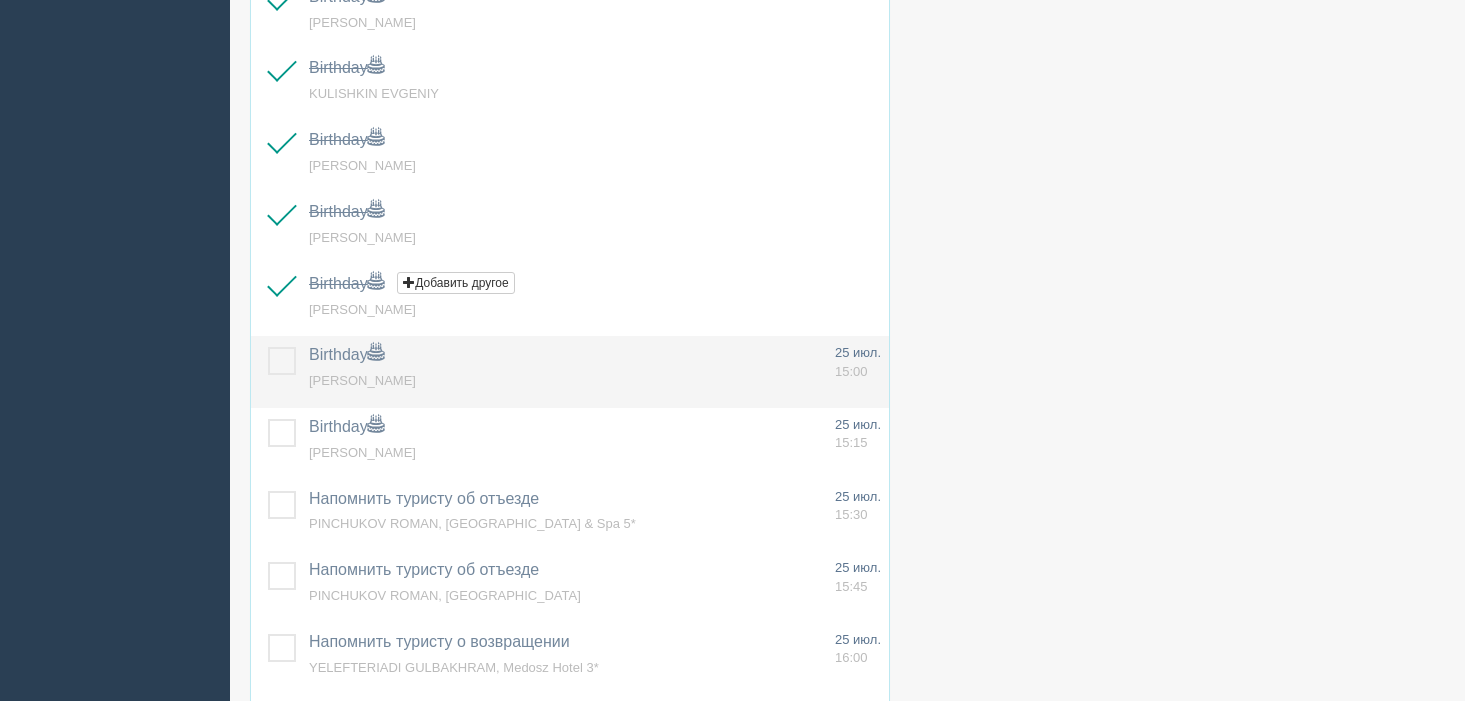 click at bounding box center [268, 347] 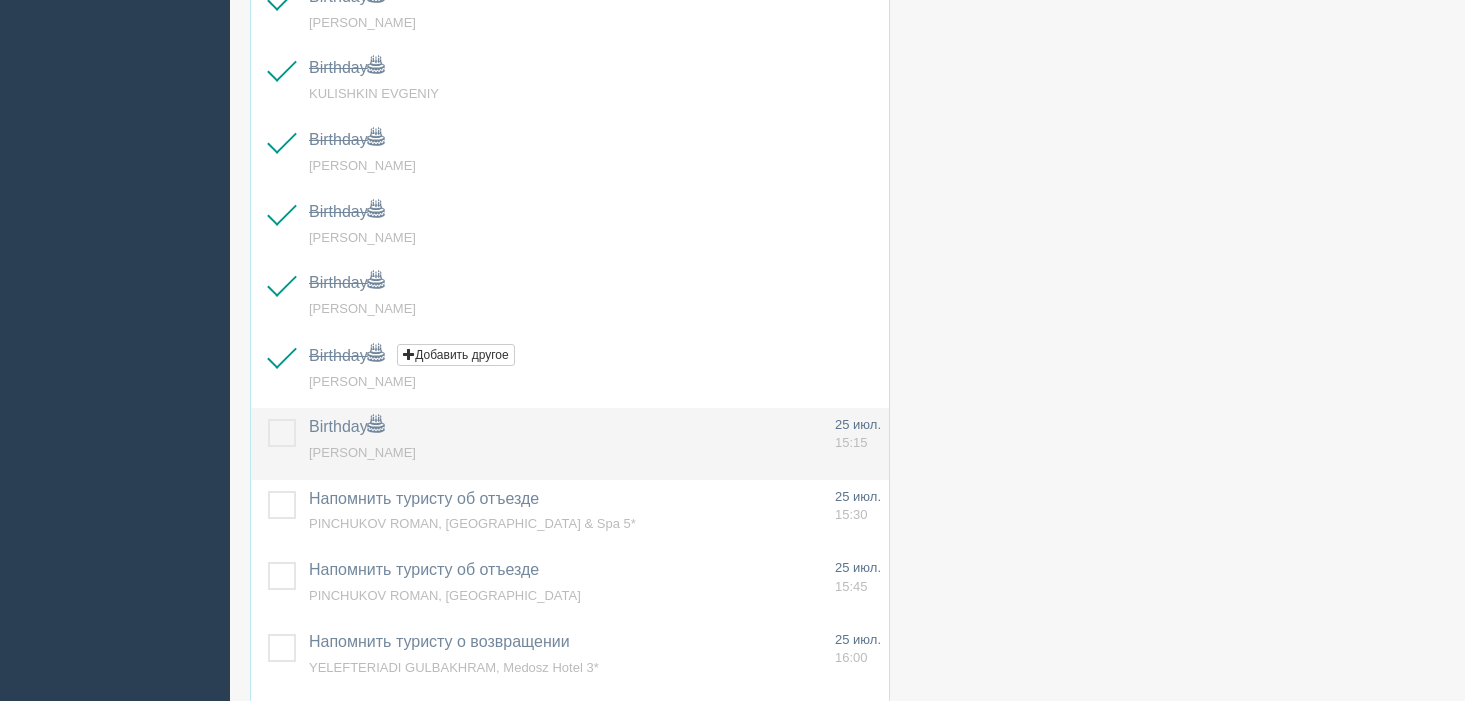 click at bounding box center (268, 419) 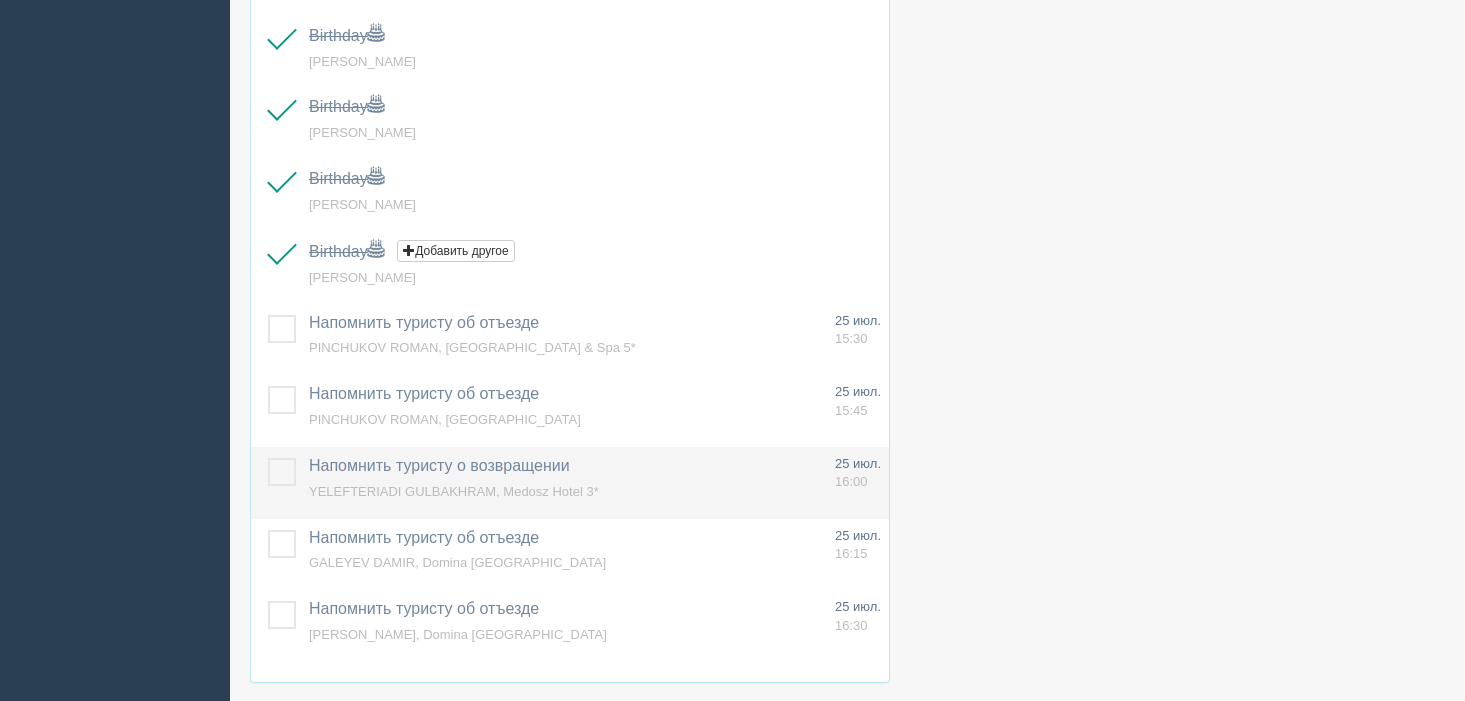 scroll, scrollTop: 1213, scrollLeft: 0, axis: vertical 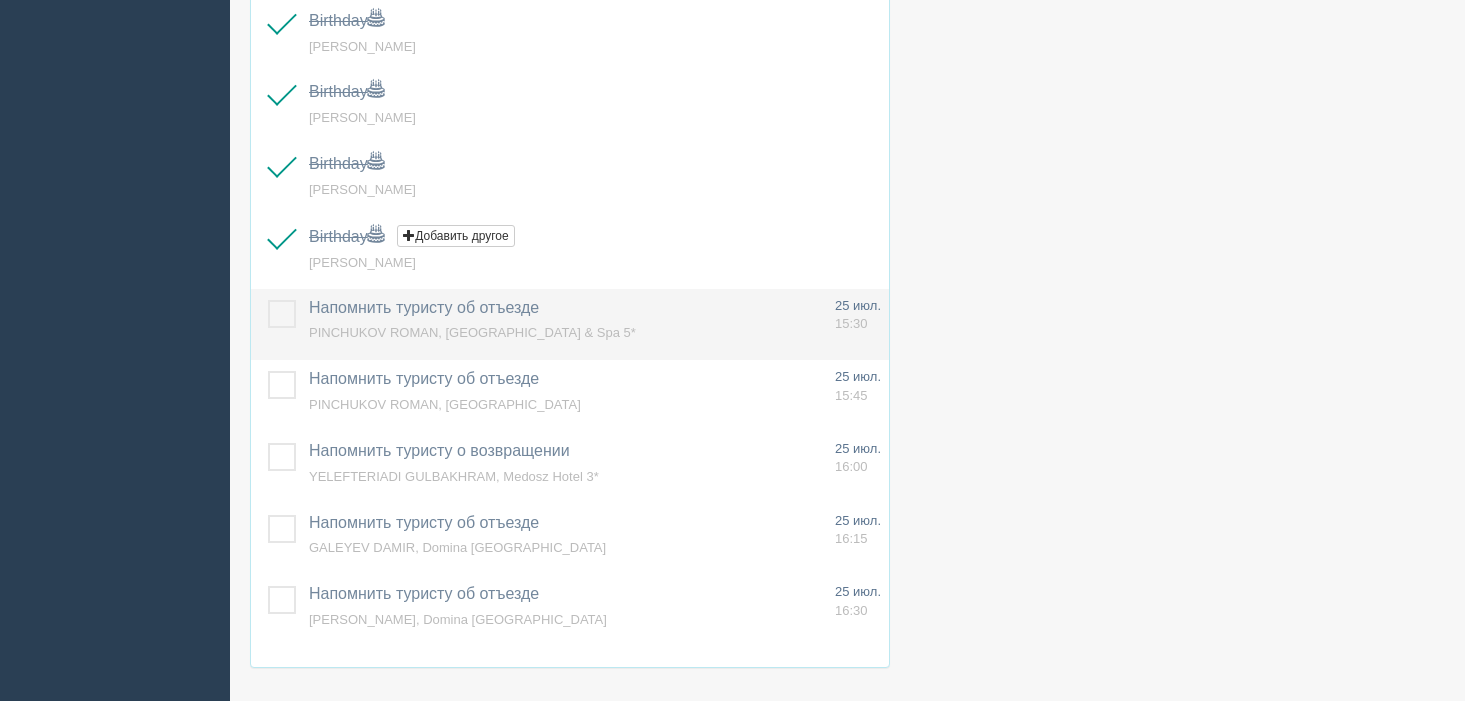click on "PINCHUKOV ROMAN, Cam Ranh Riviera Beach Resort & Spa 5*" at bounding box center [472, 332] 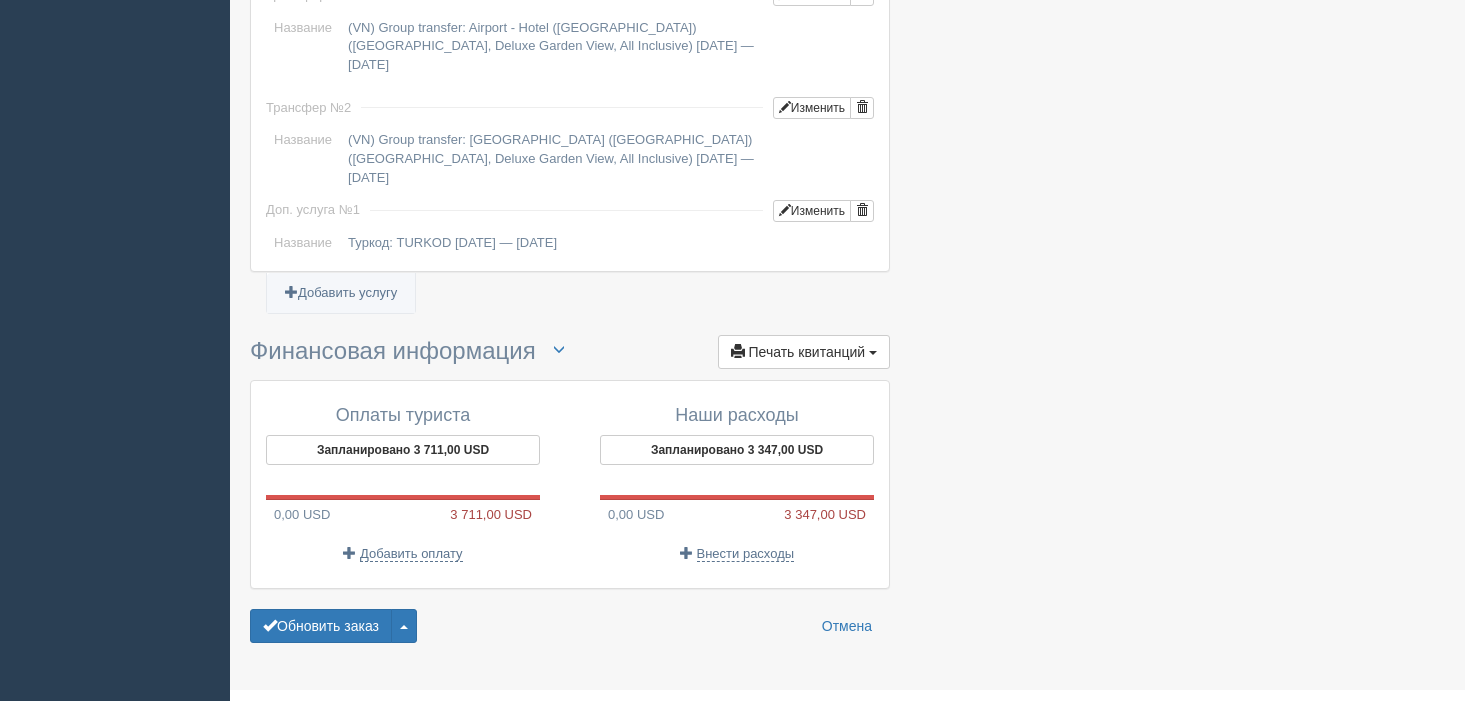 scroll, scrollTop: 1851, scrollLeft: 0, axis: vertical 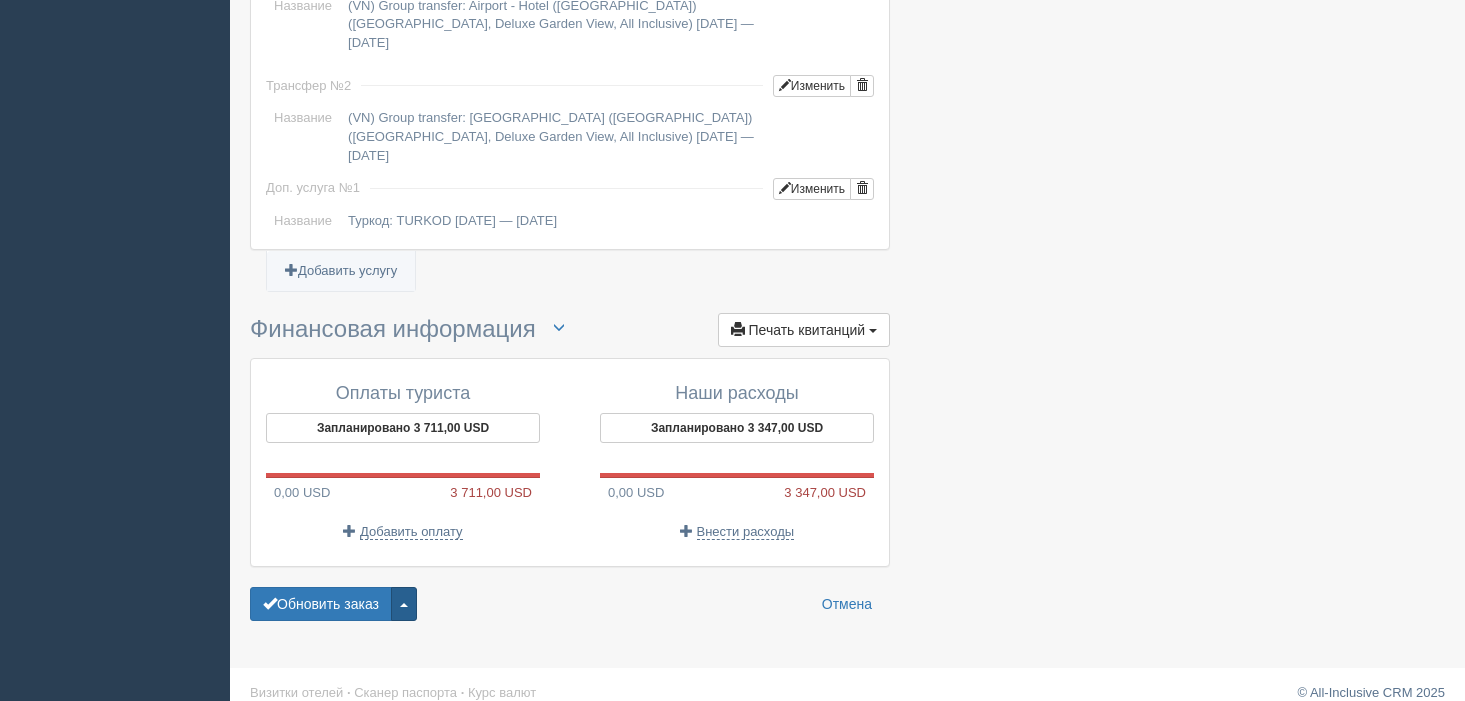 click at bounding box center [404, 605] 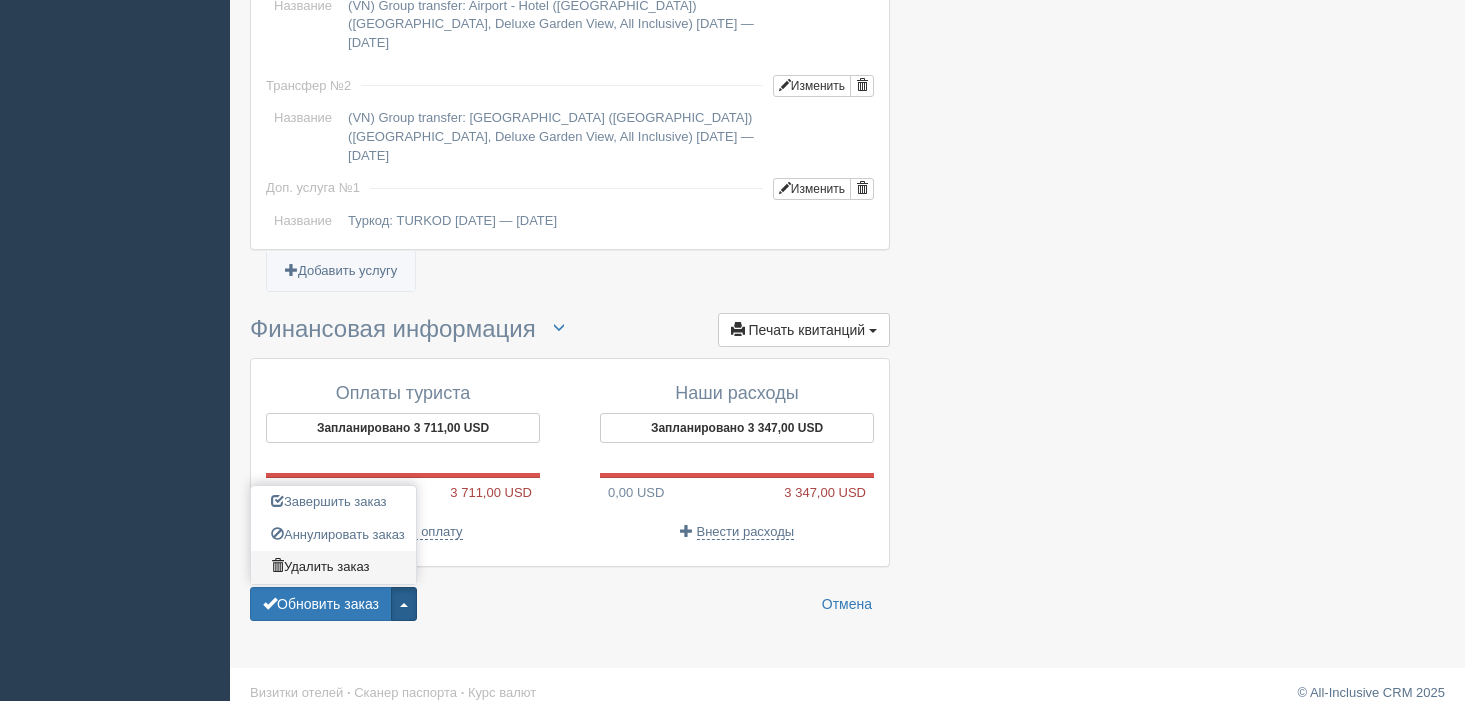 click on "Удалить заказ" at bounding box center [333, 567] 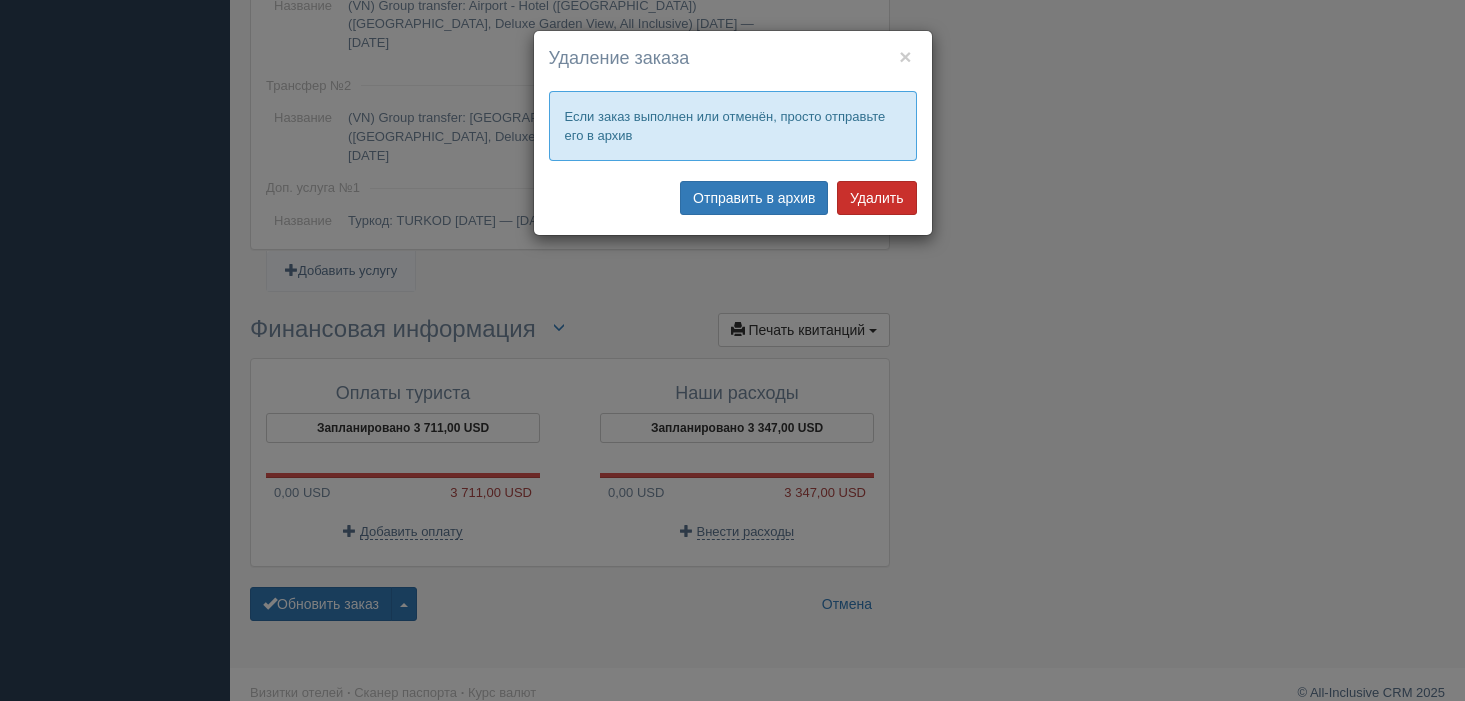 click on "Удалить" at bounding box center (876, 198) 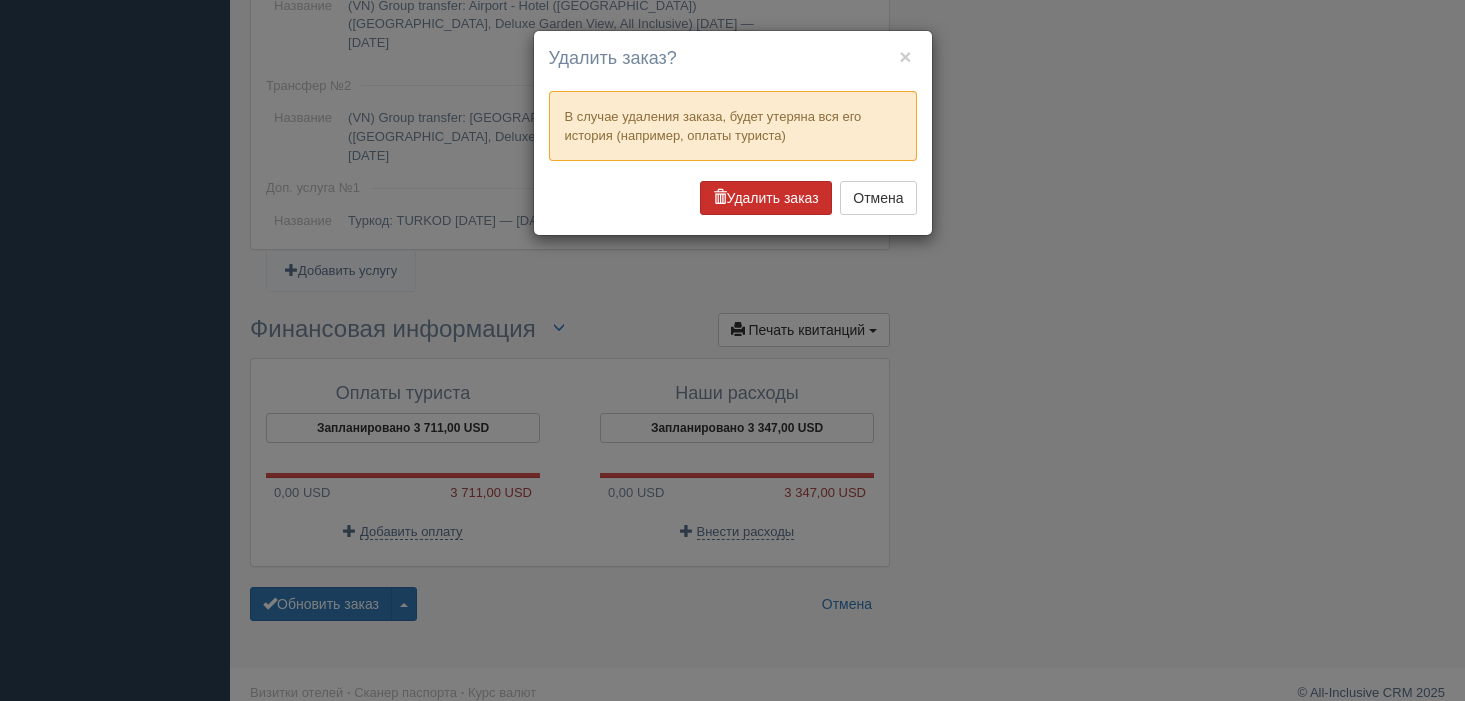 click on "Удалить заказ" at bounding box center [766, 198] 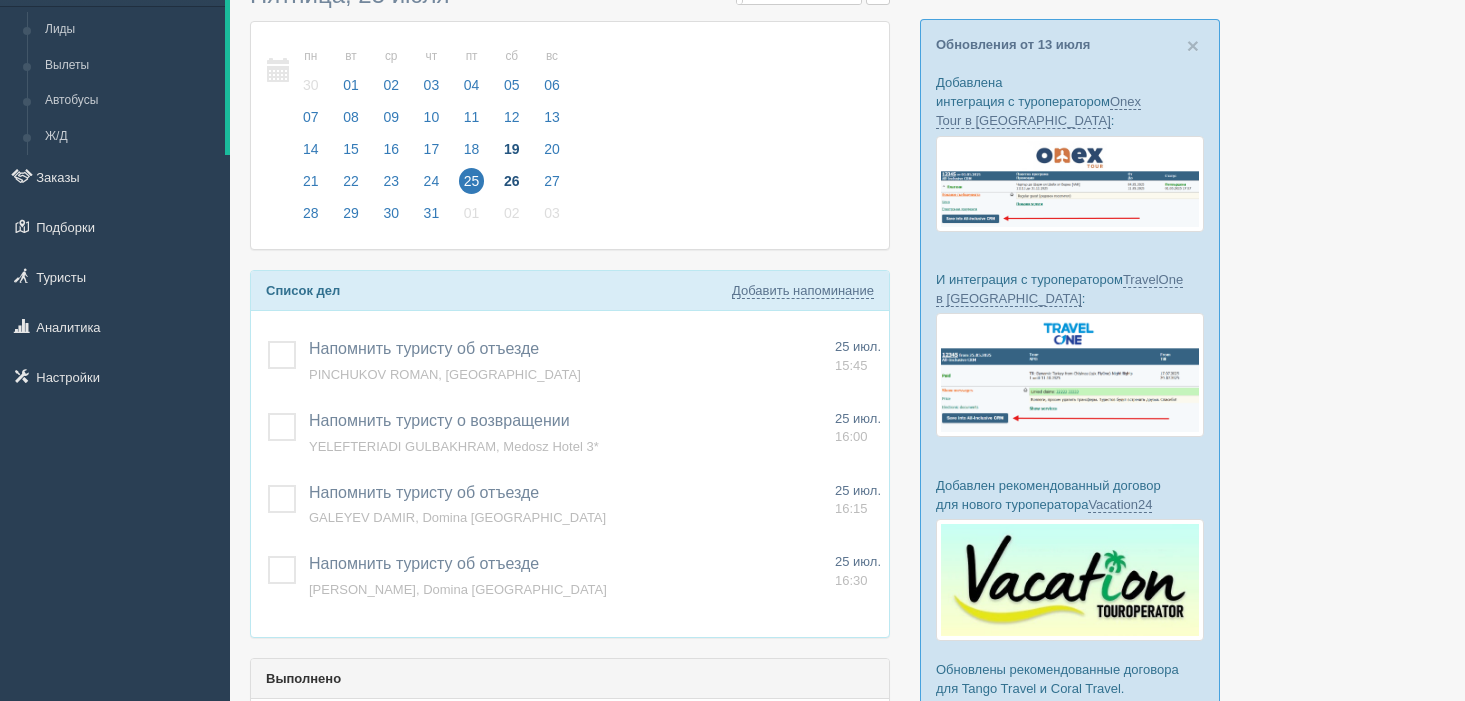 scroll, scrollTop: 93, scrollLeft: 0, axis: vertical 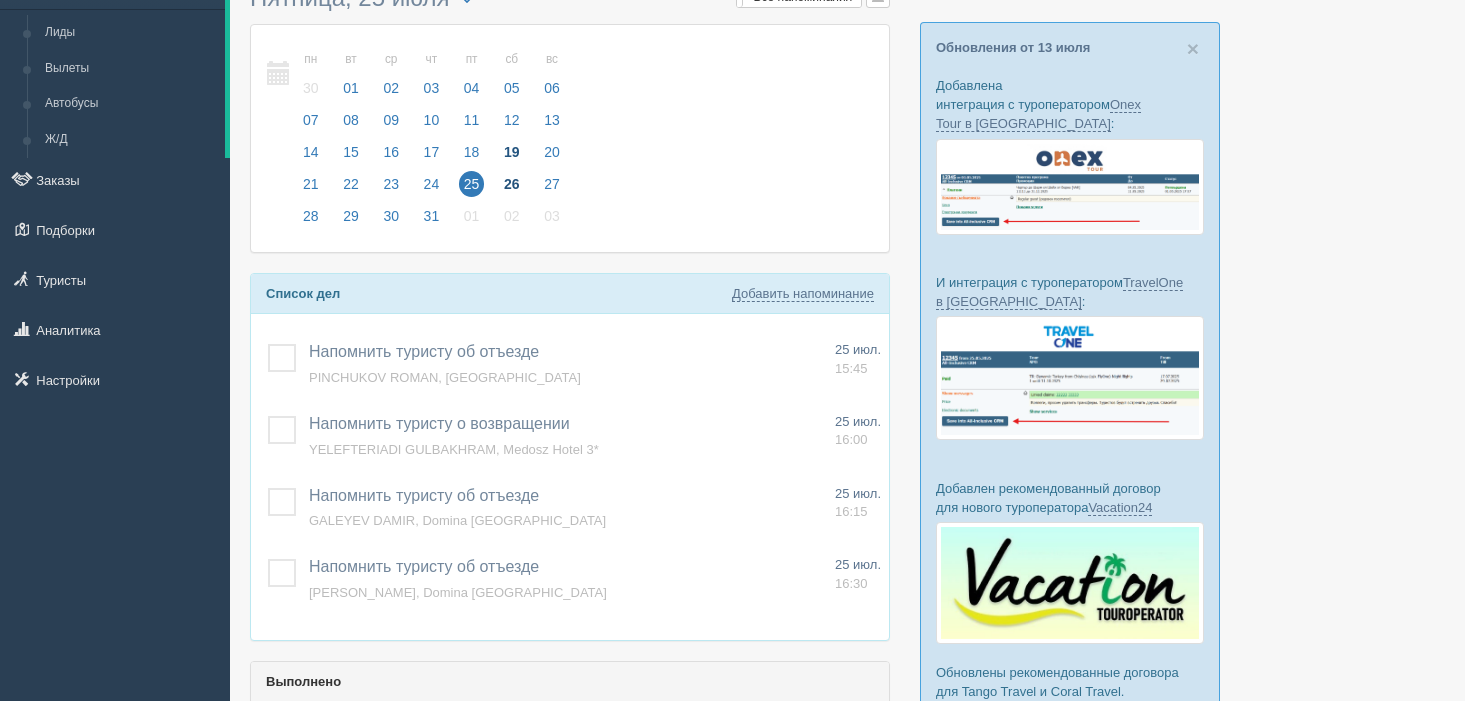 click on "26" at bounding box center [512, 184] 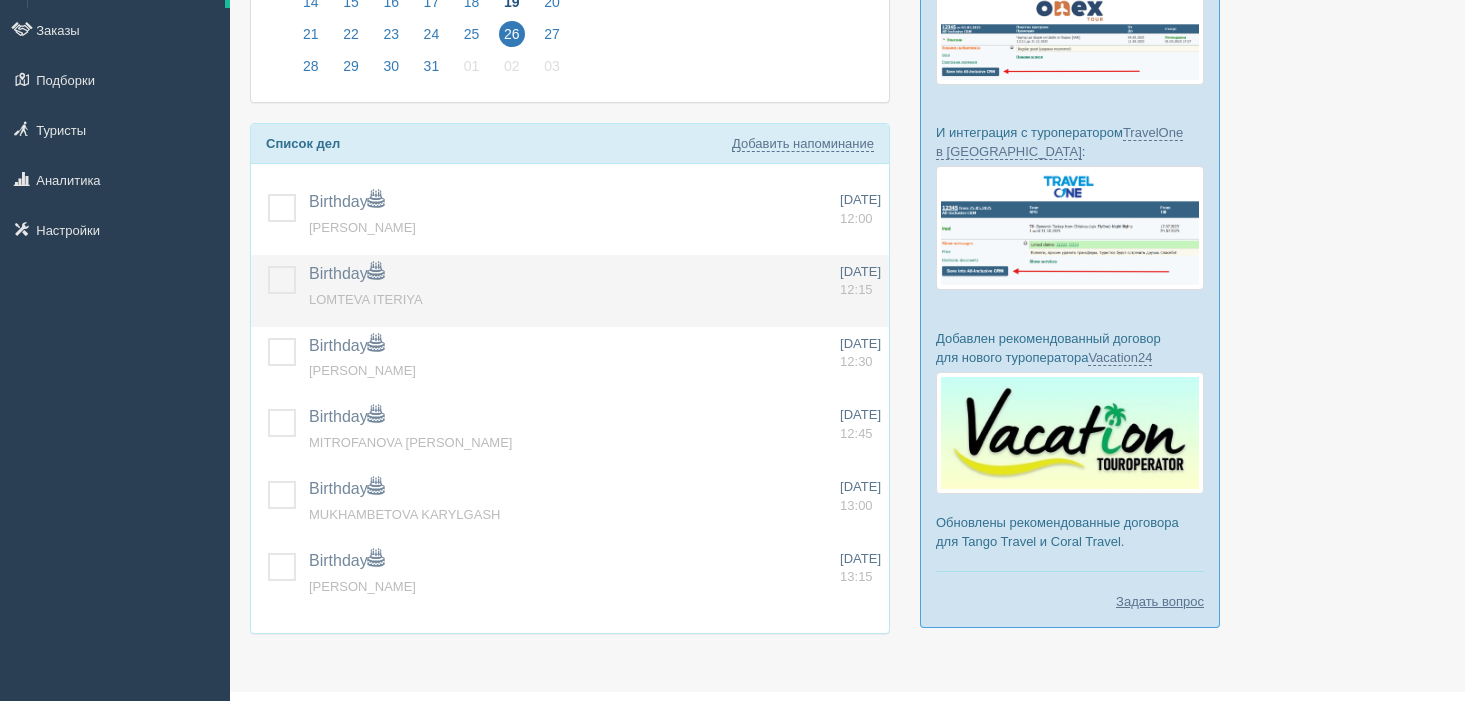 scroll, scrollTop: 254, scrollLeft: 0, axis: vertical 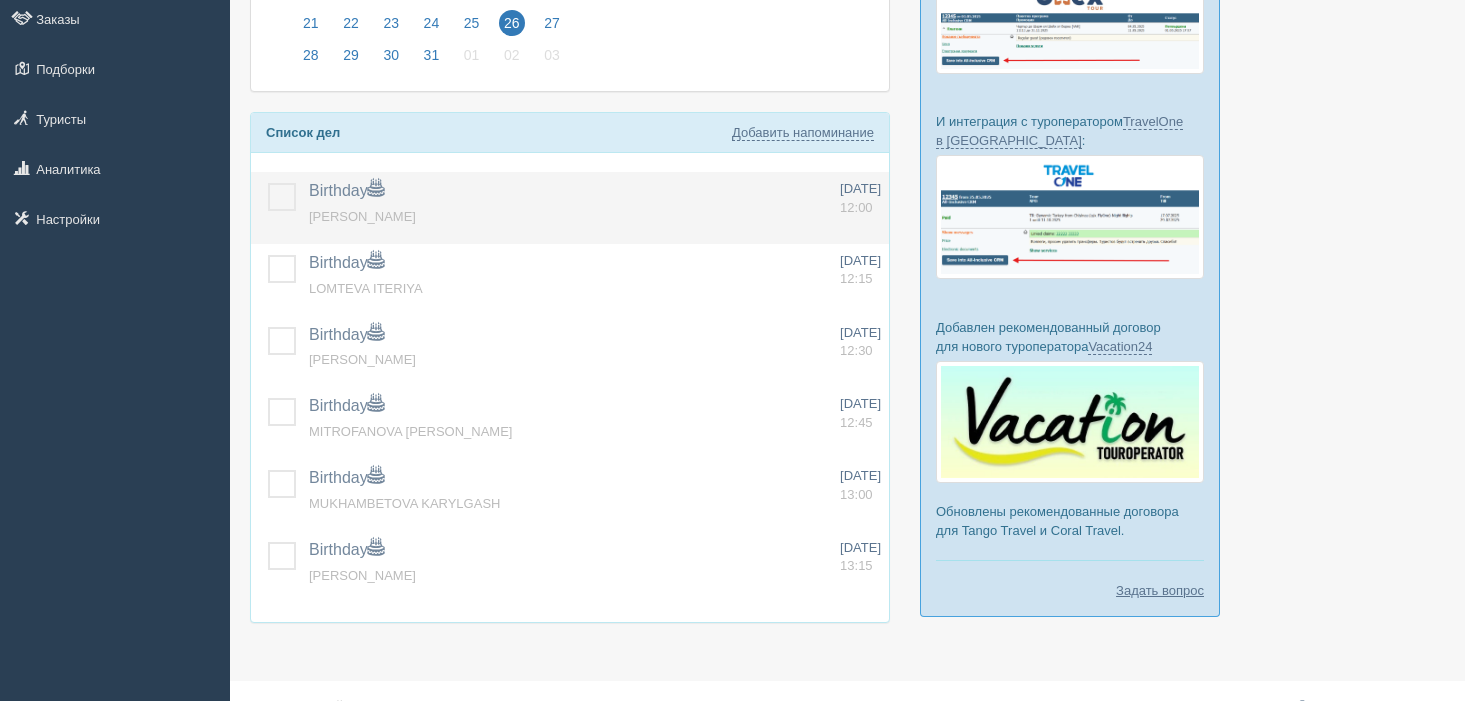 click at bounding box center [268, 183] 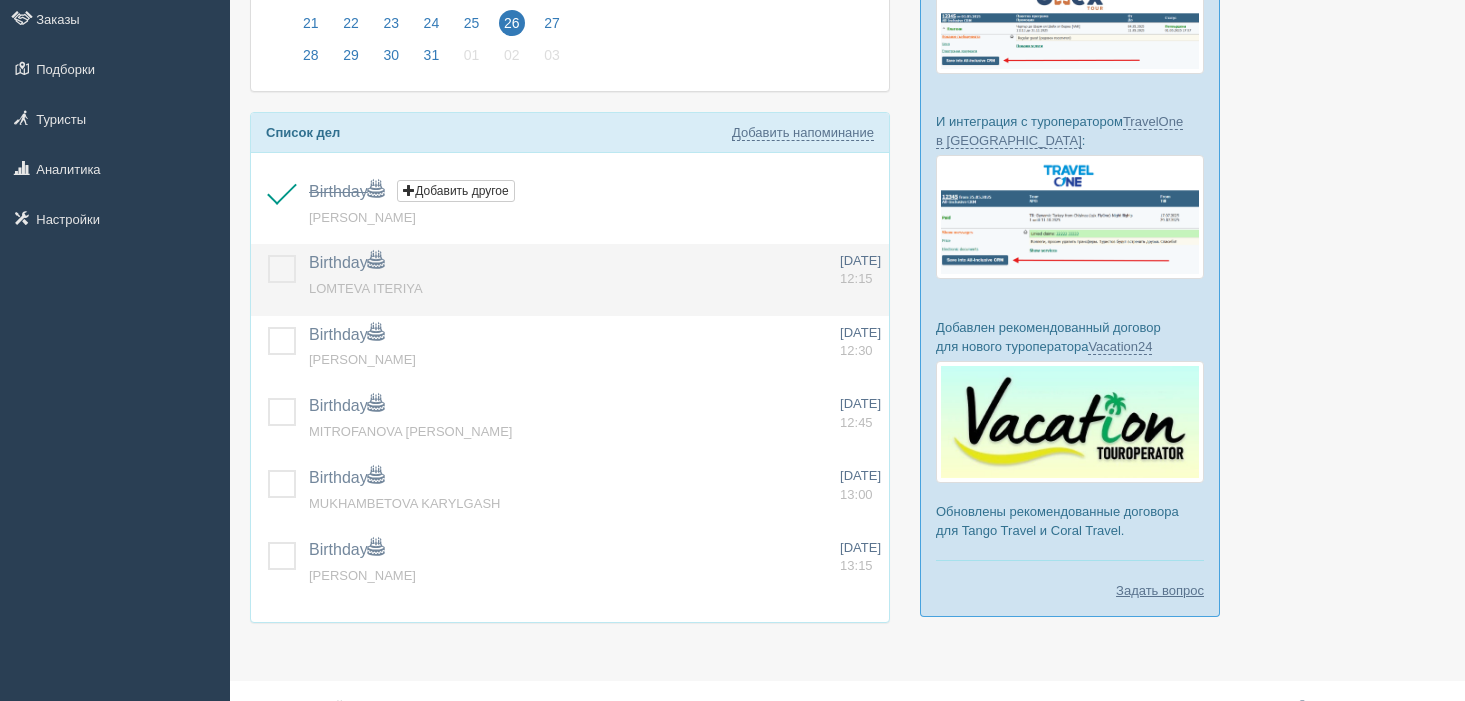 click at bounding box center (268, 255) 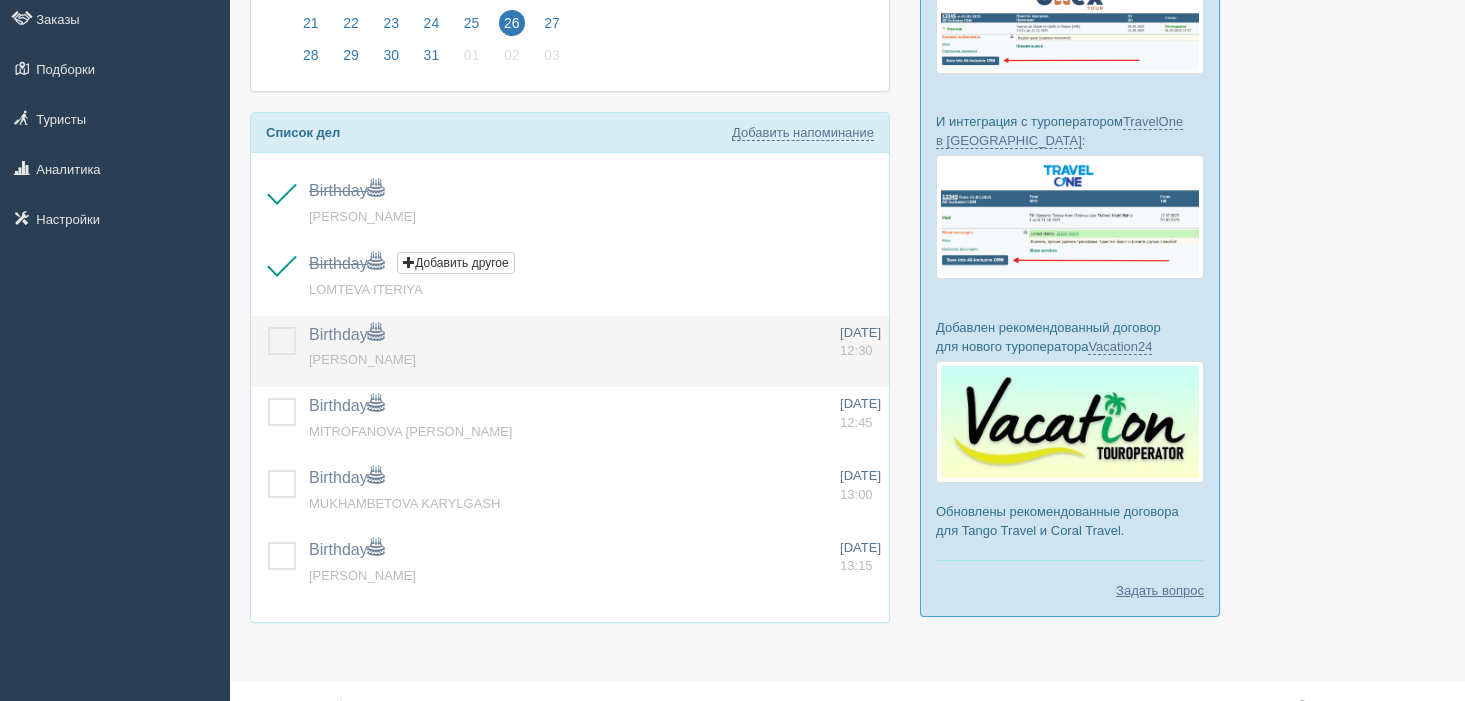click at bounding box center [268, 327] 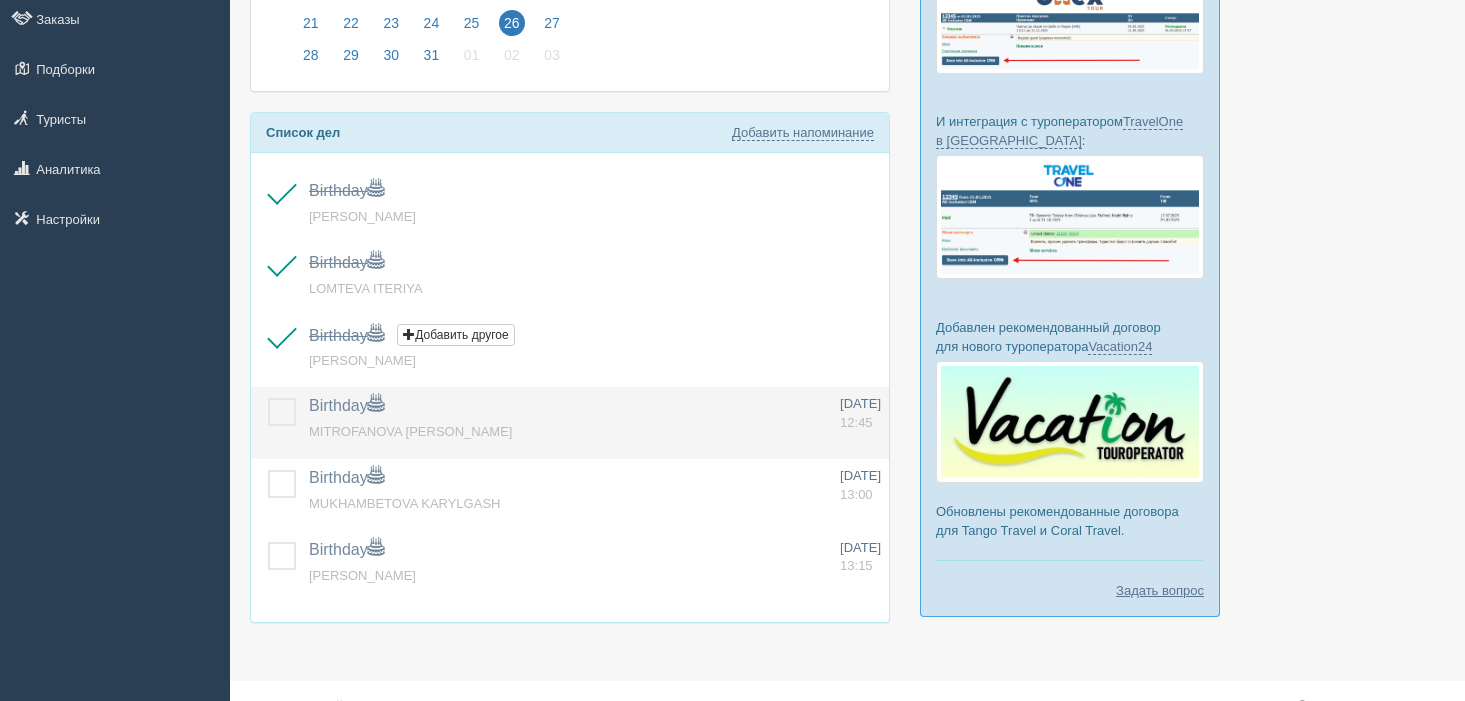 click at bounding box center (268, 398) 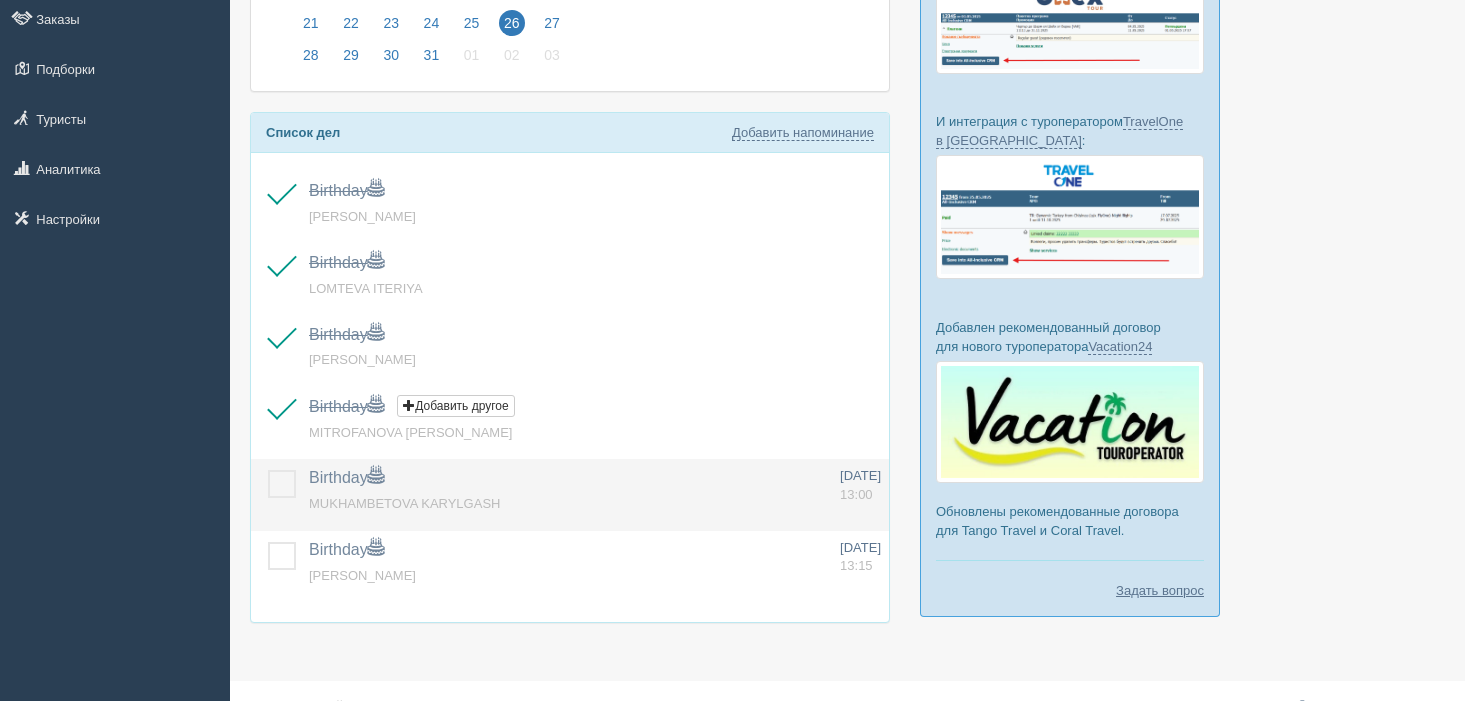 click at bounding box center [268, 470] 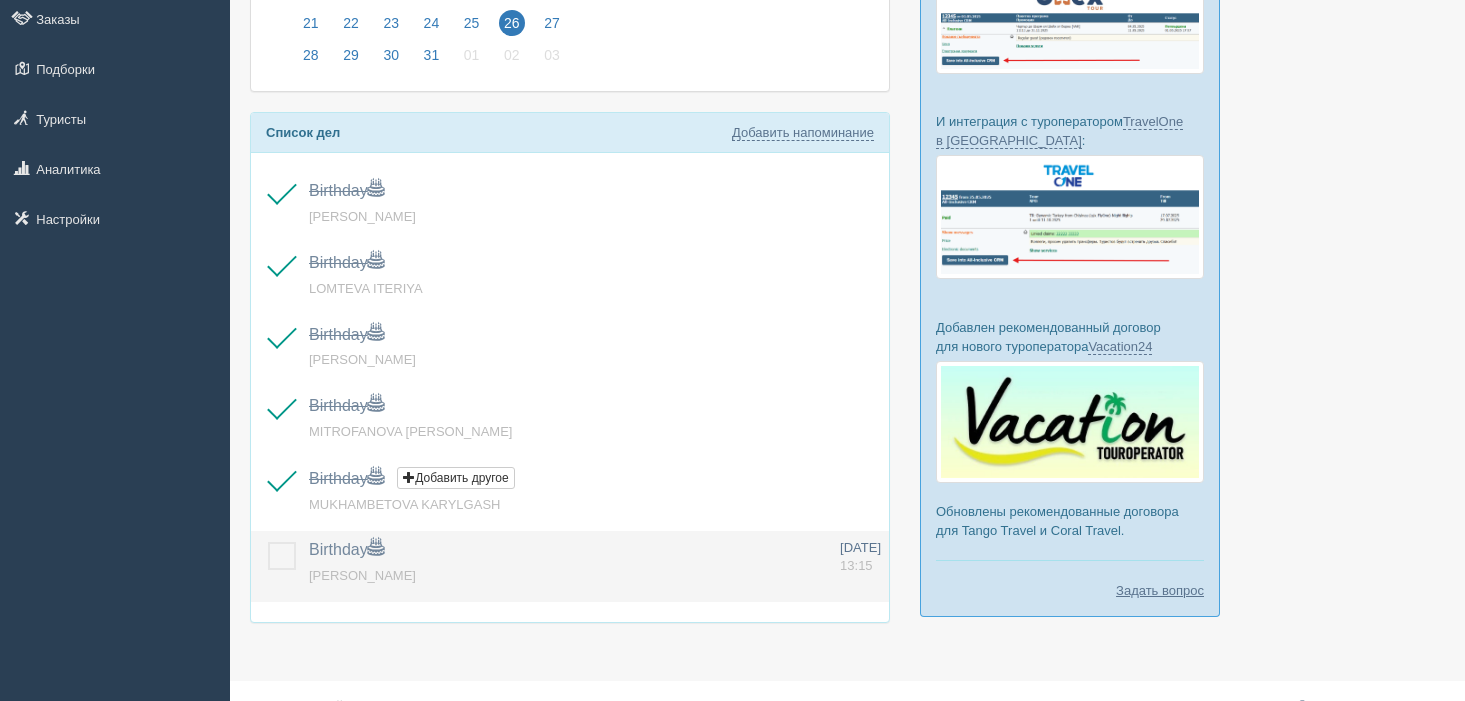 click at bounding box center [268, 542] 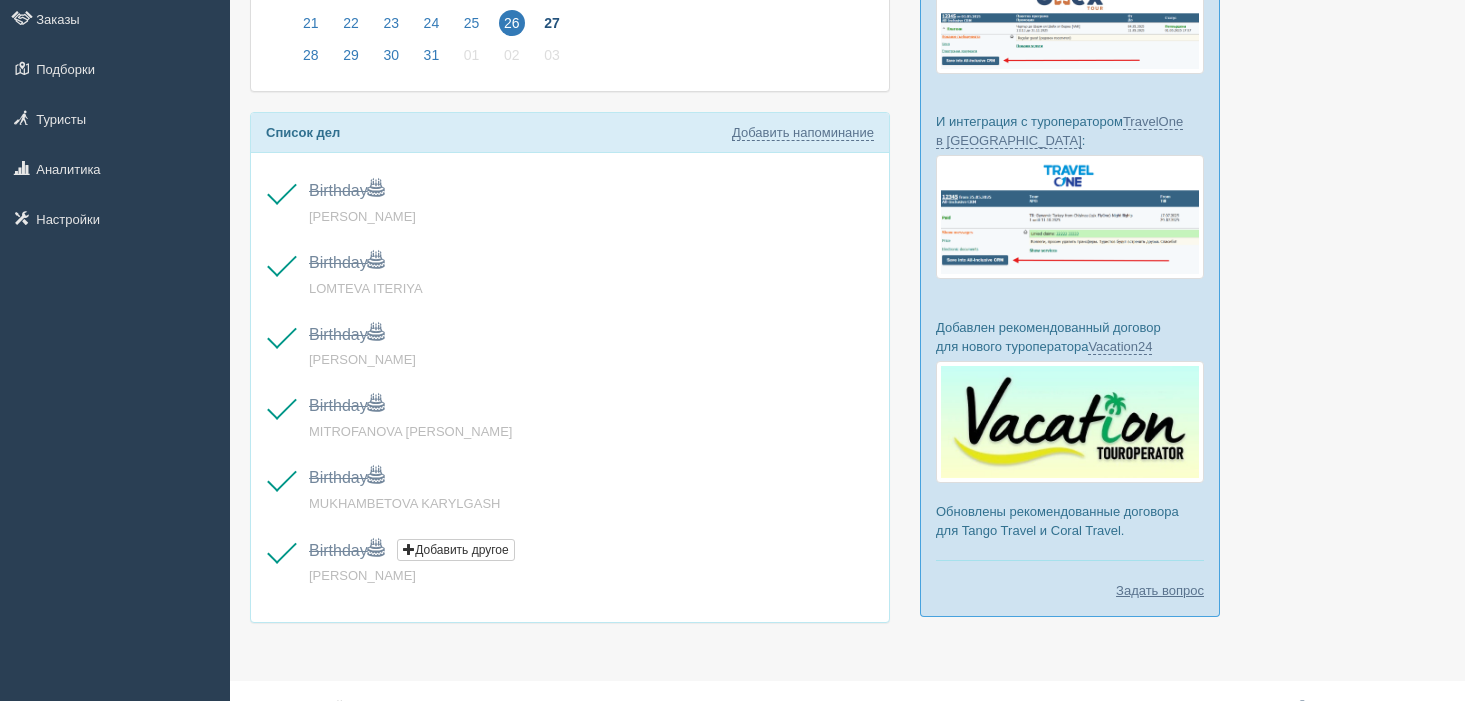 click on "27" at bounding box center [552, 23] 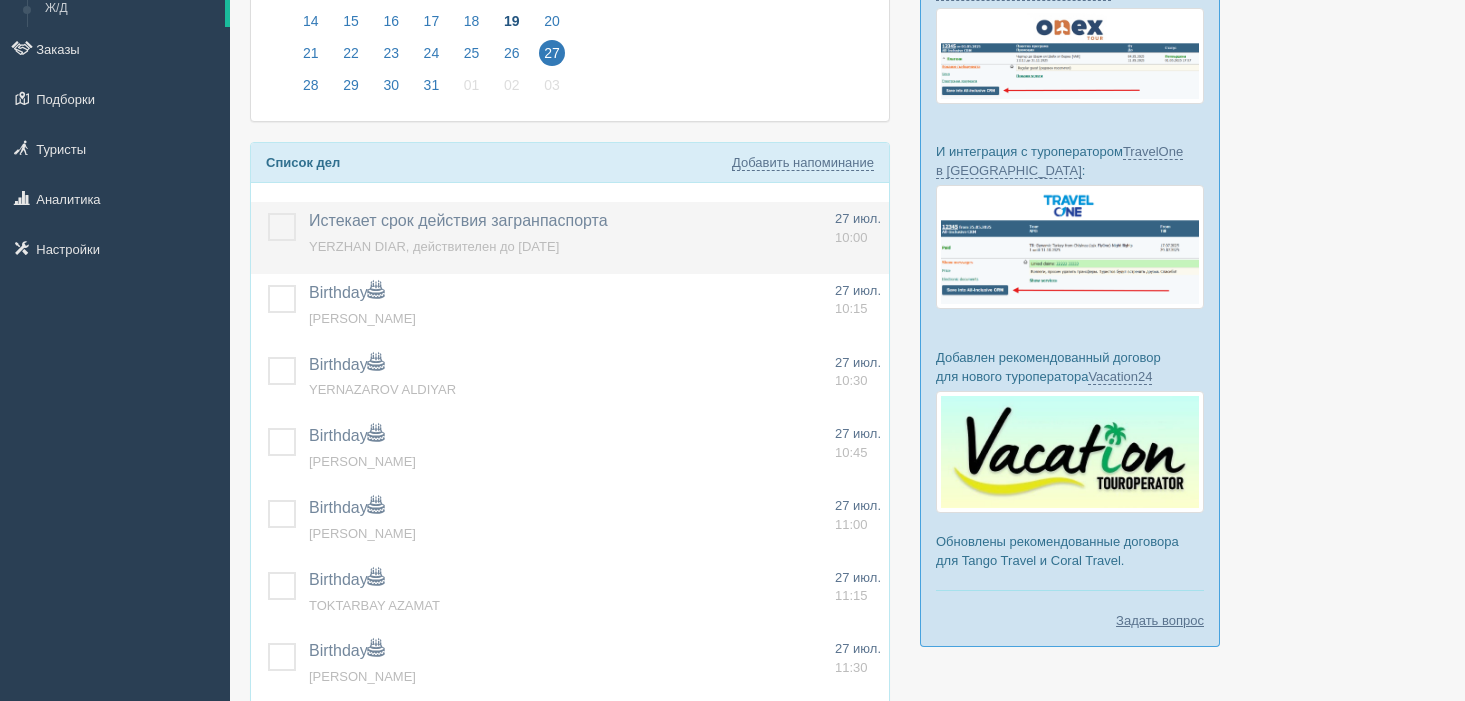 scroll, scrollTop: 229, scrollLeft: 0, axis: vertical 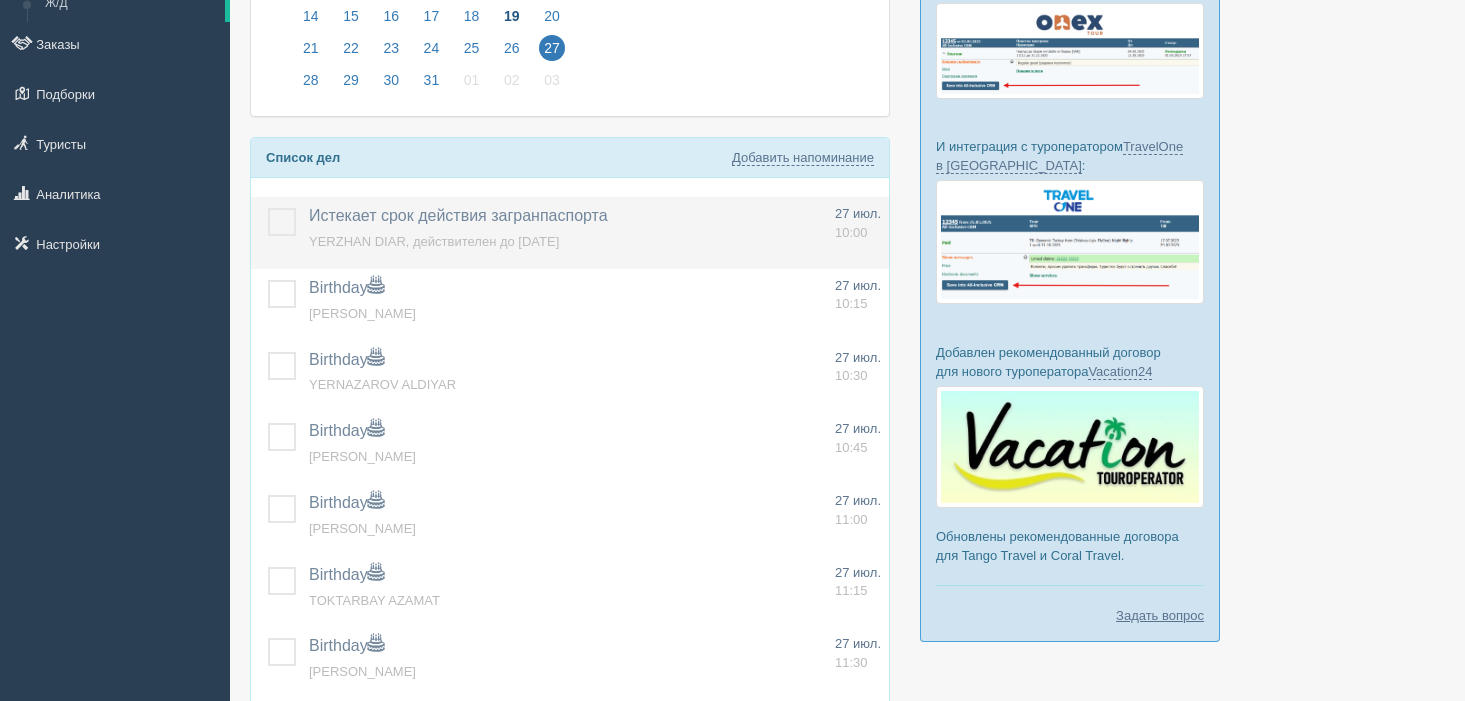 click at bounding box center [268, 208] 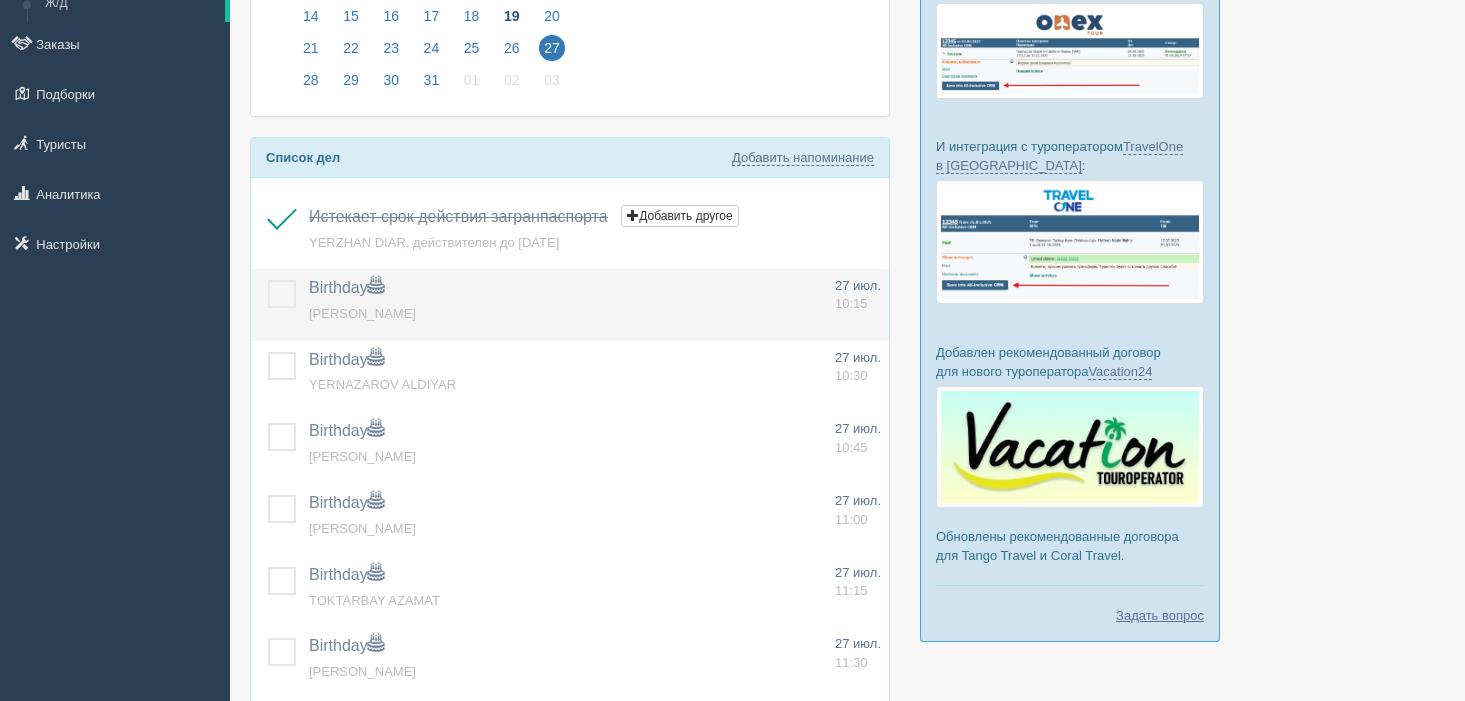 click at bounding box center [268, 280] 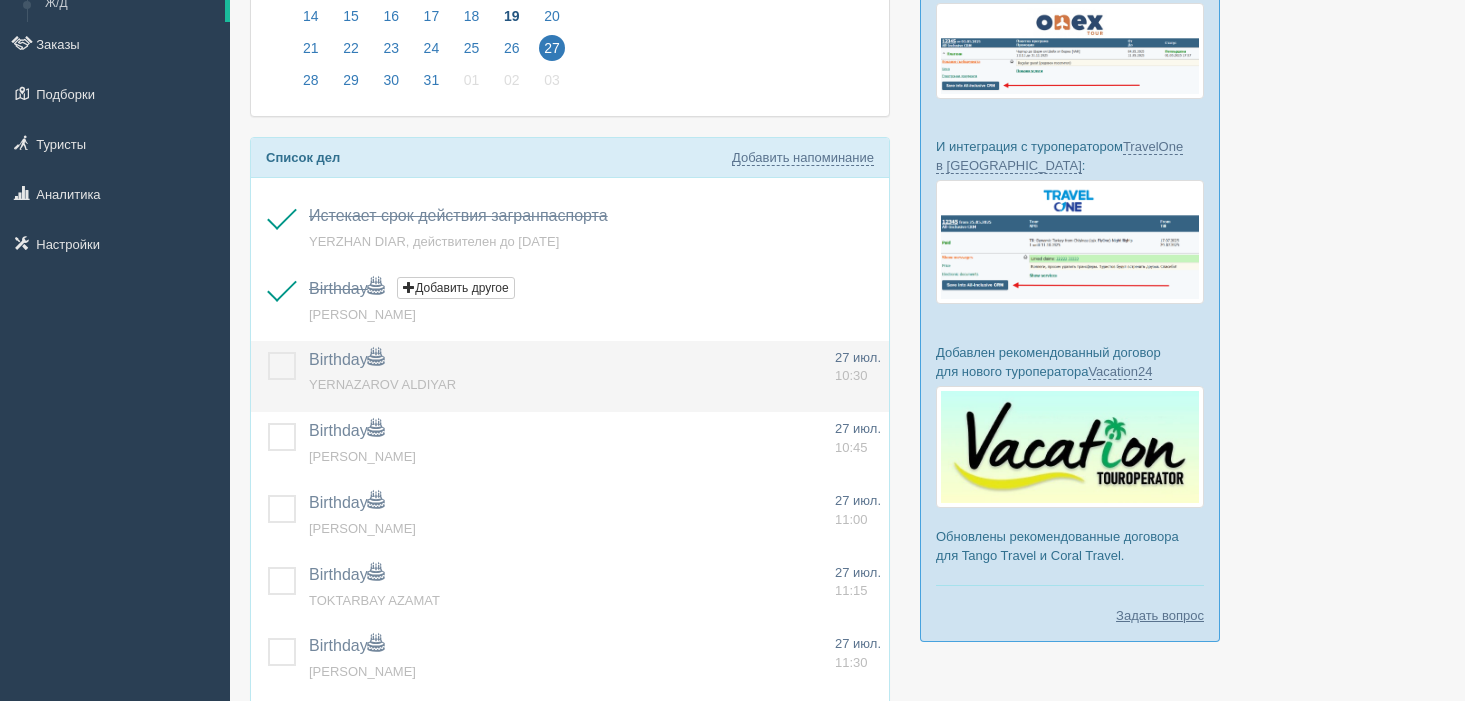 click at bounding box center [268, 352] 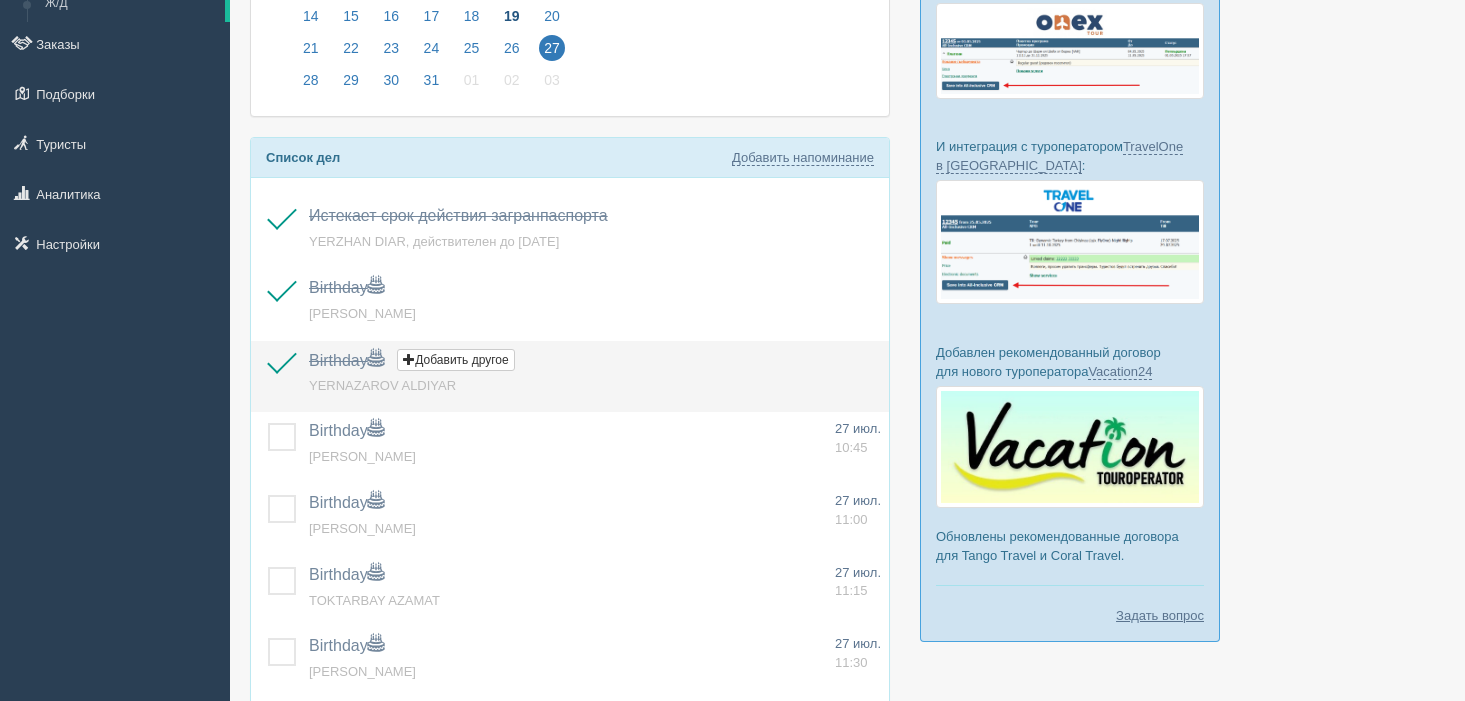 scroll, scrollTop: 289, scrollLeft: 0, axis: vertical 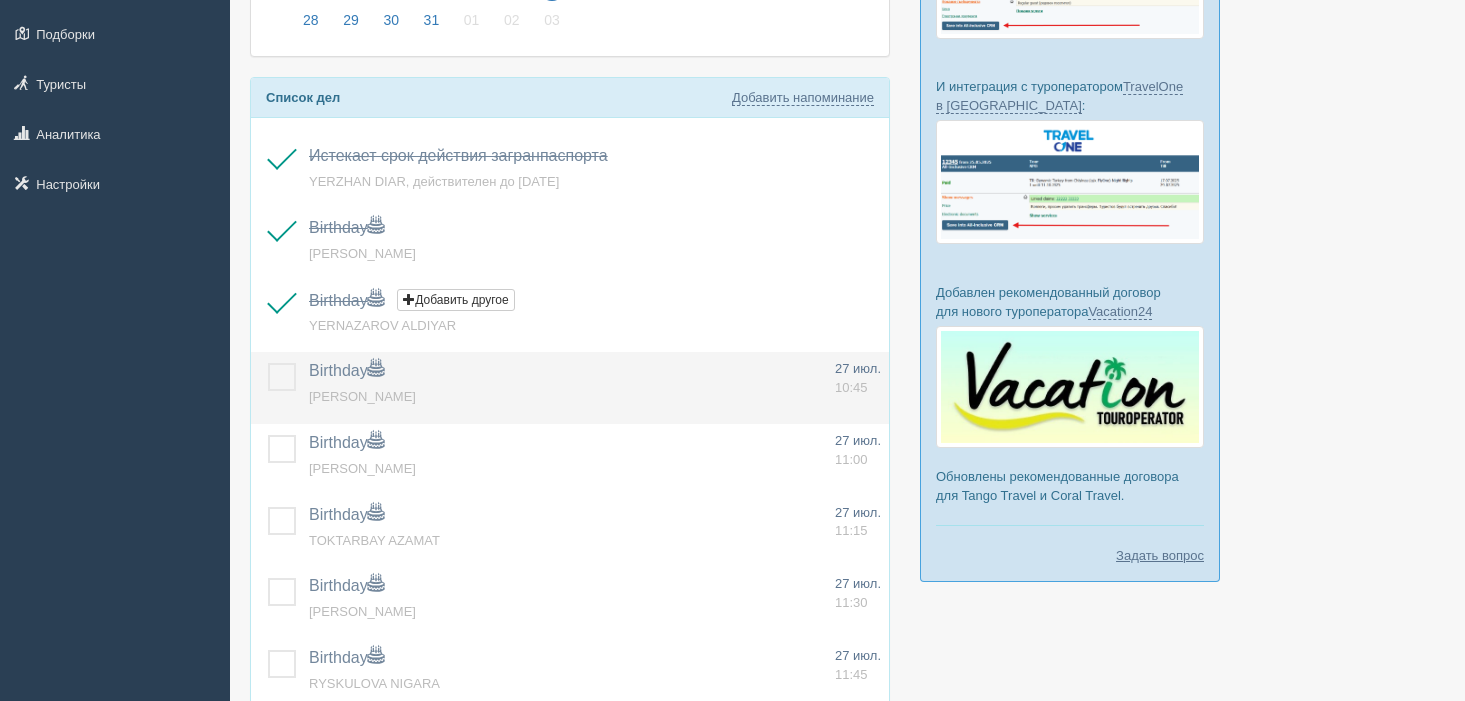 click at bounding box center (268, 363) 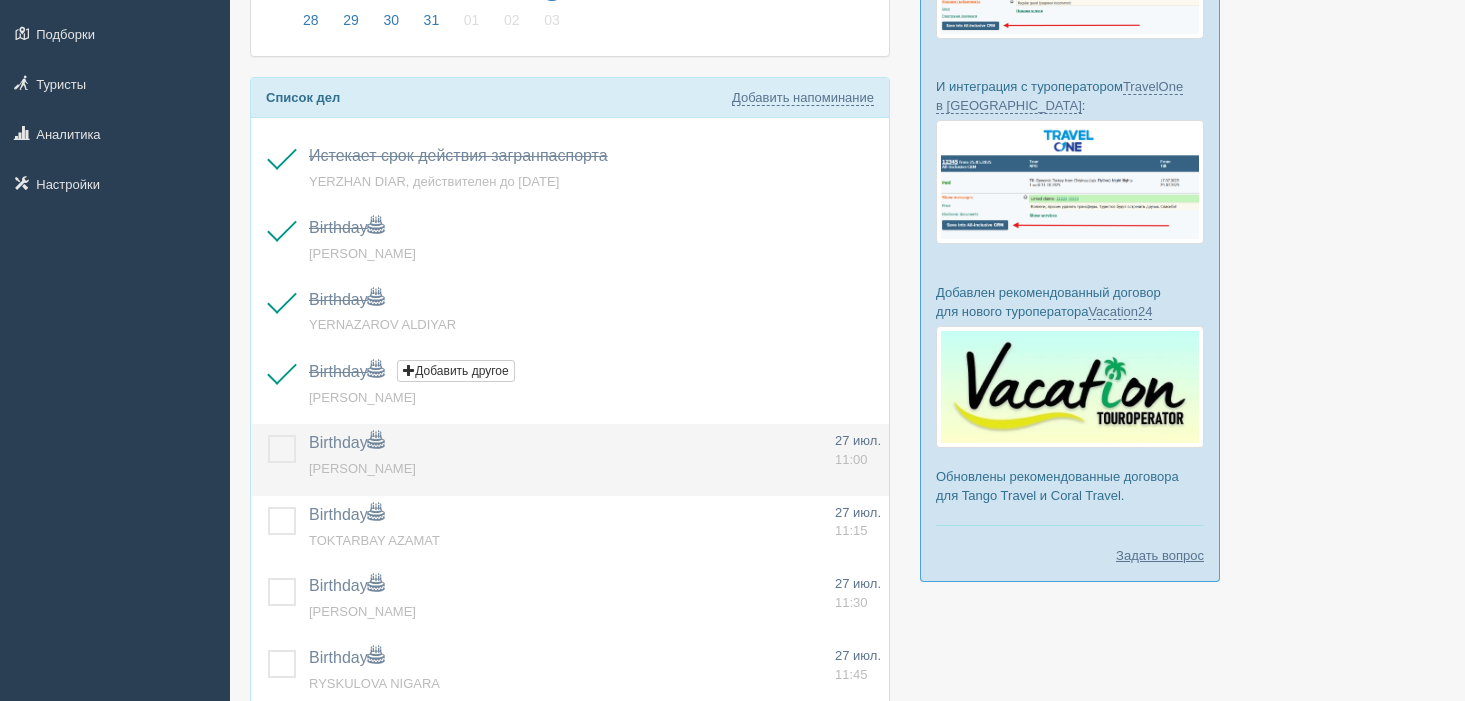 click at bounding box center [268, 435] 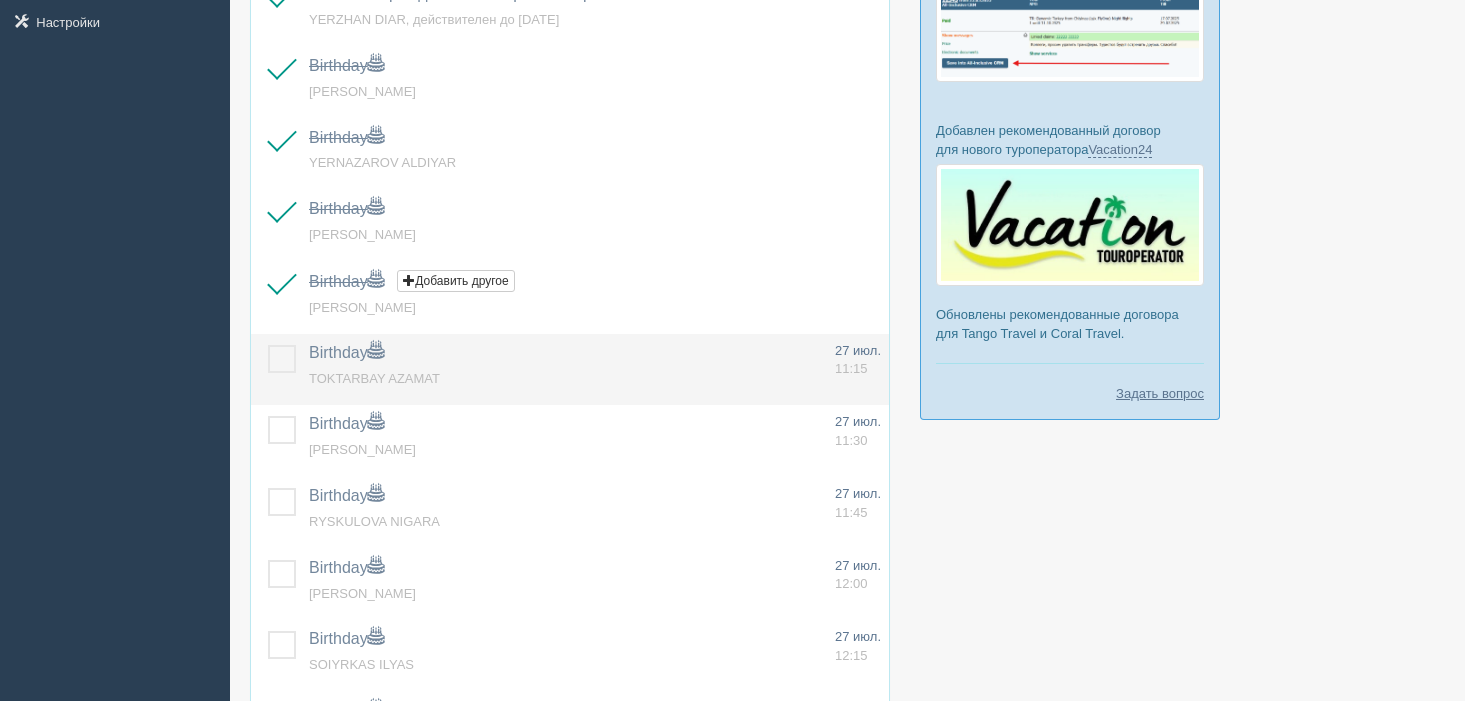 scroll, scrollTop: 458, scrollLeft: 0, axis: vertical 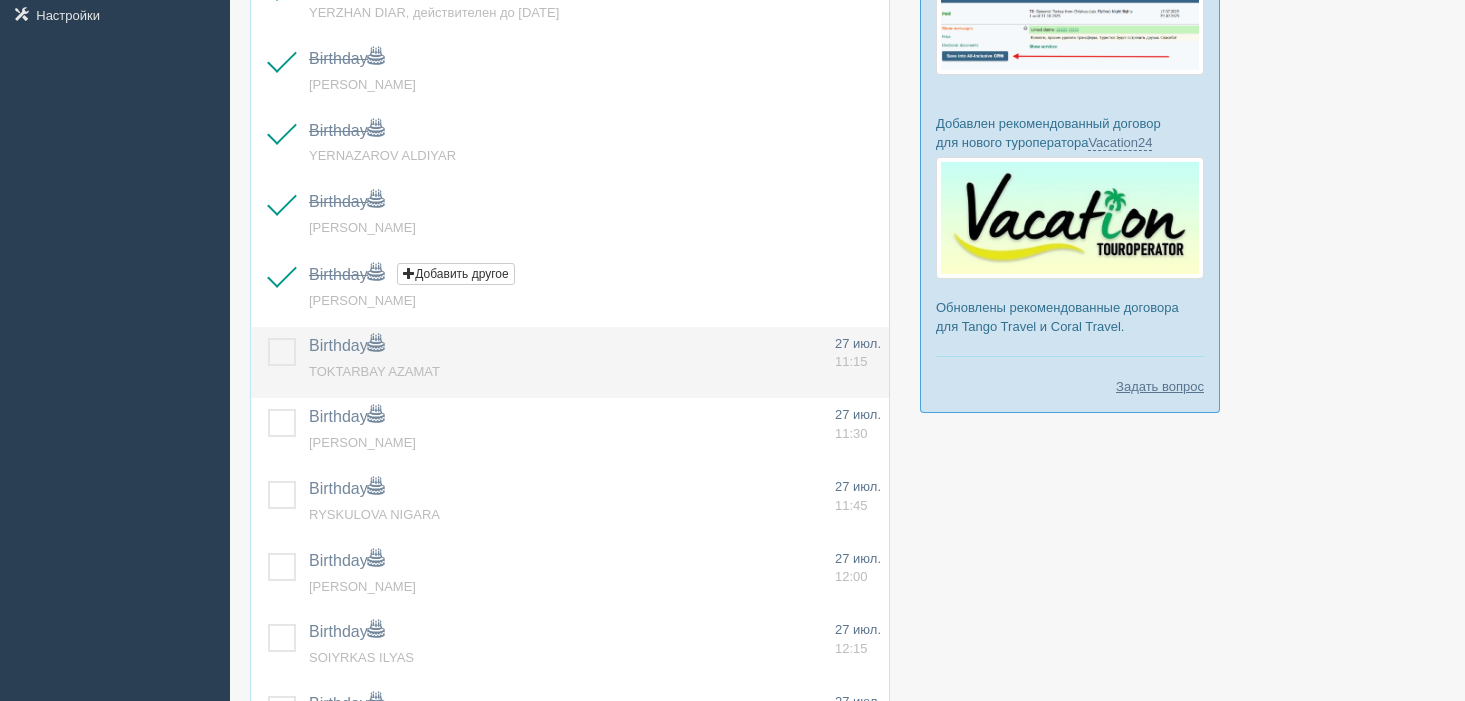 click at bounding box center (268, 338) 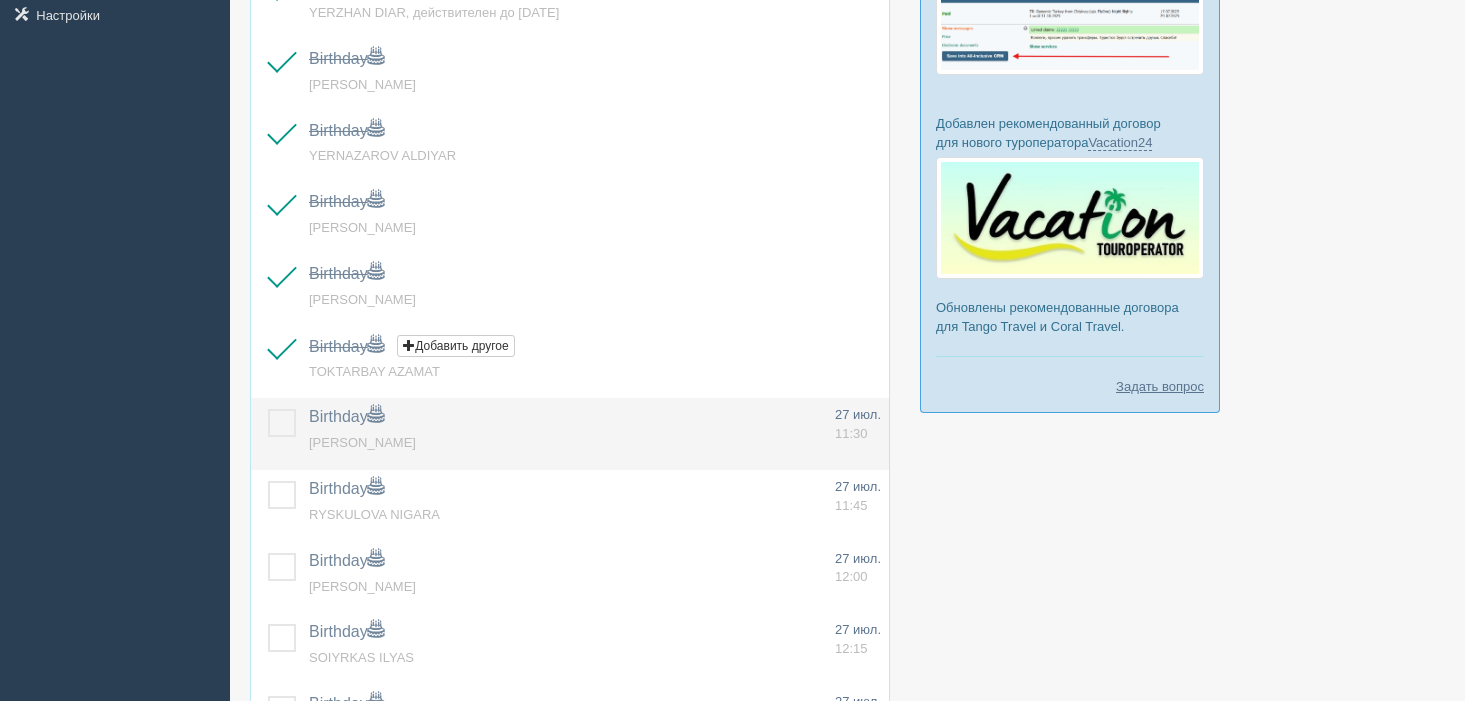 click at bounding box center [268, 409] 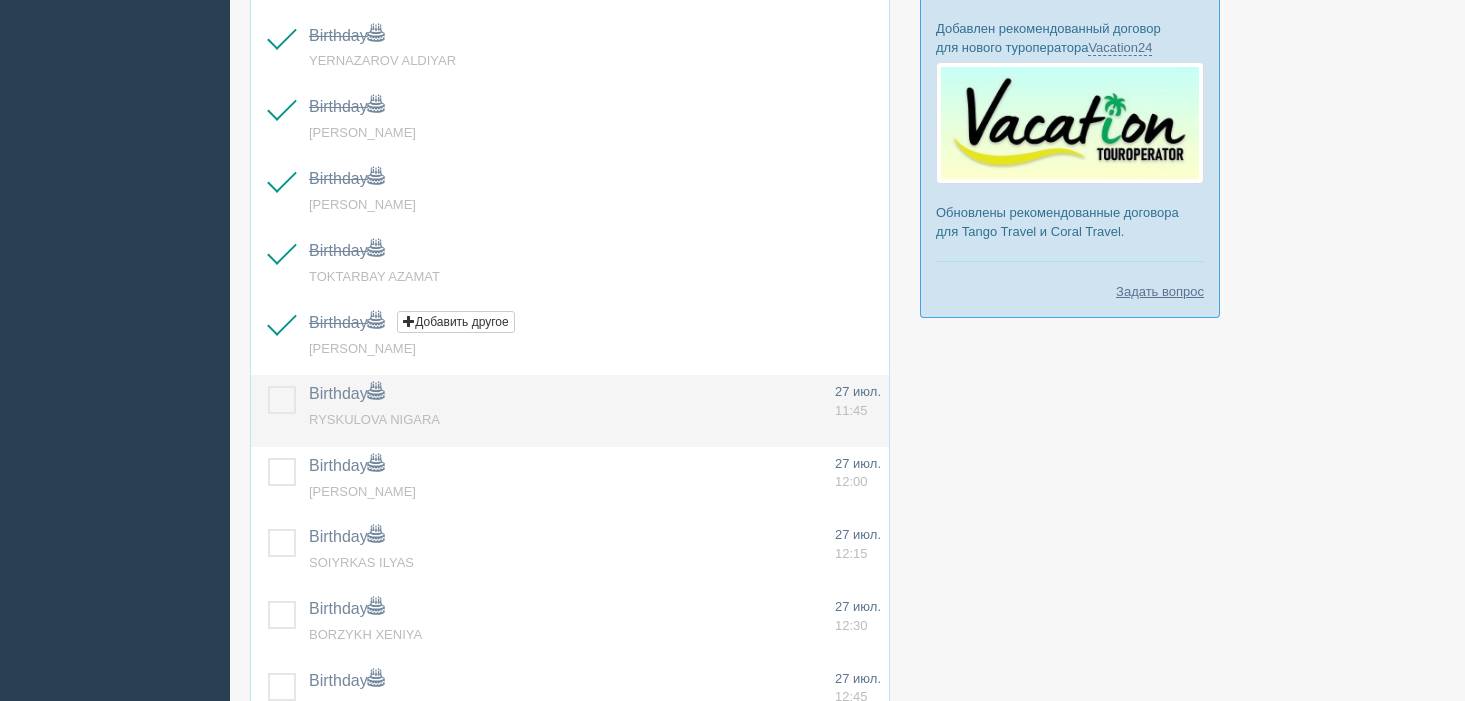 scroll, scrollTop: 557, scrollLeft: 0, axis: vertical 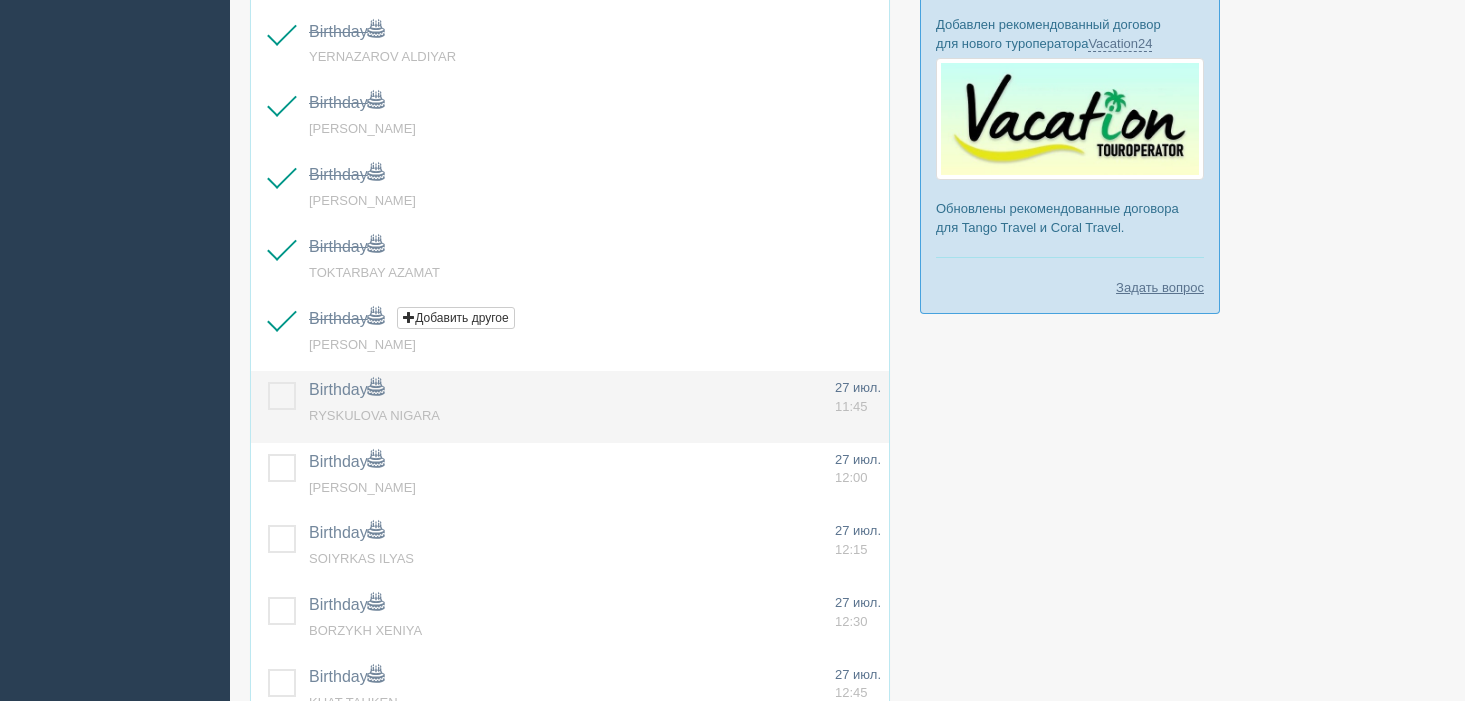 click at bounding box center [268, 382] 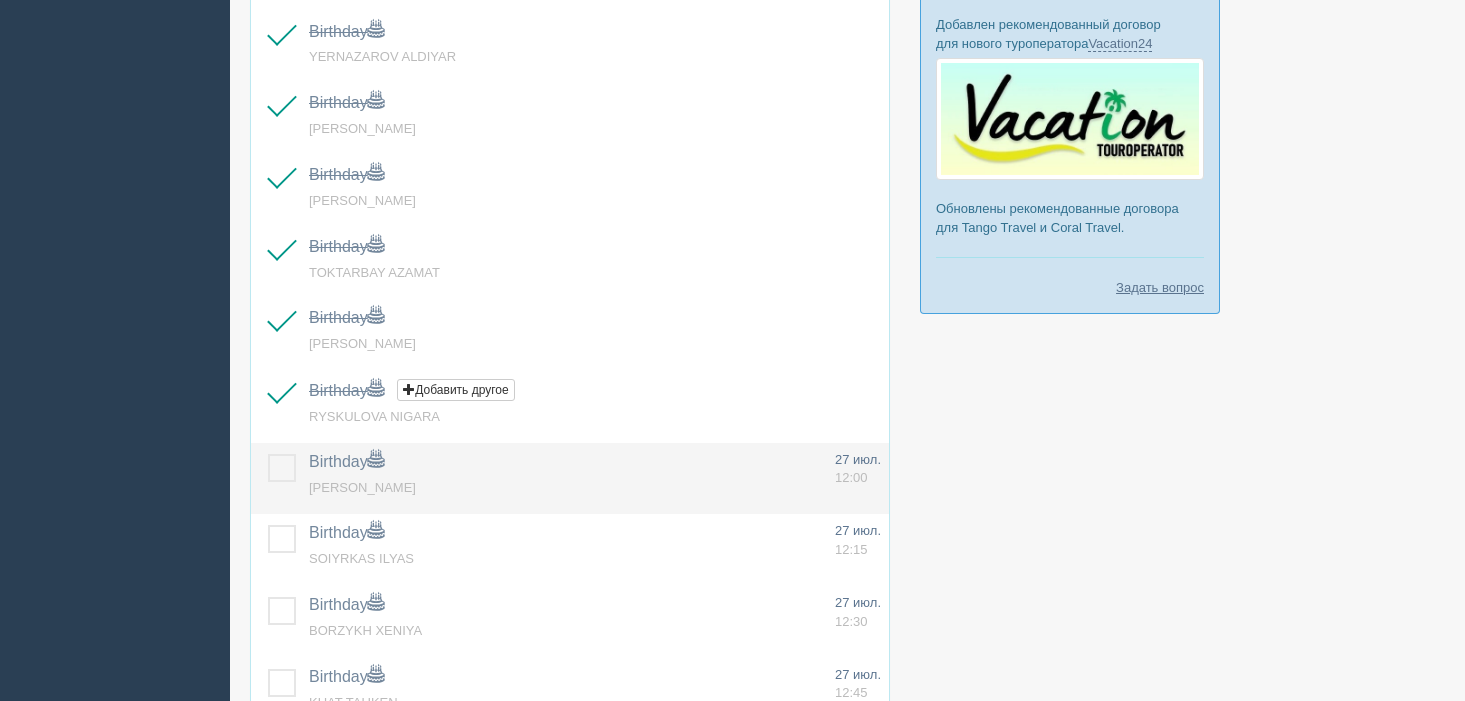 click at bounding box center (268, 454) 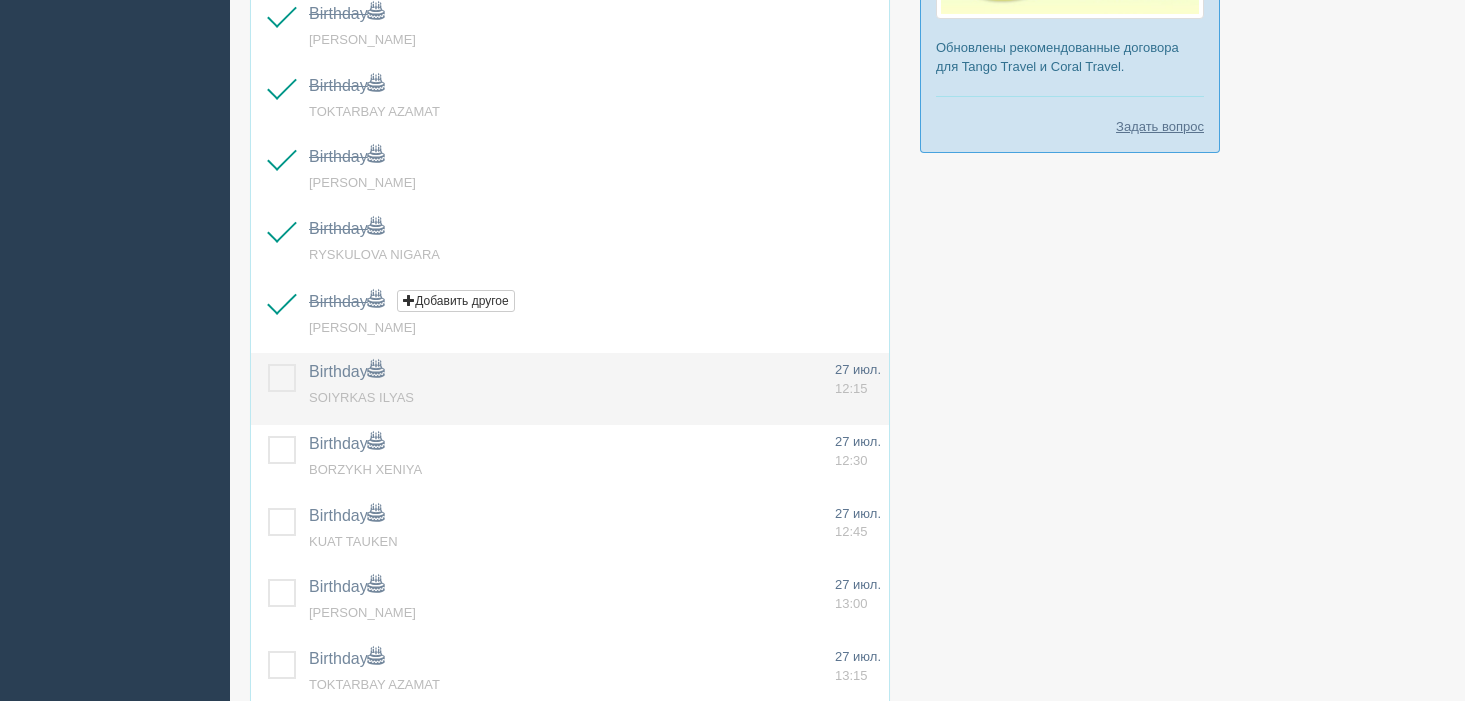 scroll, scrollTop: 722, scrollLeft: 0, axis: vertical 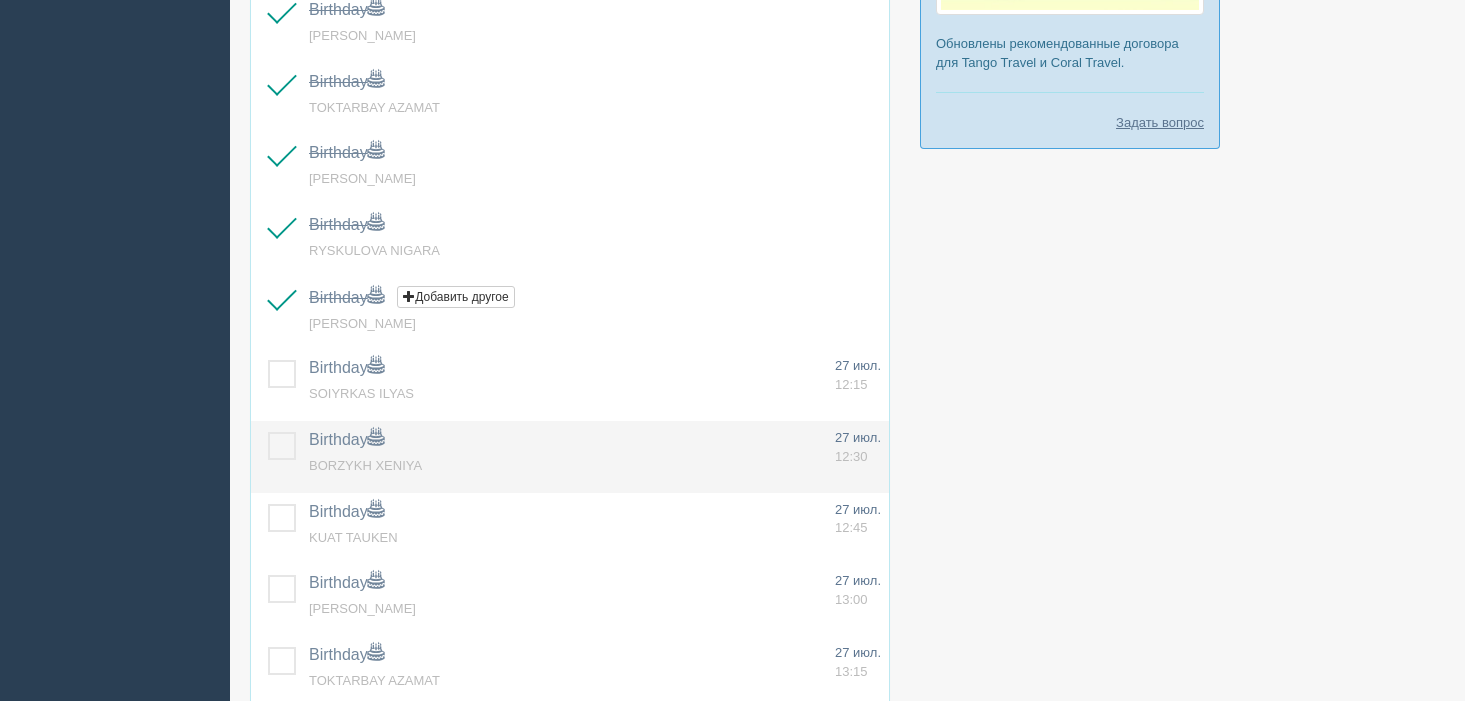 drag, startPoint x: 283, startPoint y: 375, endPoint x: 290, endPoint y: 438, distance: 63.387695 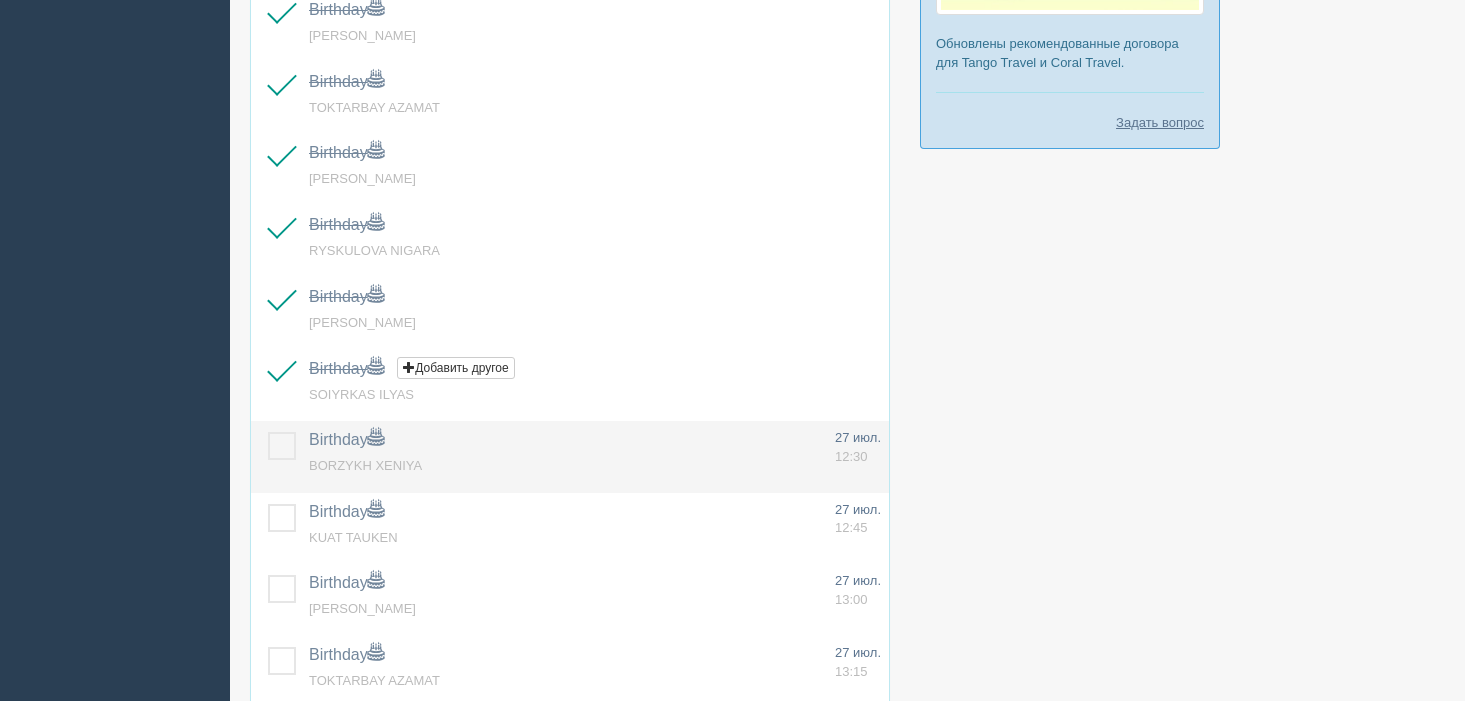 click at bounding box center (268, 432) 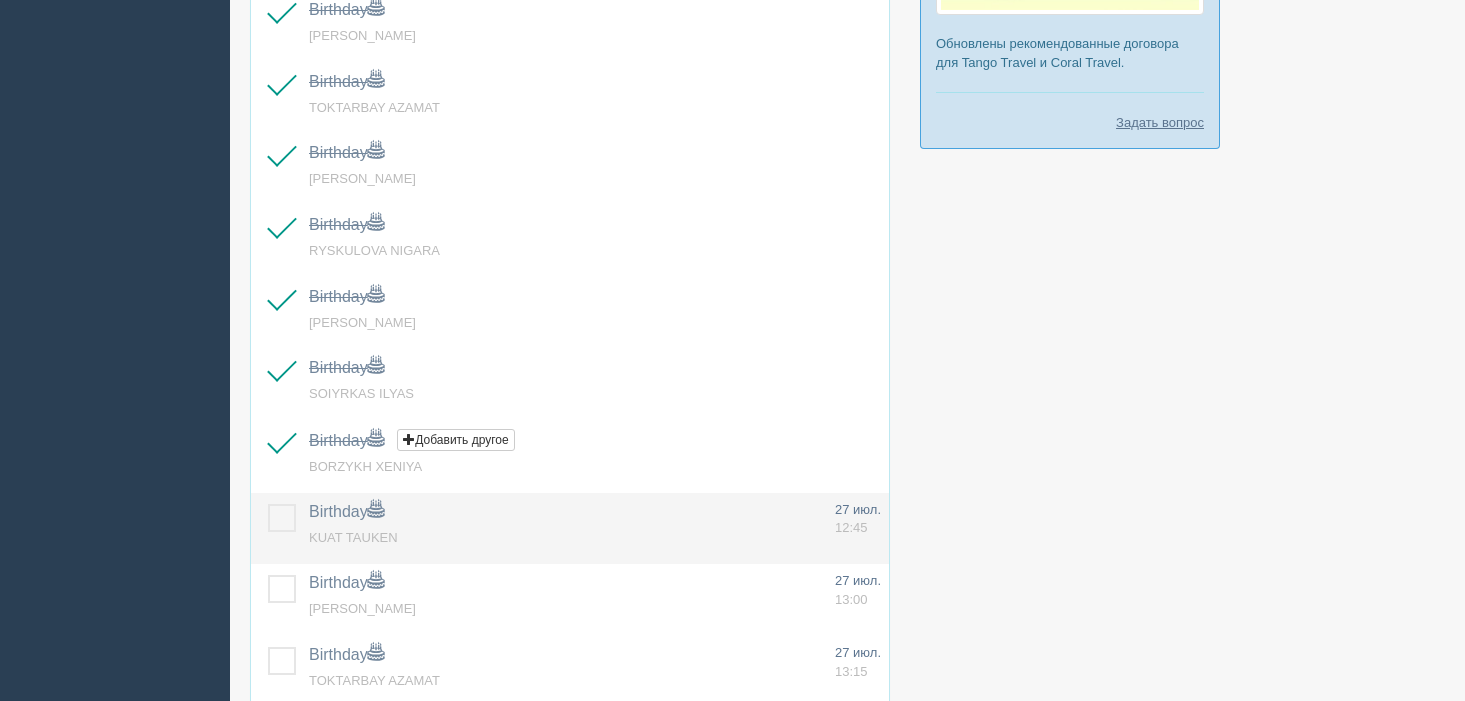 click at bounding box center [268, 504] 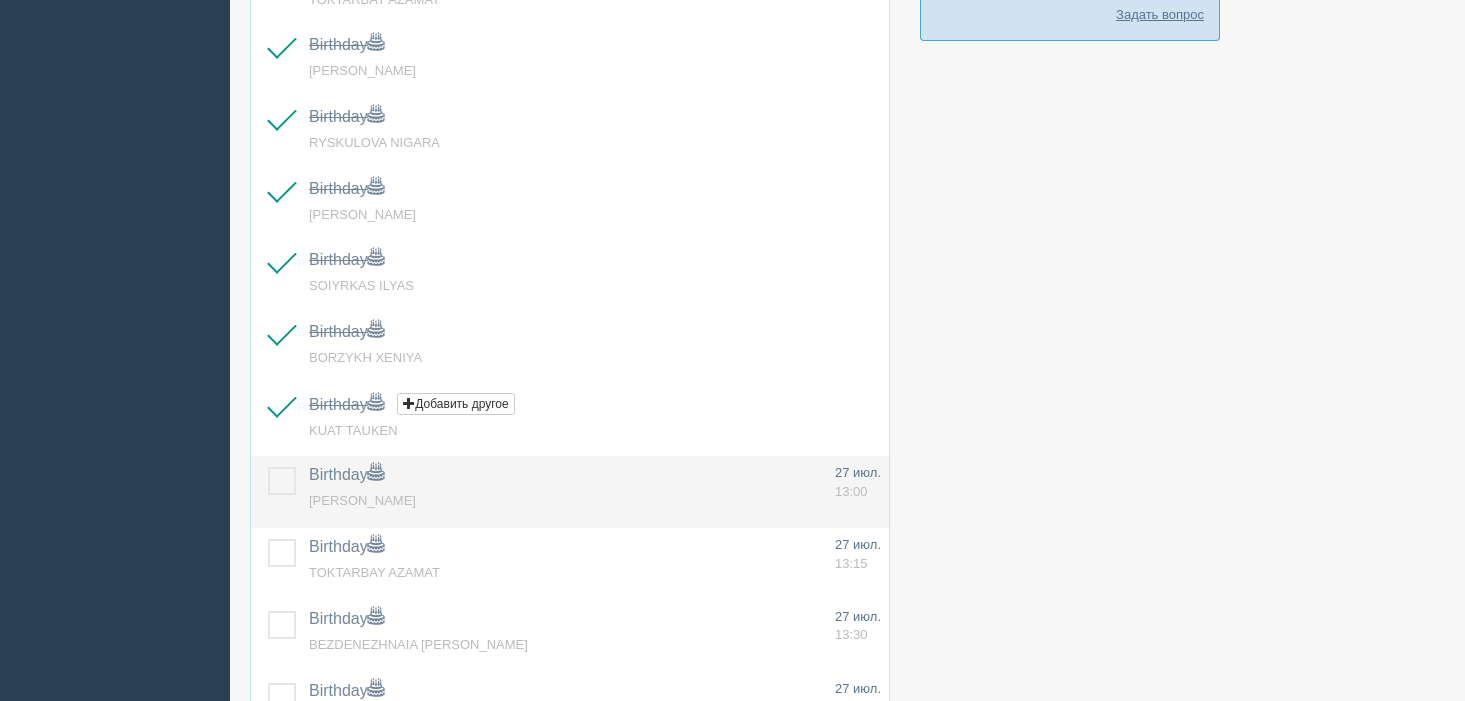 scroll, scrollTop: 836, scrollLeft: 0, axis: vertical 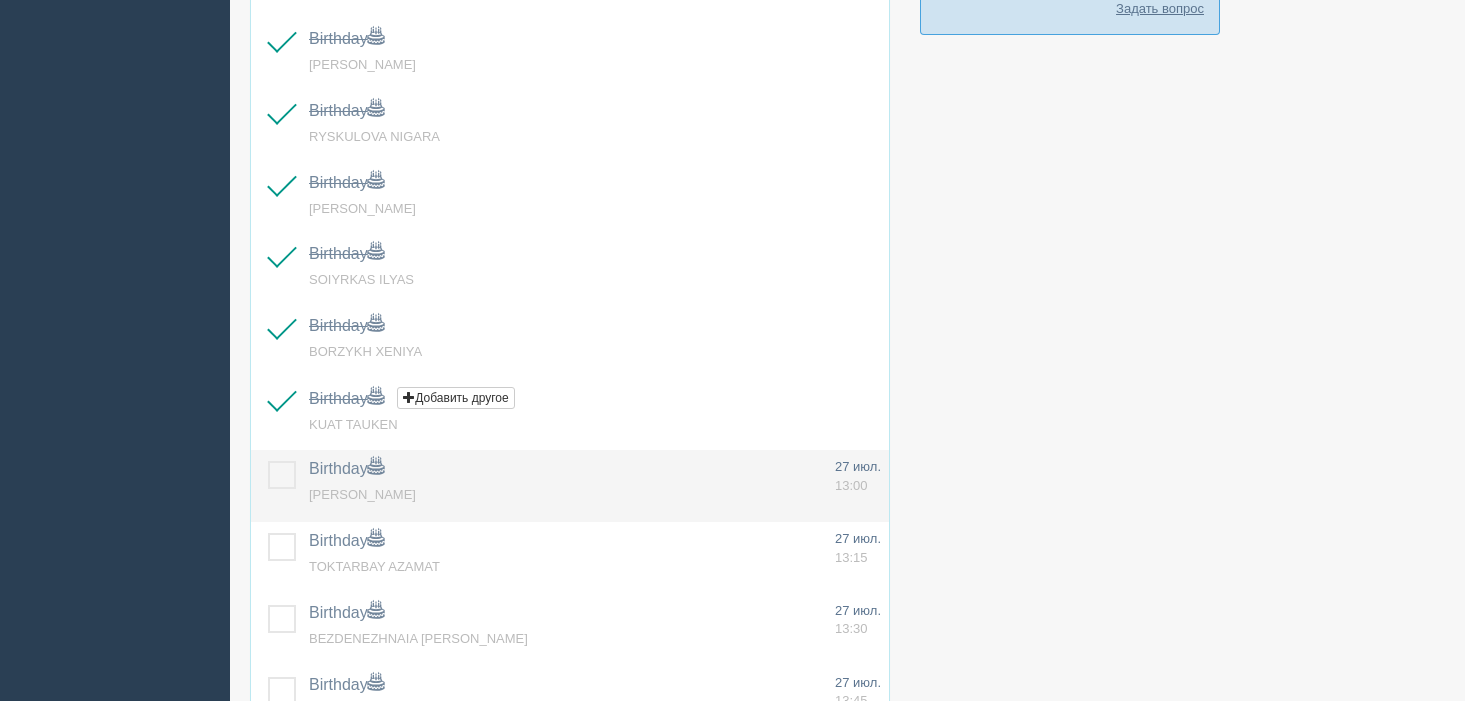 click at bounding box center [268, 461] 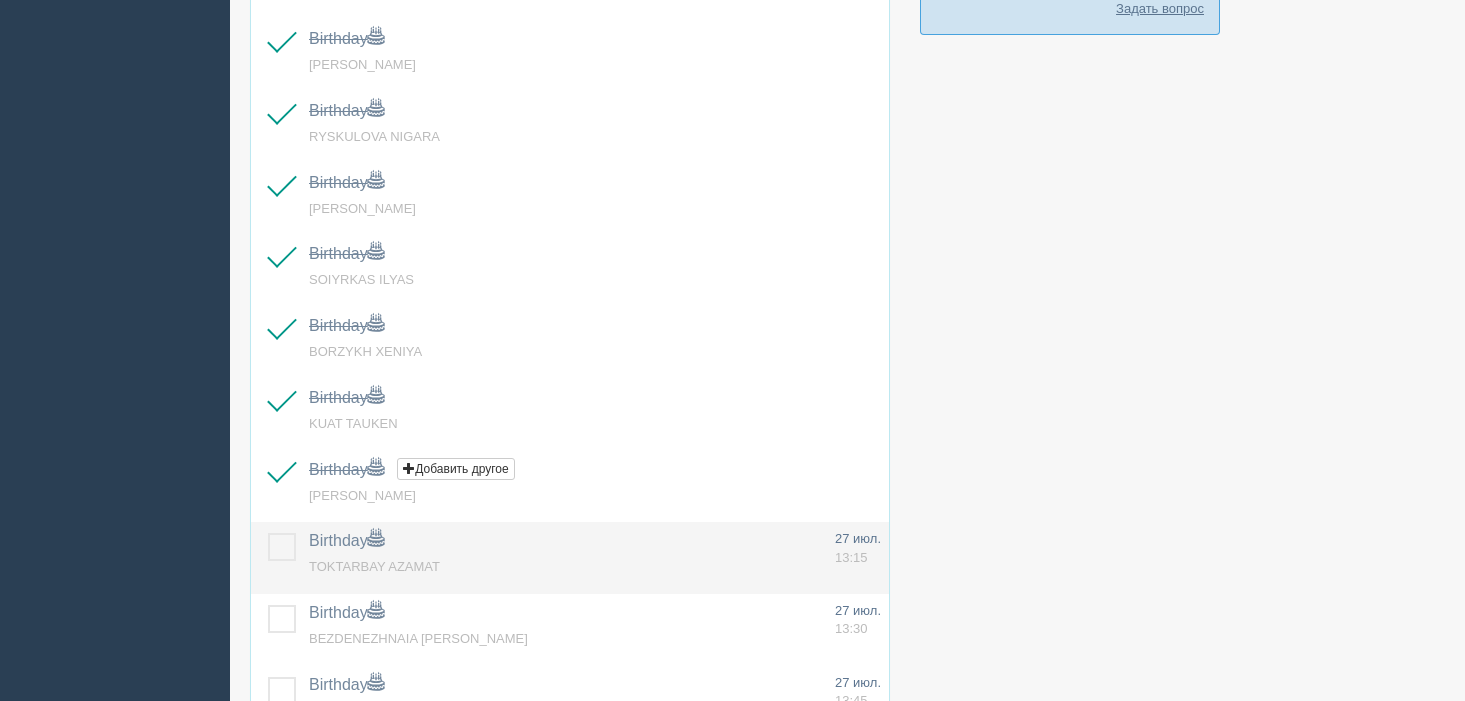 click at bounding box center (268, 533) 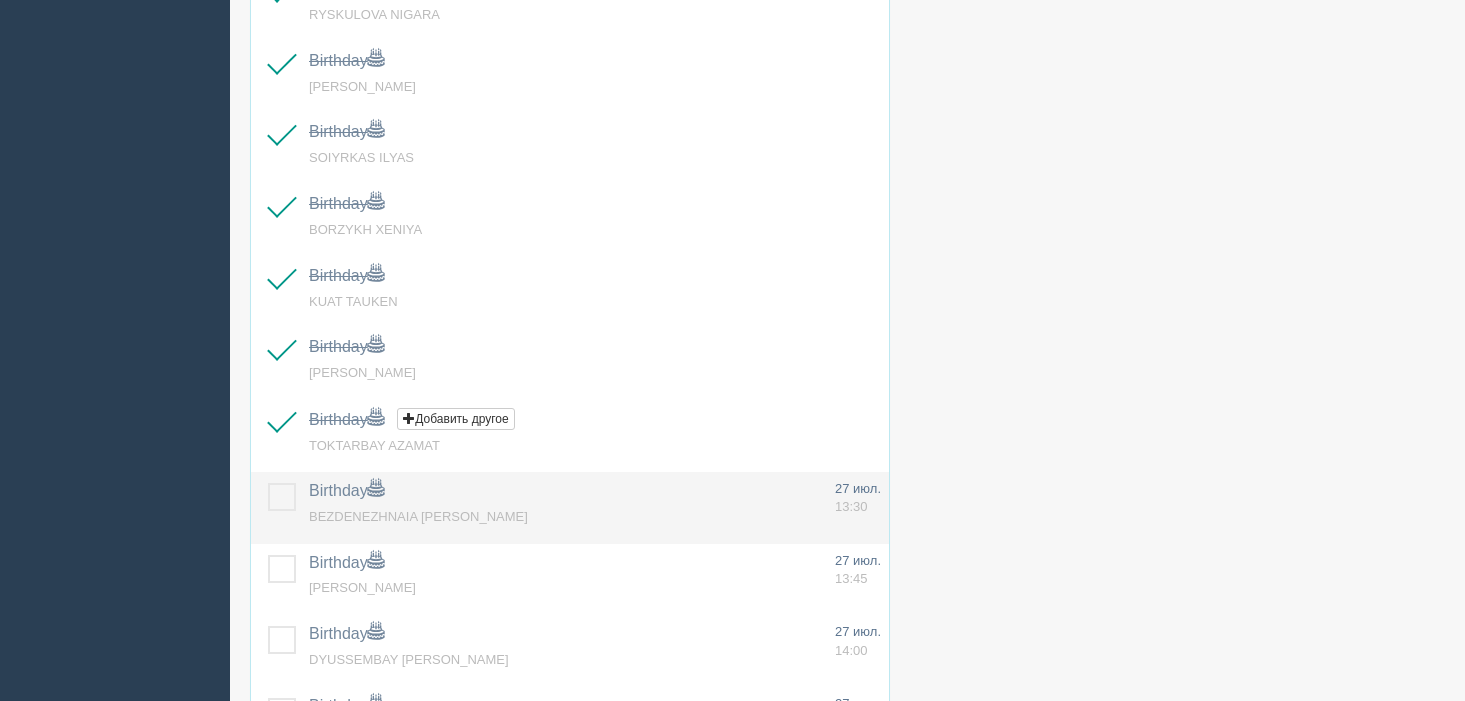 scroll, scrollTop: 959, scrollLeft: 0, axis: vertical 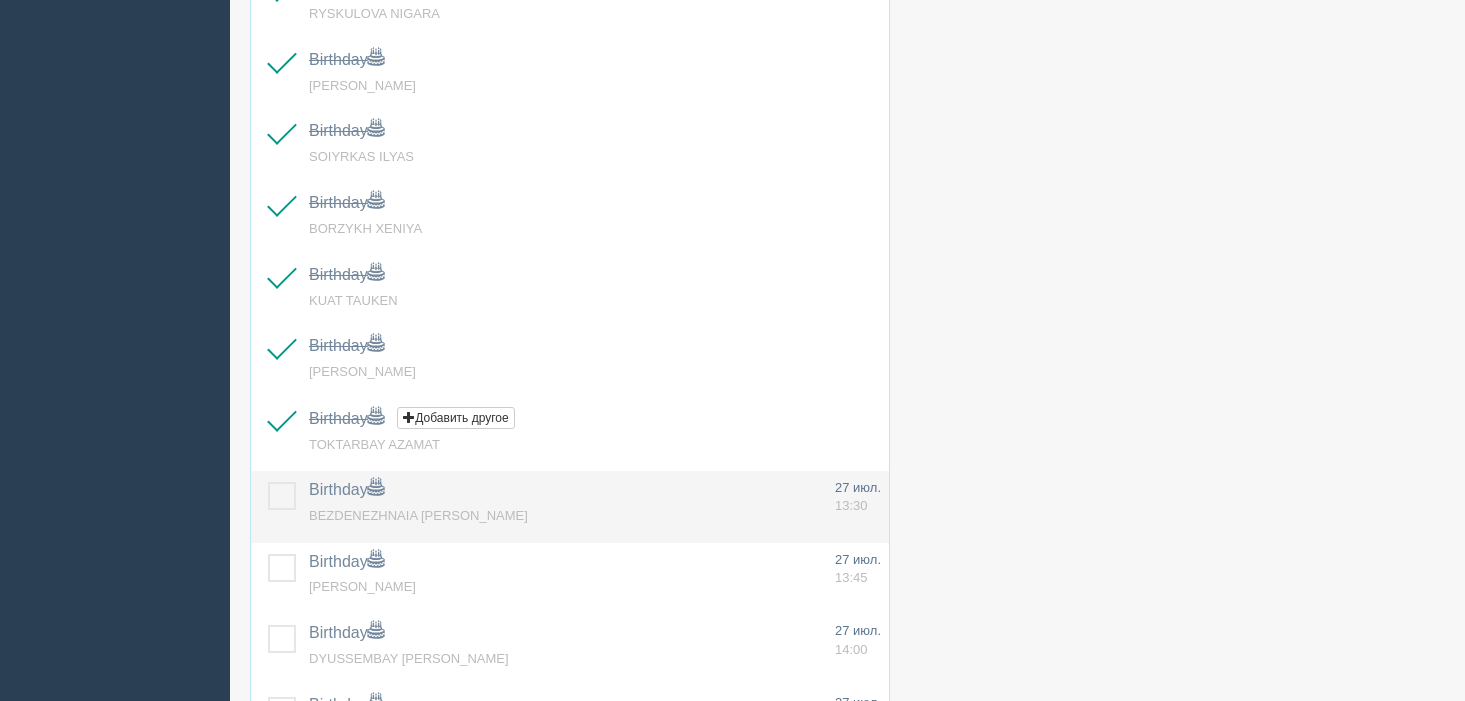 click at bounding box center (268, 482) 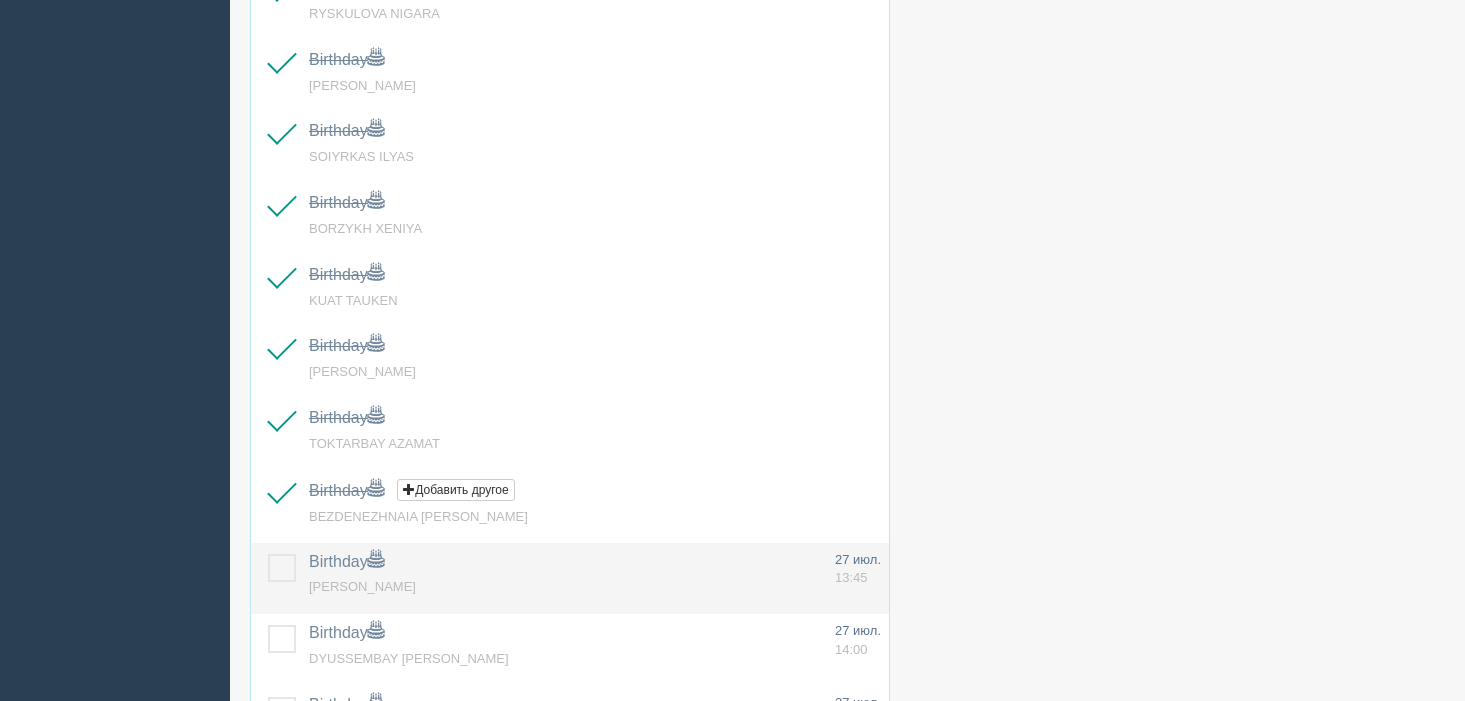 click at bounding box center (268, 554) 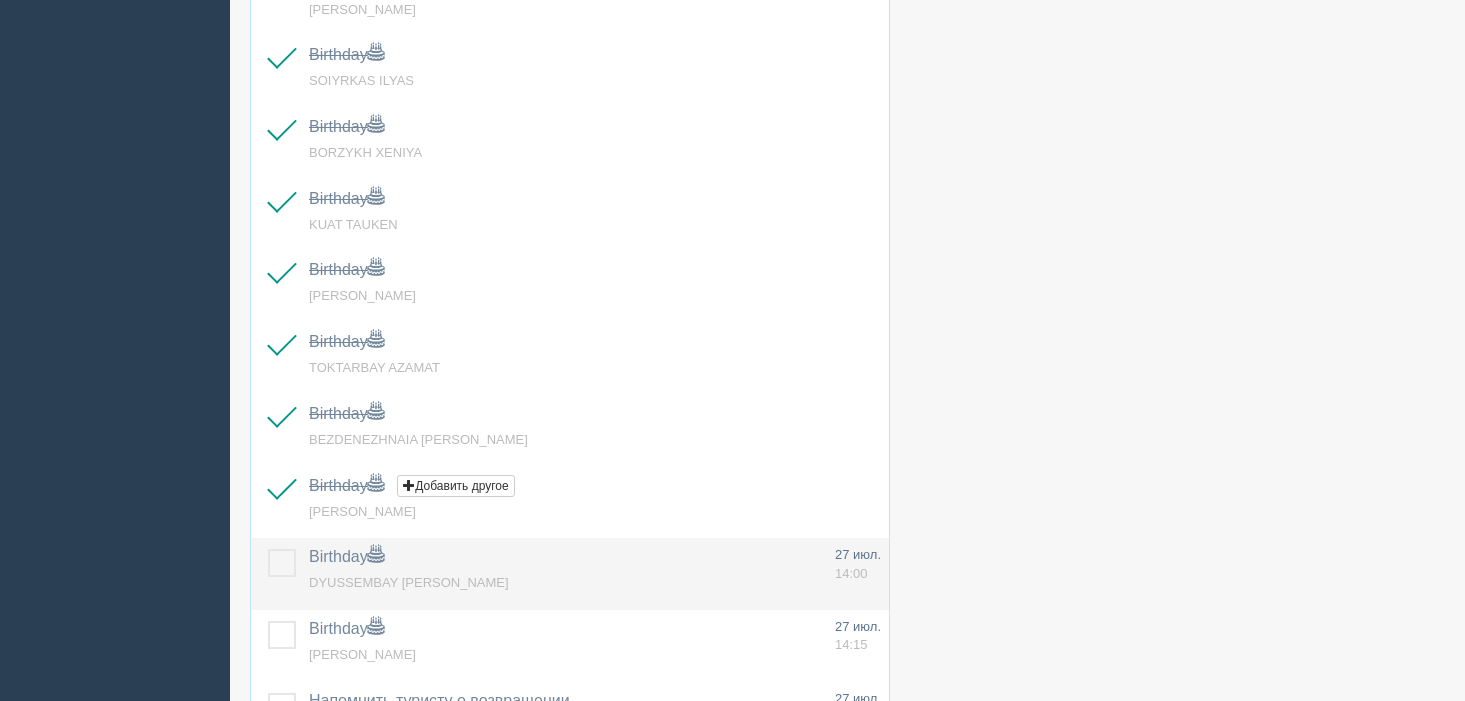 click at bounding box center (268, 549) 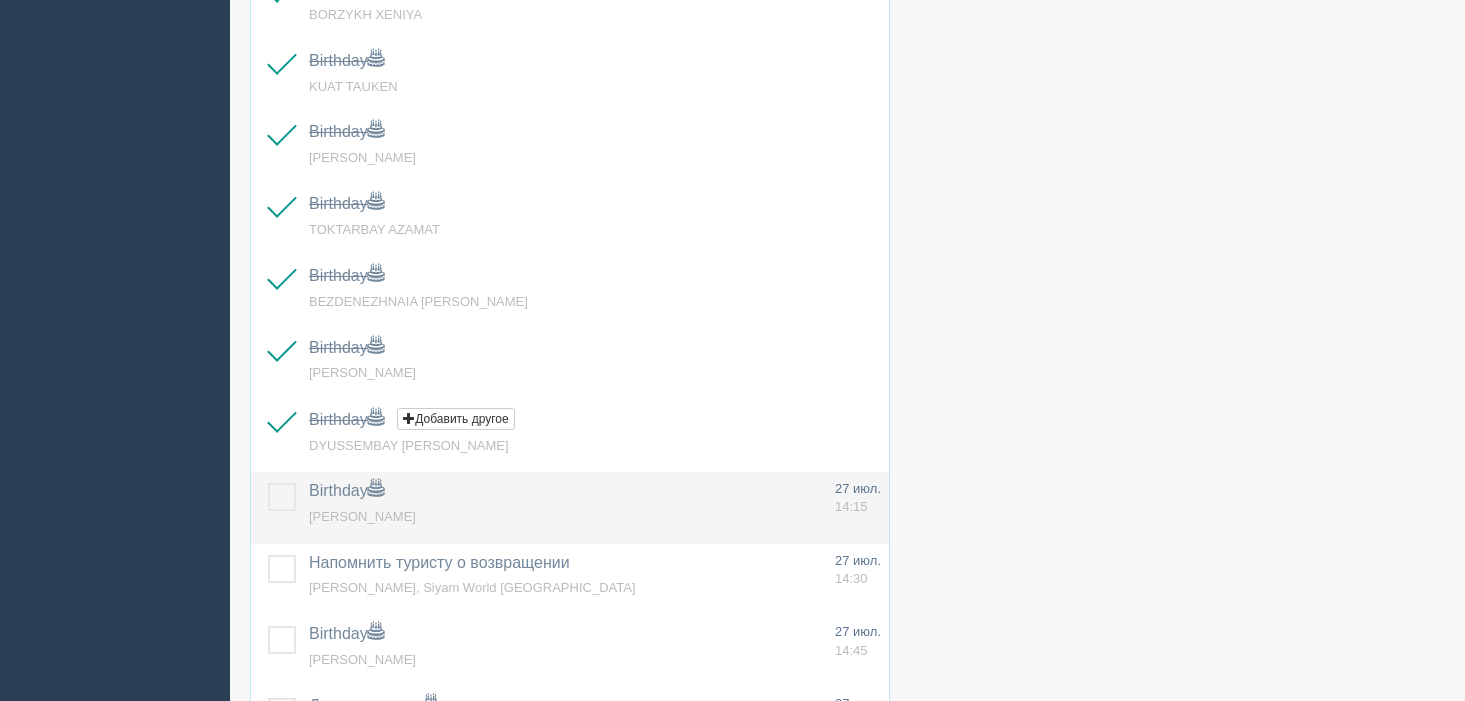 click at bounding box center [268, 483] 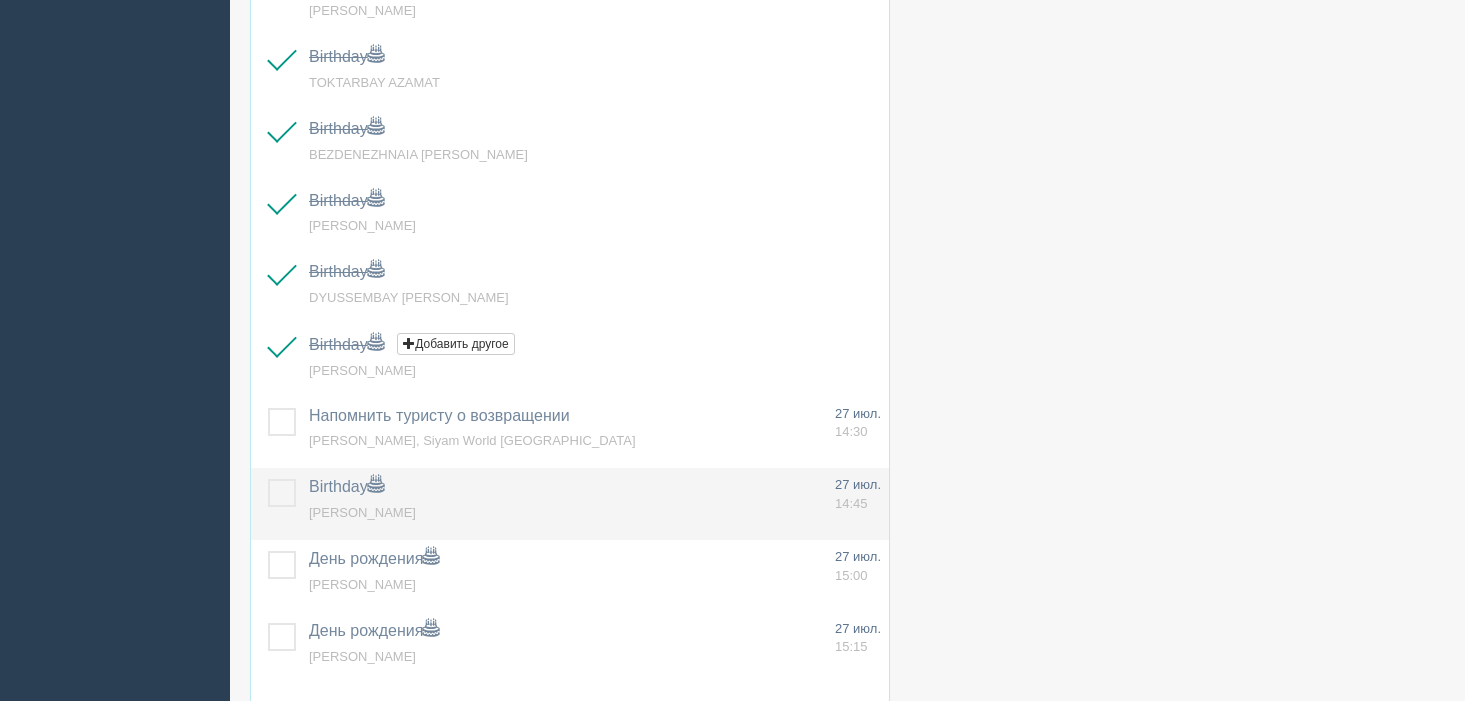 scroll, scrollTop: 1335, scrollLeft: 0, axis: vertical 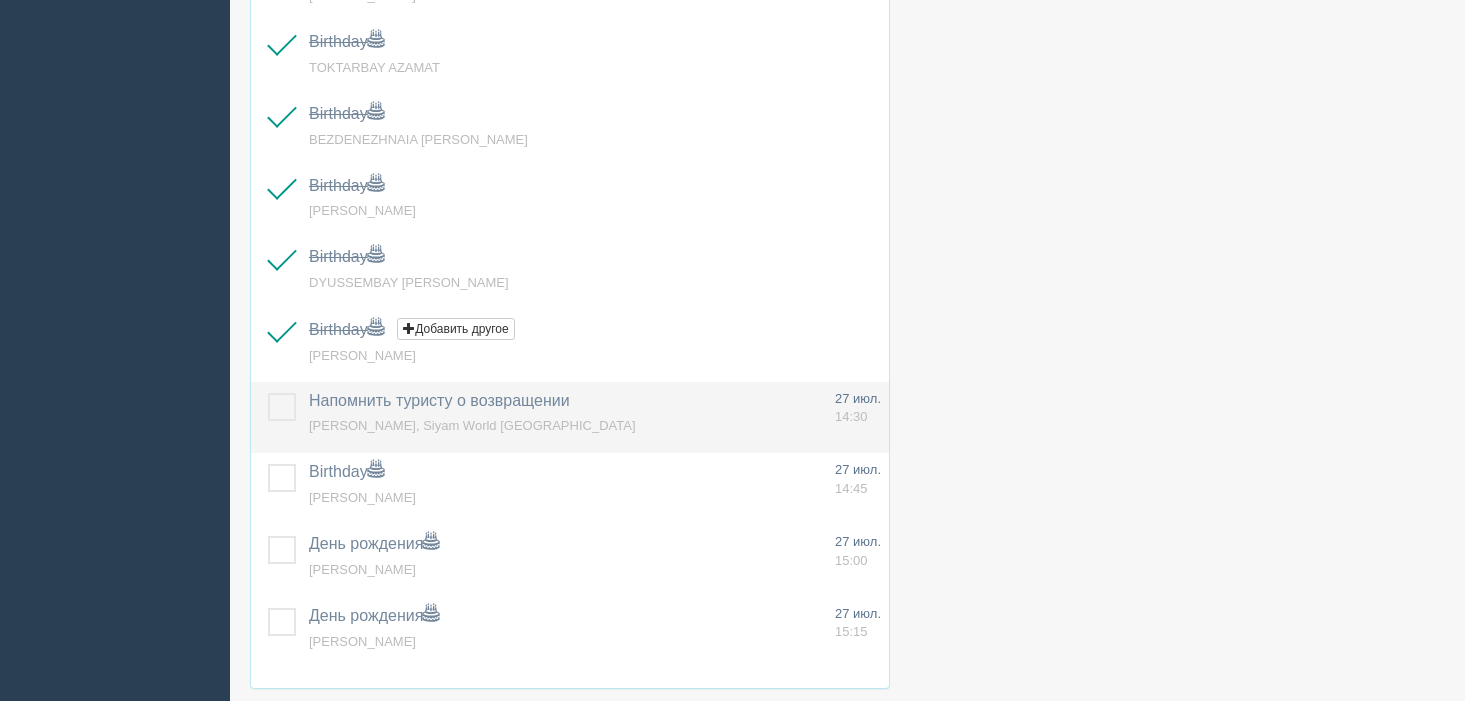 click at bounding box center [268, 393] 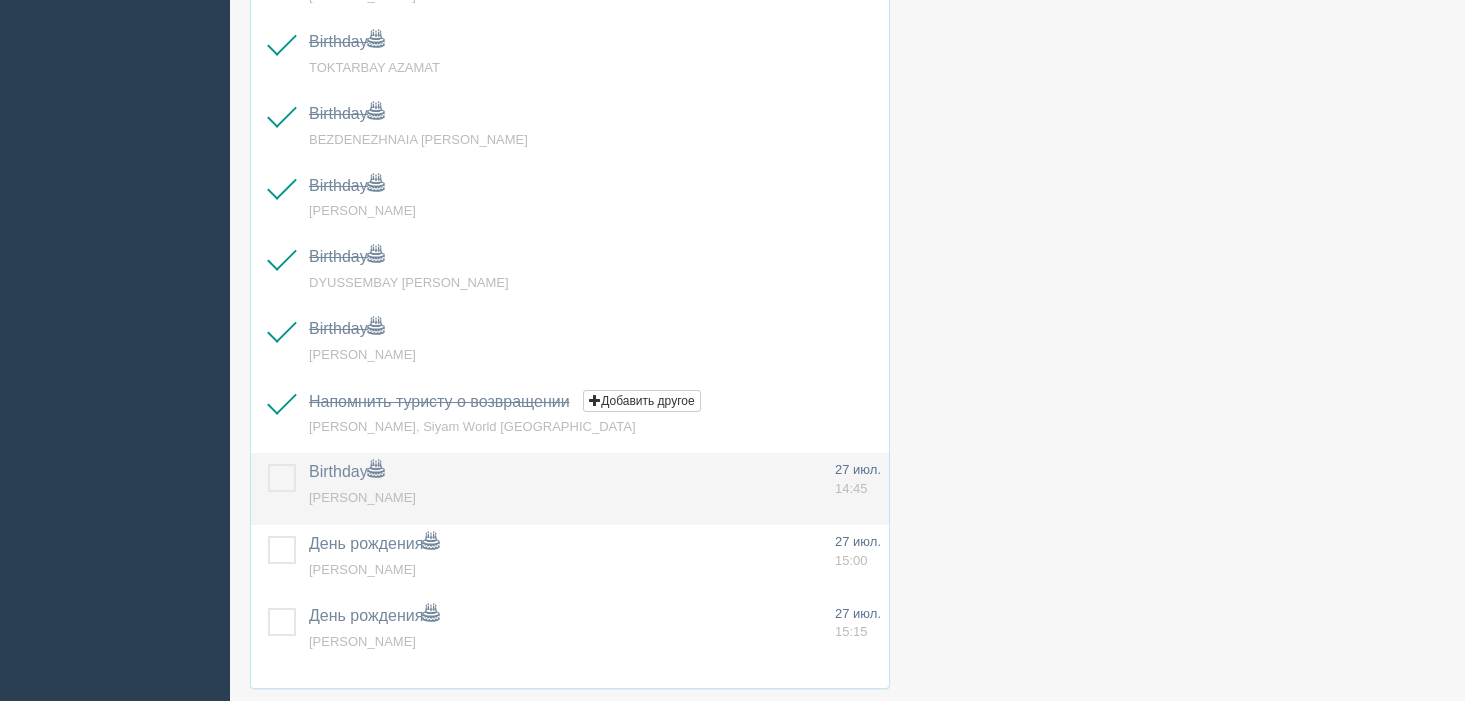 click at bounding box center [268, 464] 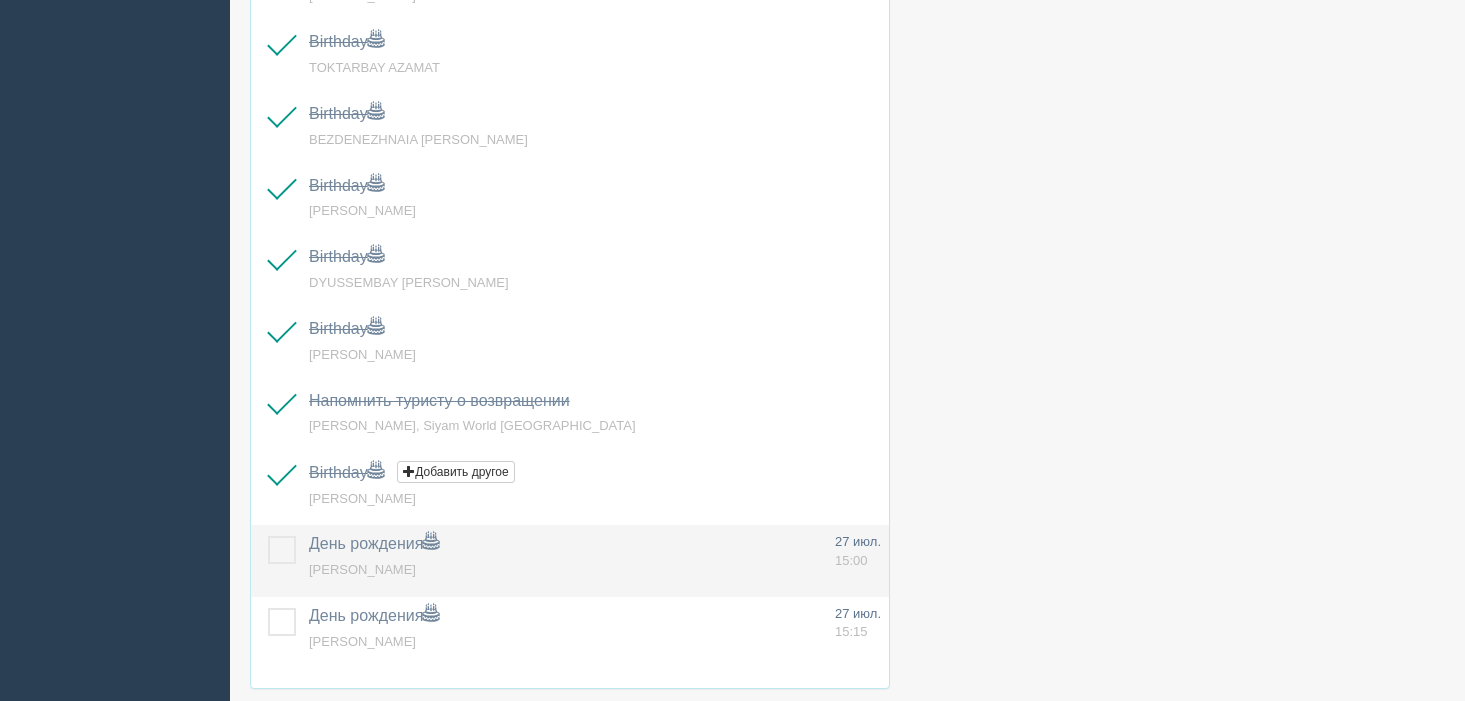 click at bounding box center (268, 536) 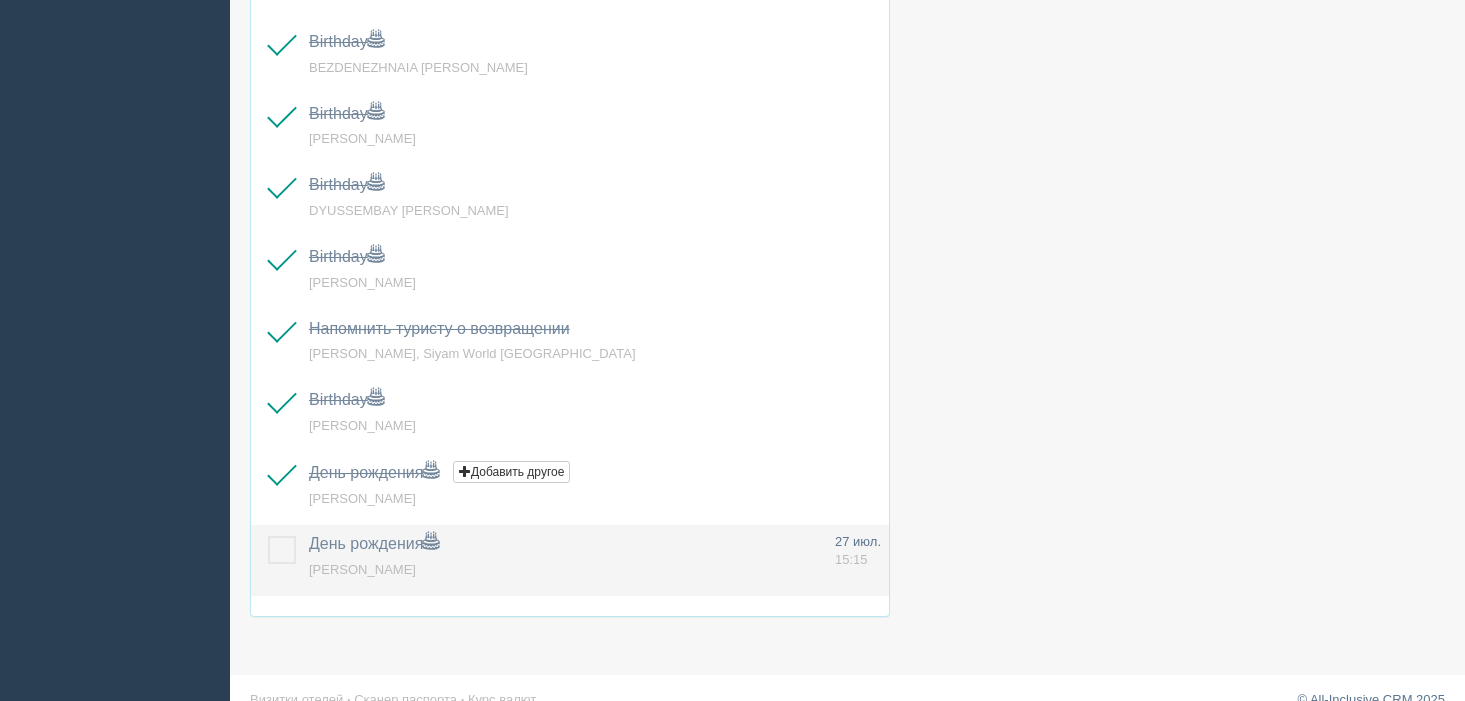 click at bounding box center (268, 536) 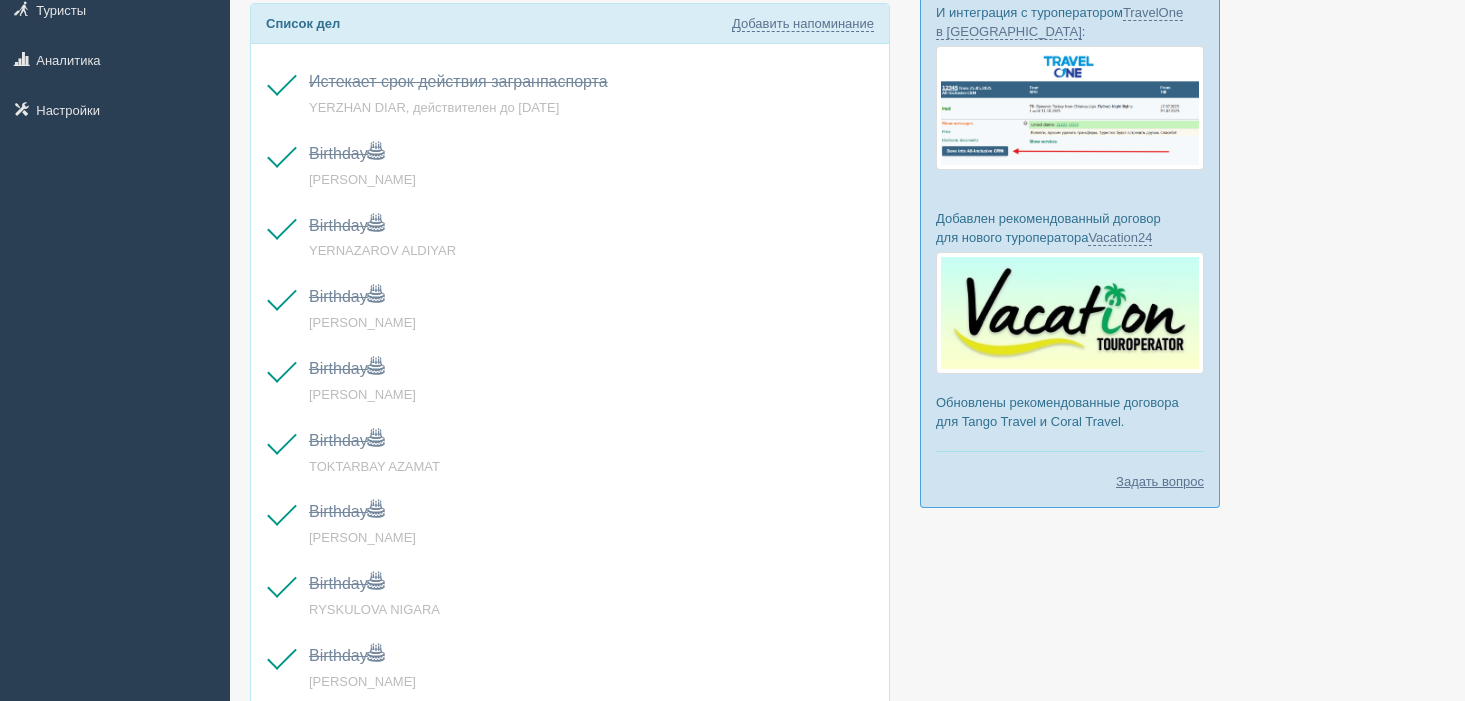 scroll, scrollTop: 0, scrollLeft: 0, axis: both 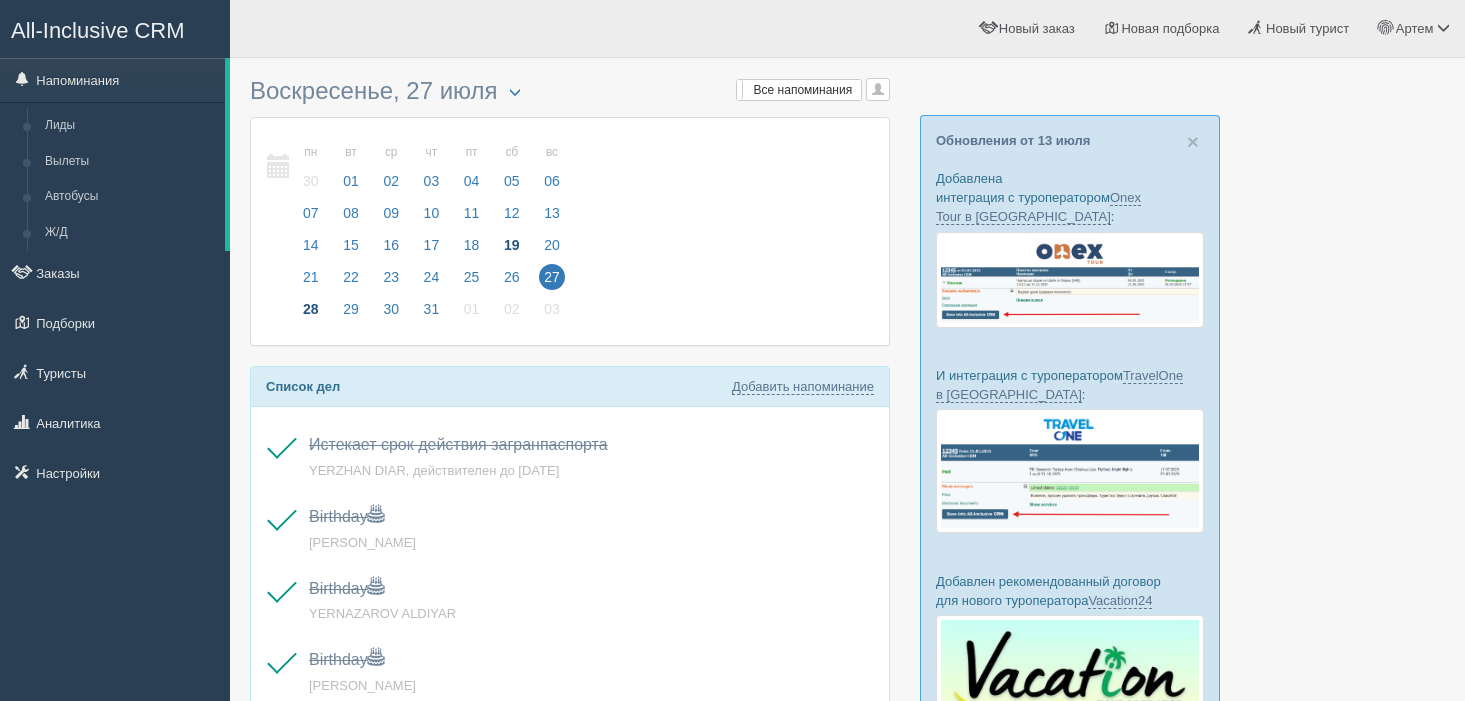 click on "28" at bounding box center (311, 309) 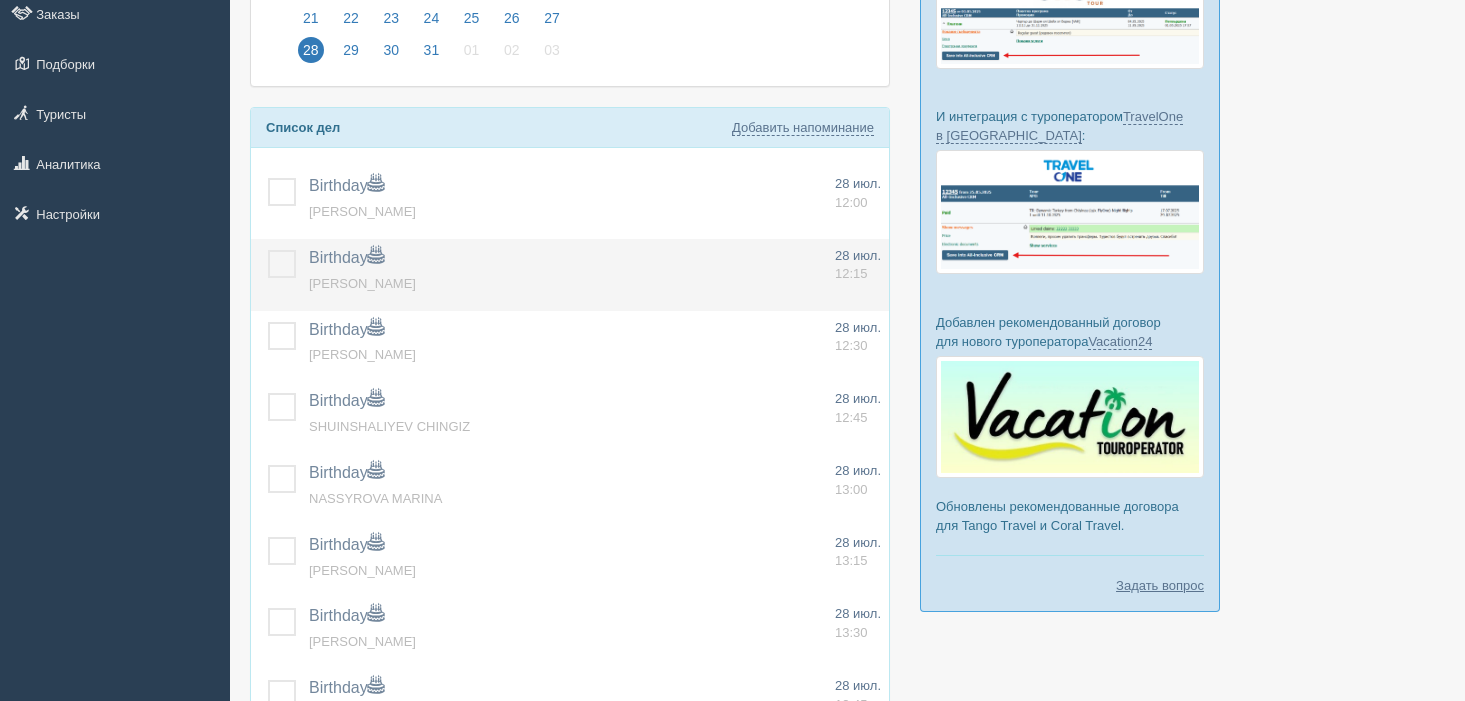 scroll, scrollTop: 260, scrollLeft: 0, axis: vertical 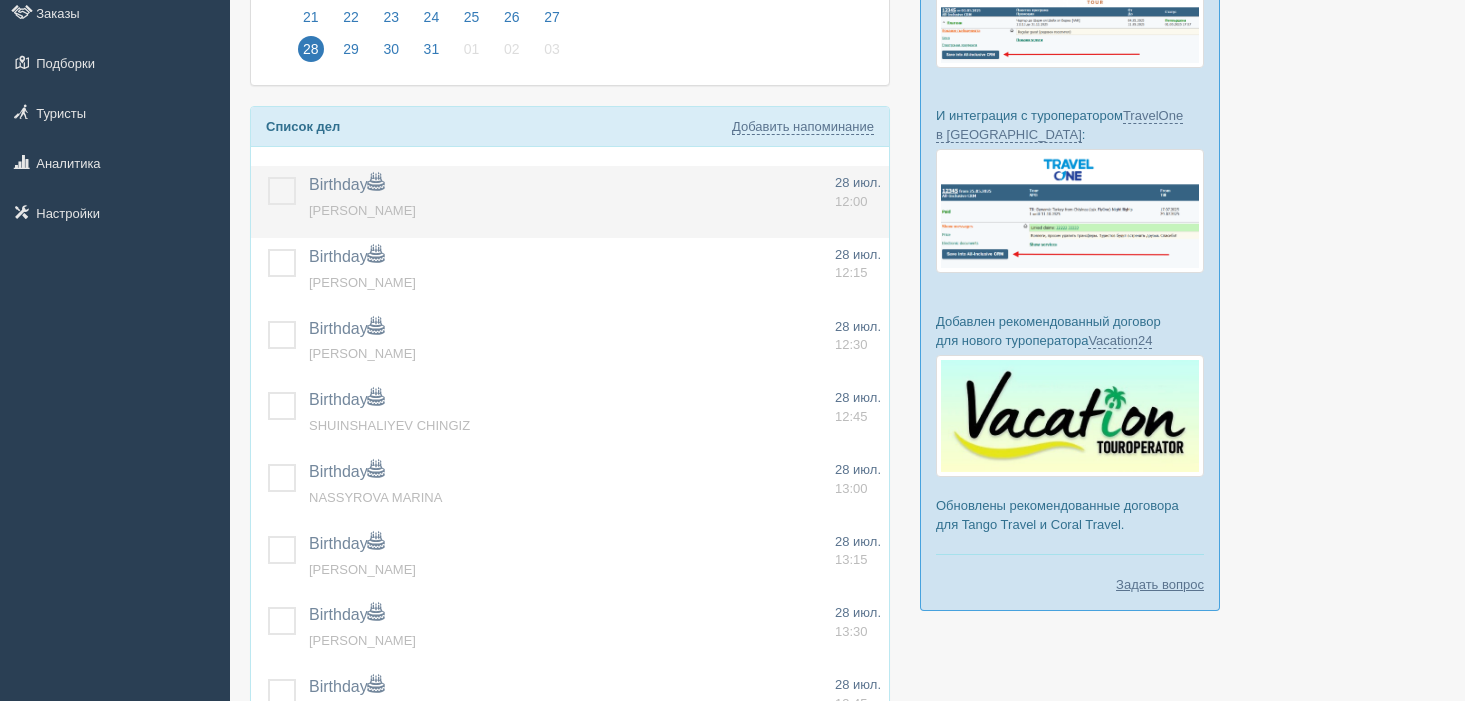 drag, startPoint x: 281, startPoint y: 195, endPoint x: 287, endPoint y: 224, distance: 29.614185 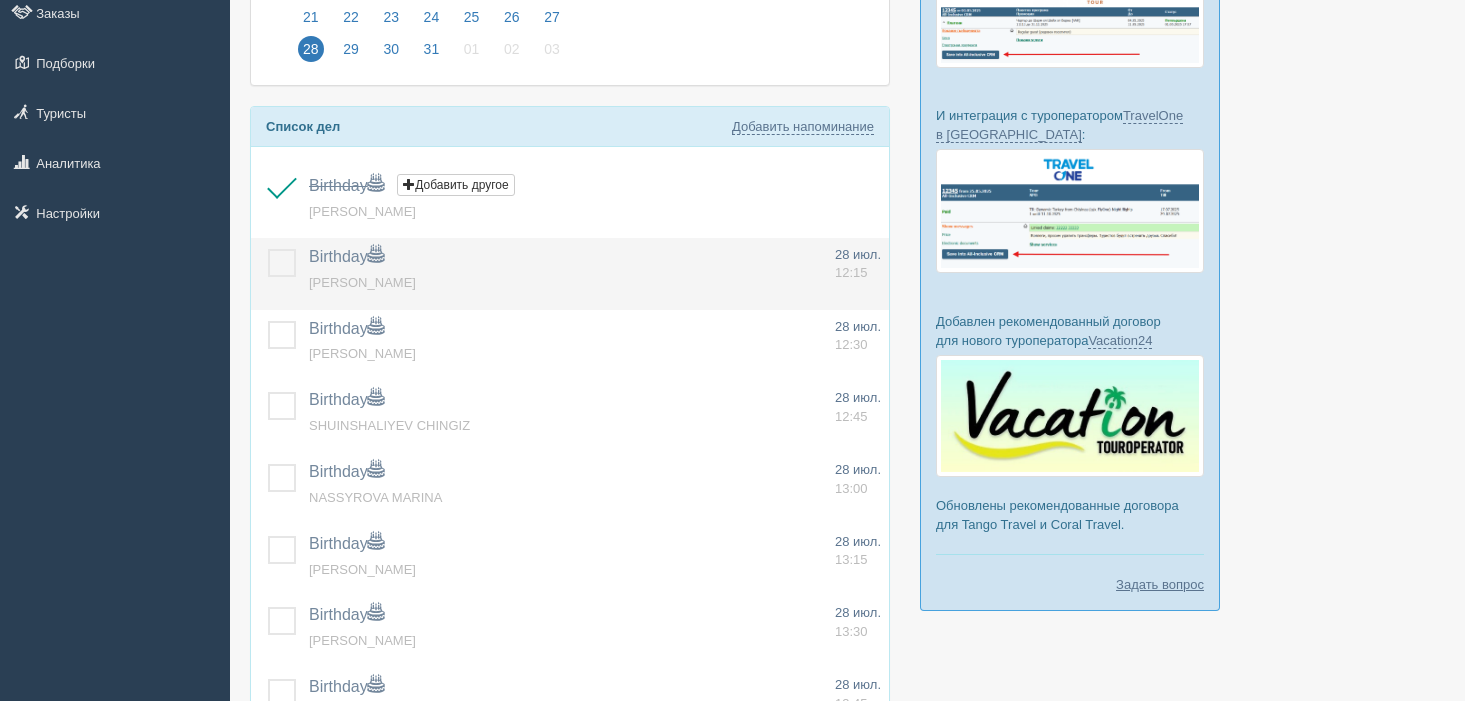 click at bounding box center [268, 249] 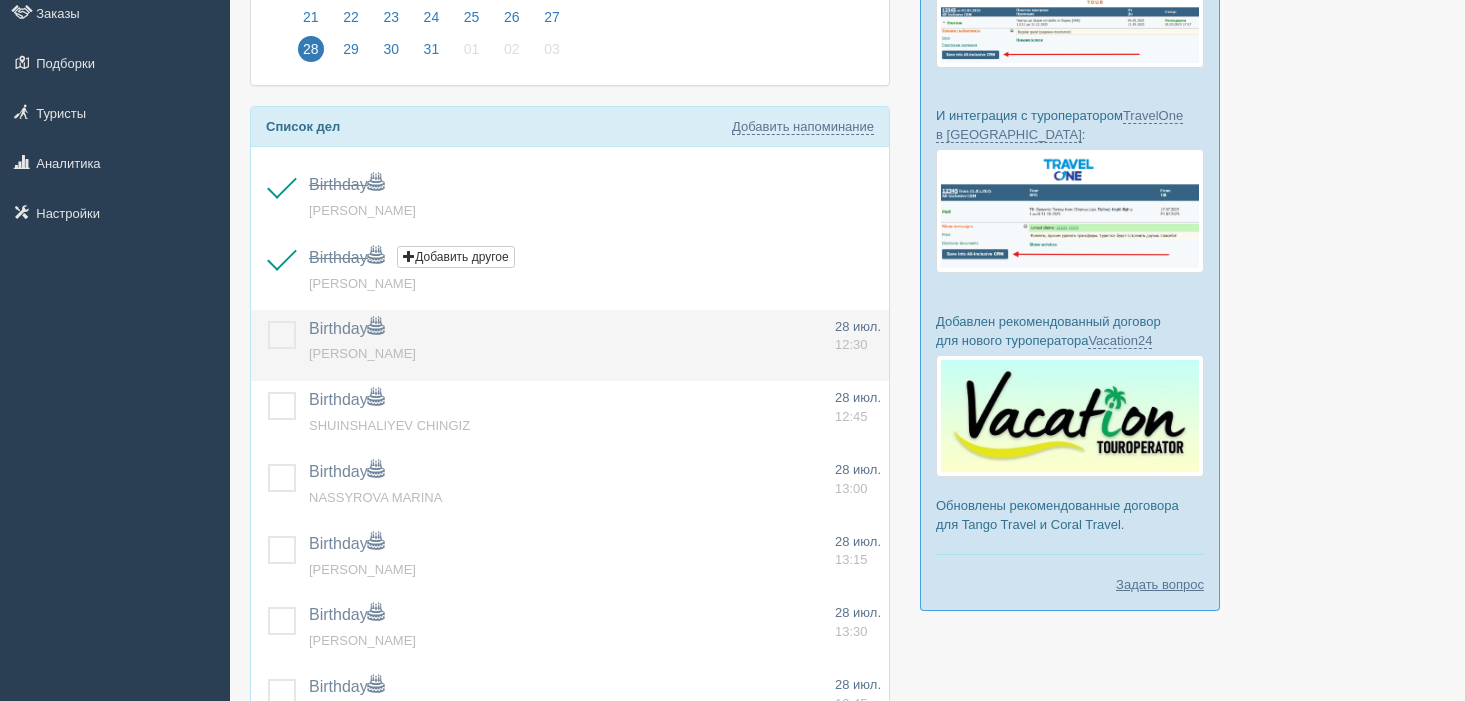 click at bounding box center (268, 321) 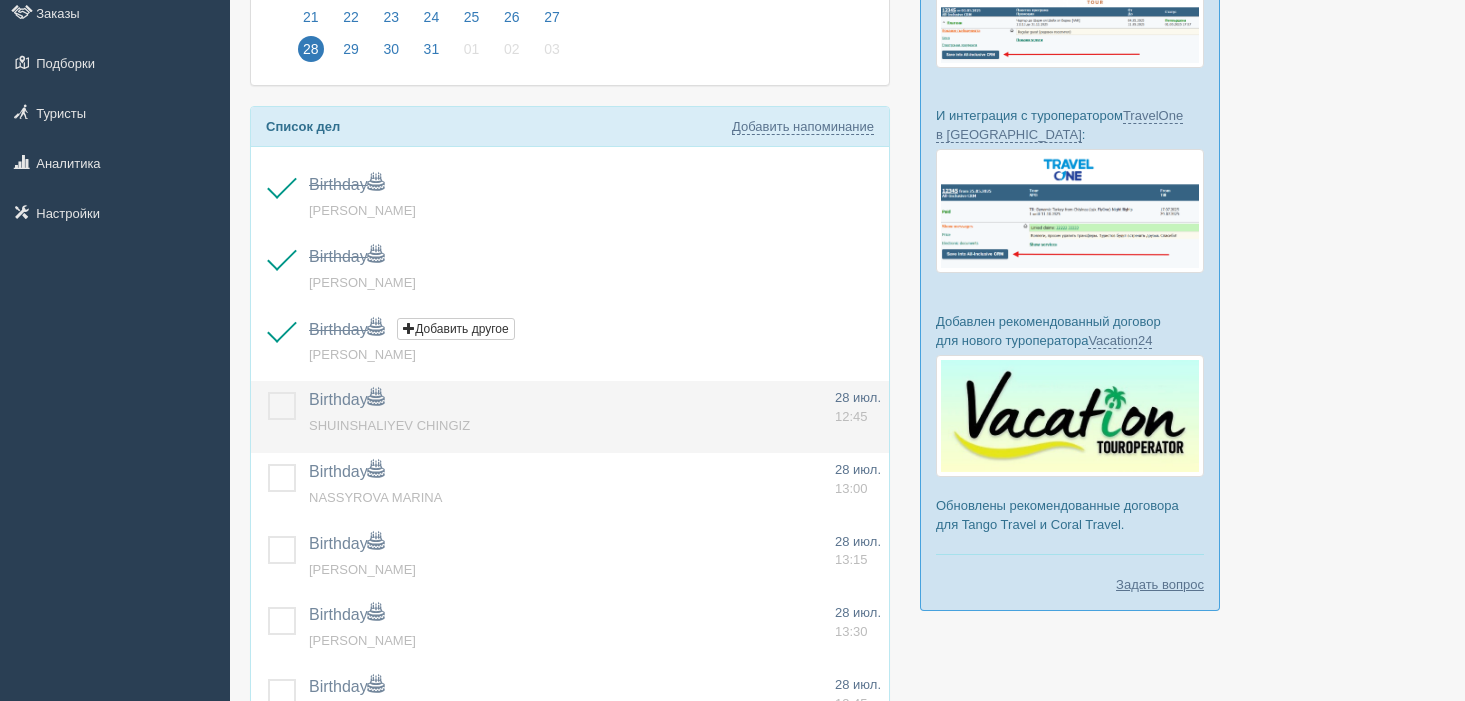 click at bounding box center [268, 392] 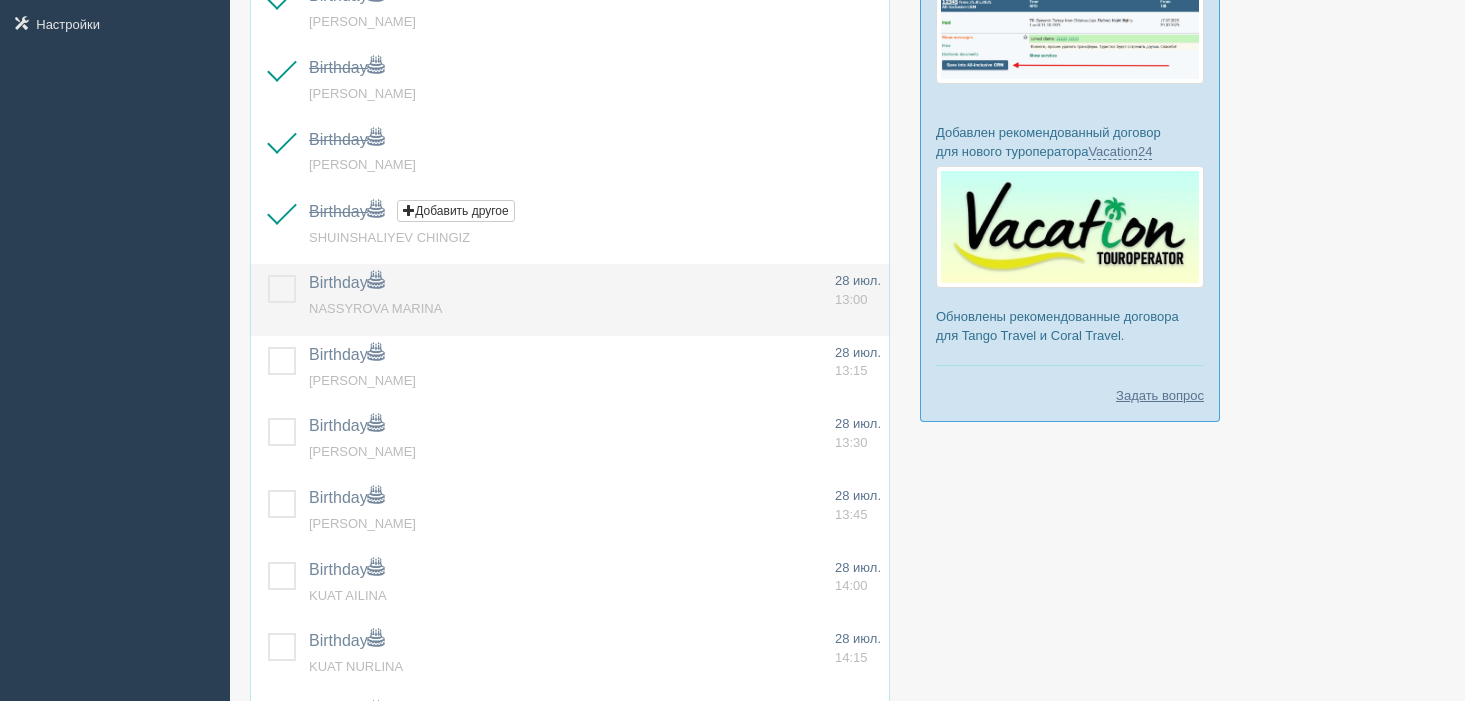 scroll, scrollTop: 456, scrollLeft: 0, axis: vertical 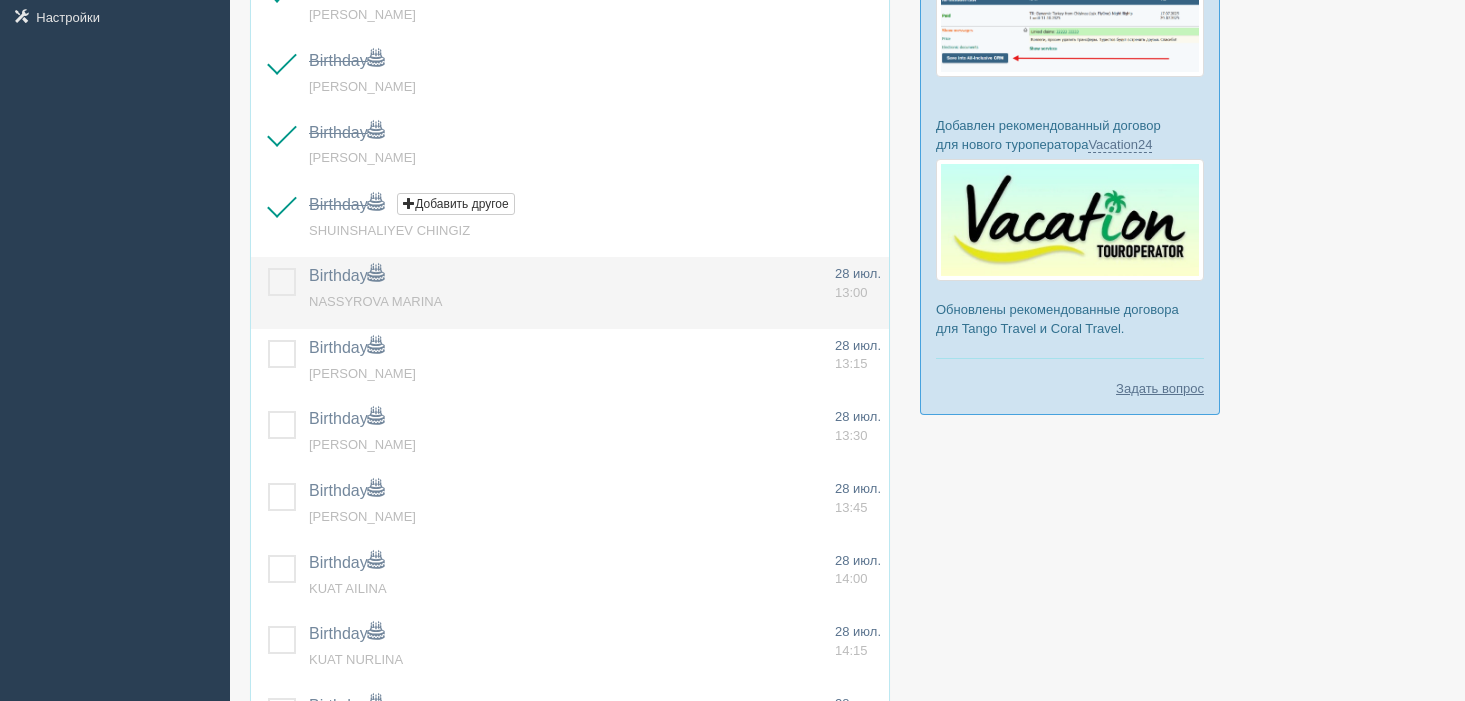 click at bounding box center (268, 268) 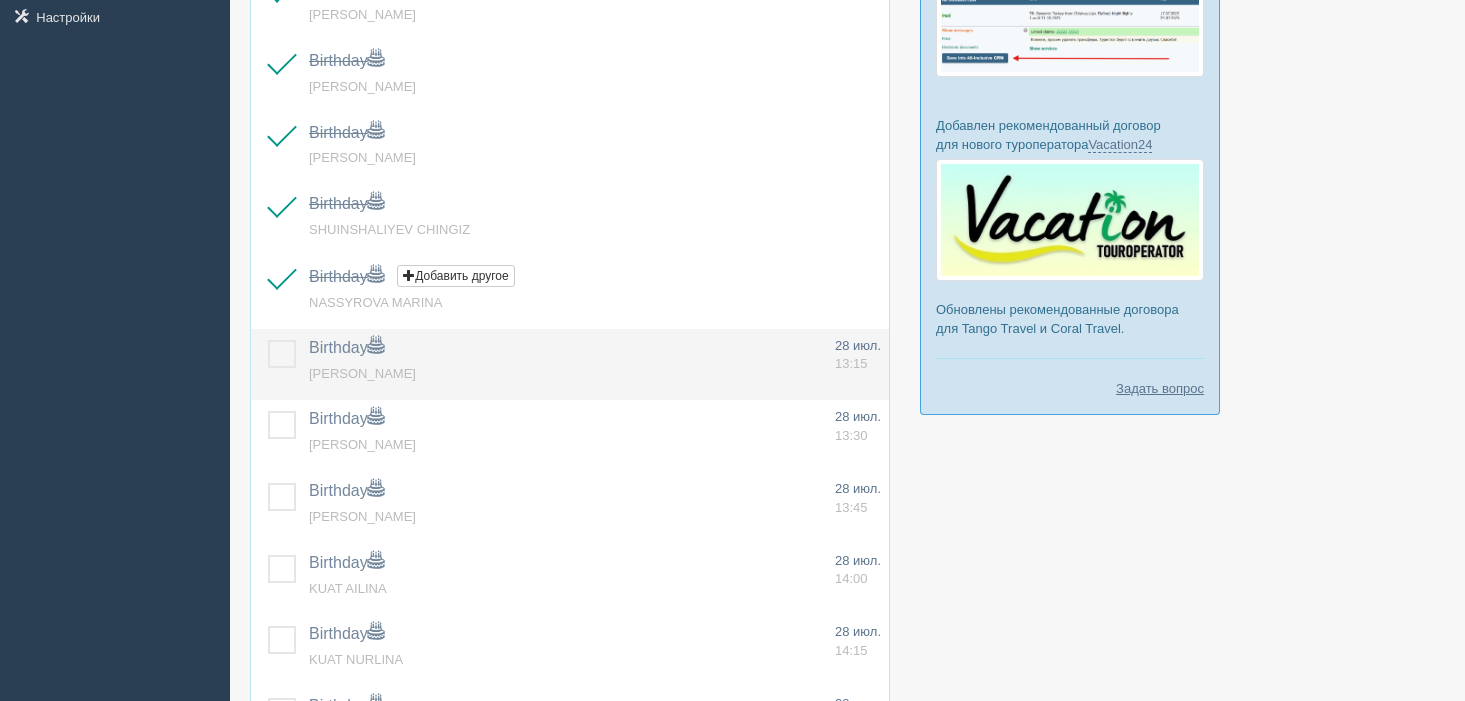 click at bounding box center [268, 340] 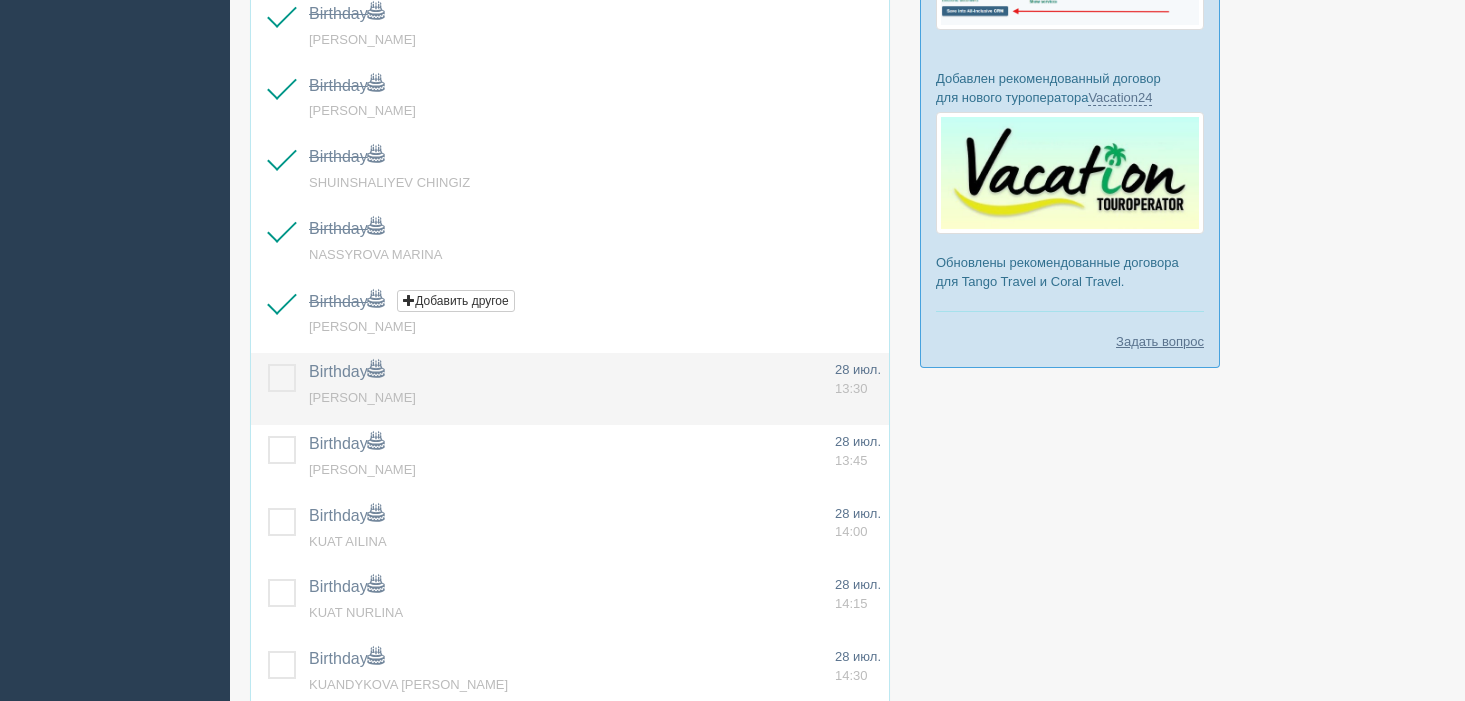 scroll, scrollTop: 520, scrollLeft: 0, axis: vertical 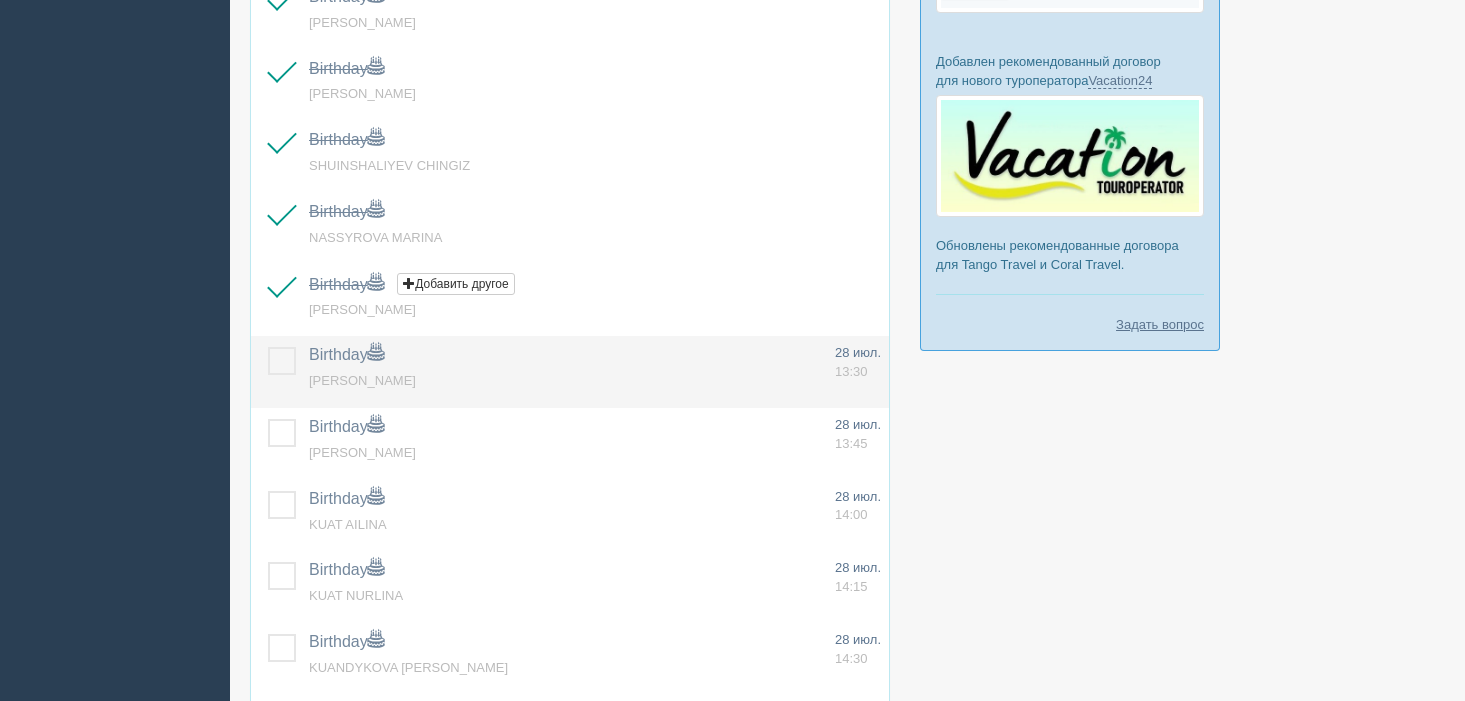 click at bounding box center (268, 347) 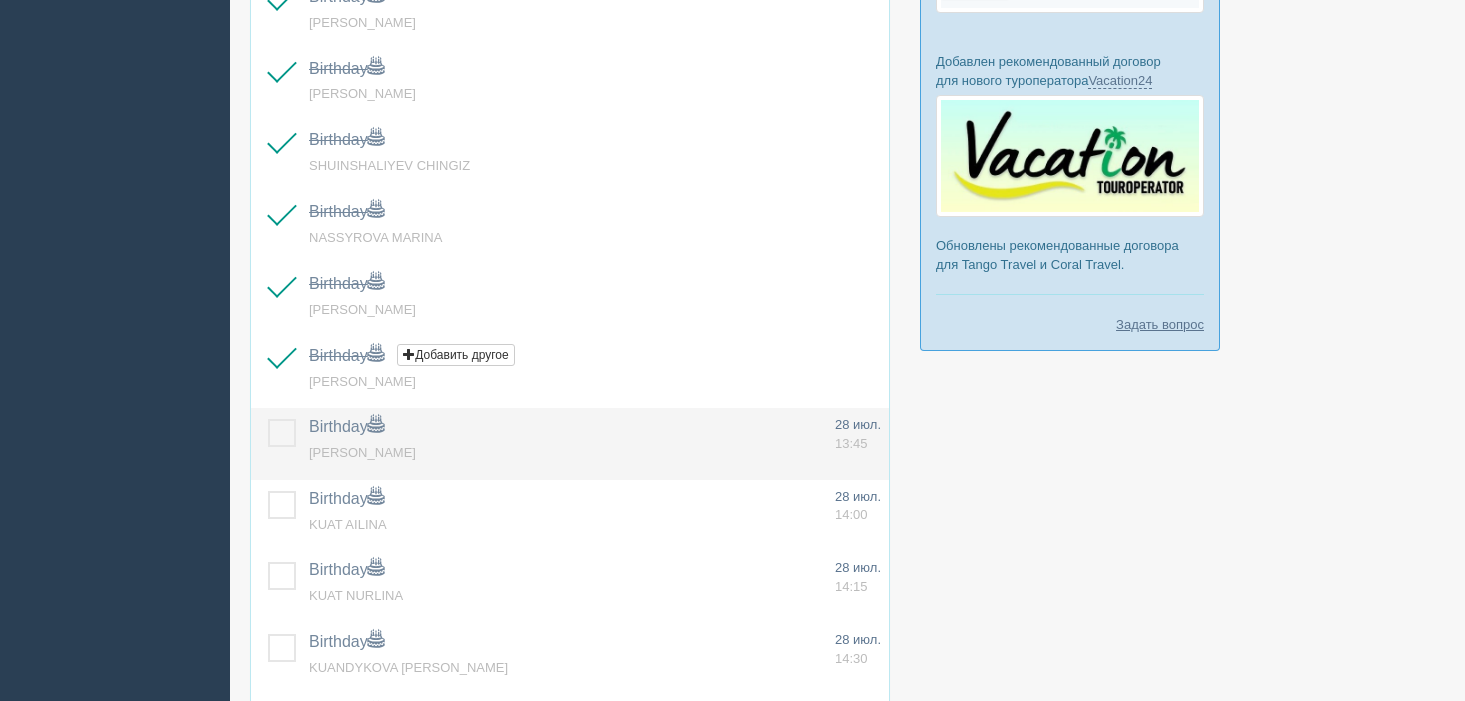click at bounding box center [276, 444] 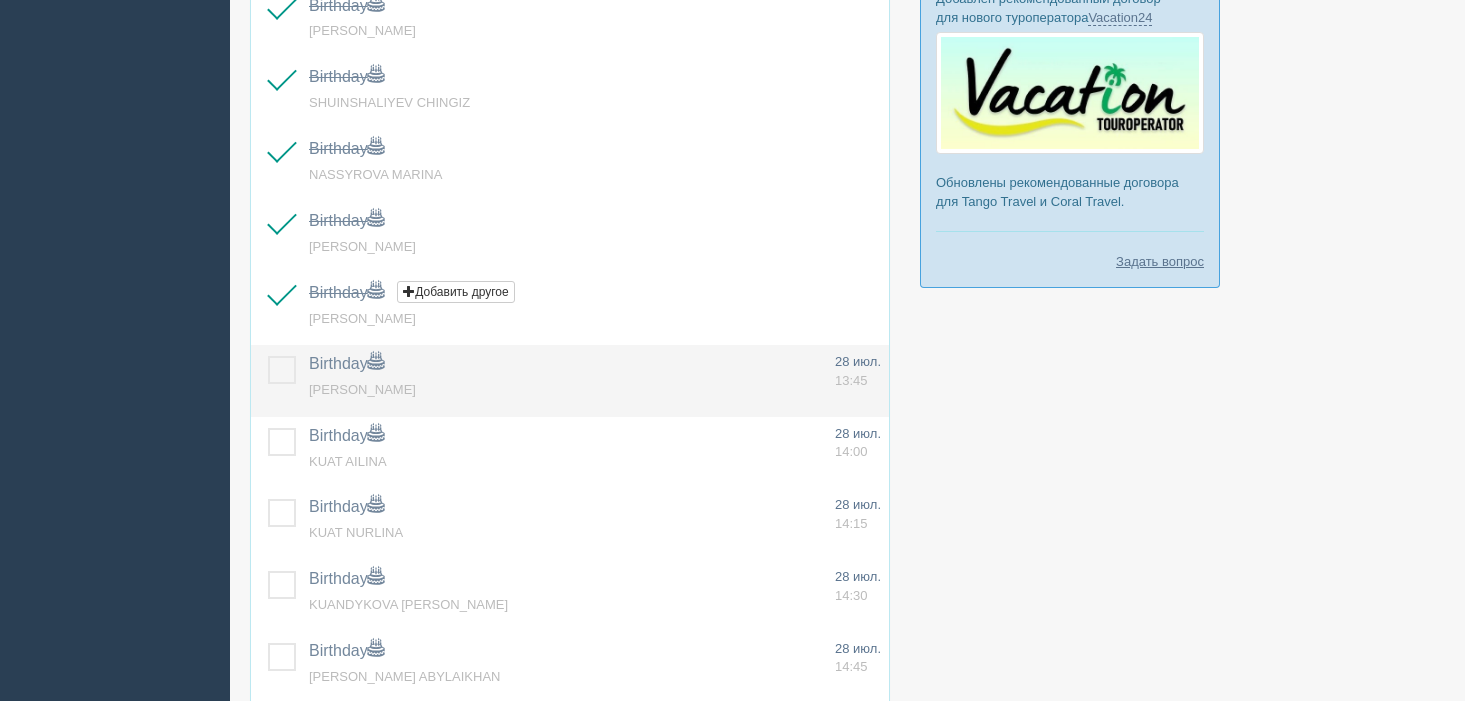 scroll, scrollTop: 603, scrollLeft: 0, axis: vertical 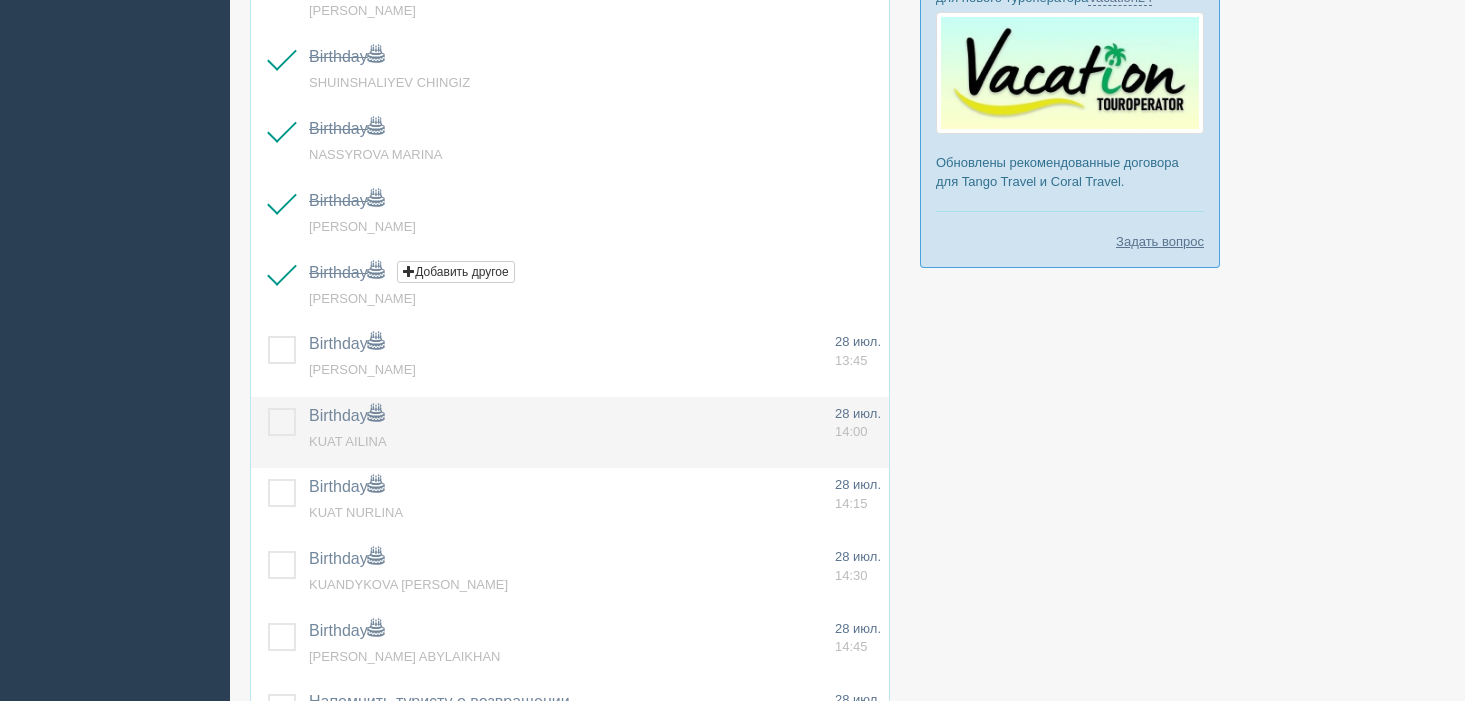 drag, startPoint x: 273, startPoint y: 340, endPoint x: 280, endPoint y: 408, distance: 68.359344 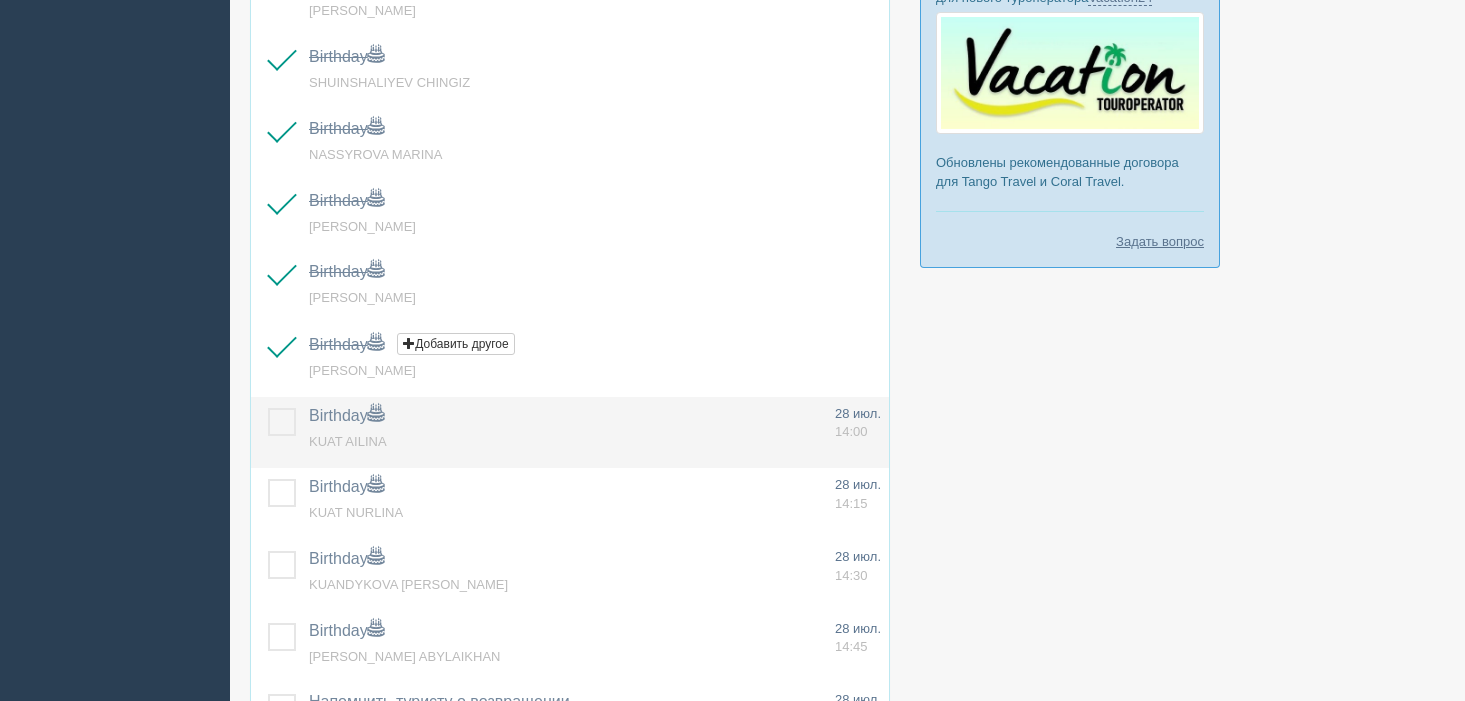 click at bounding box center (268, 408) 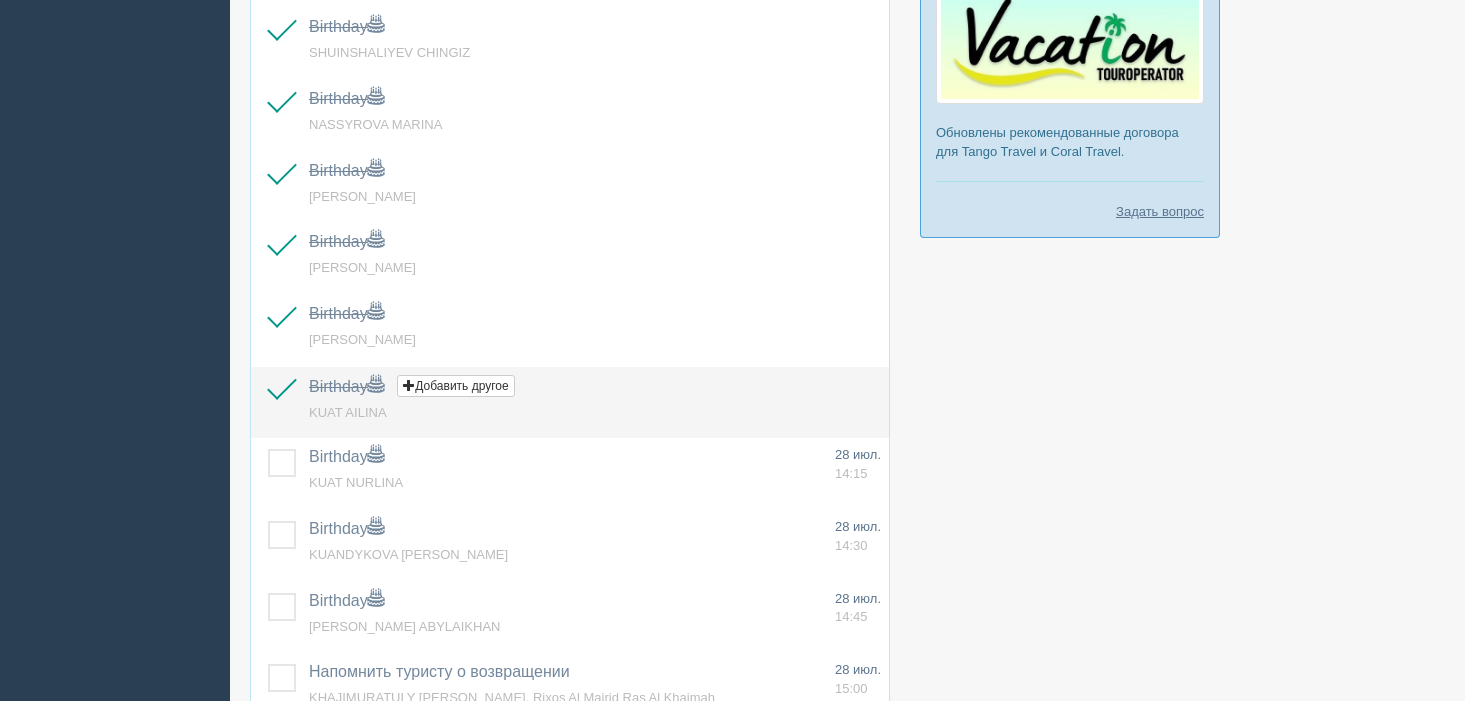 scroll, scrollTop: 636, scrollLeft: 0, axis: vertical 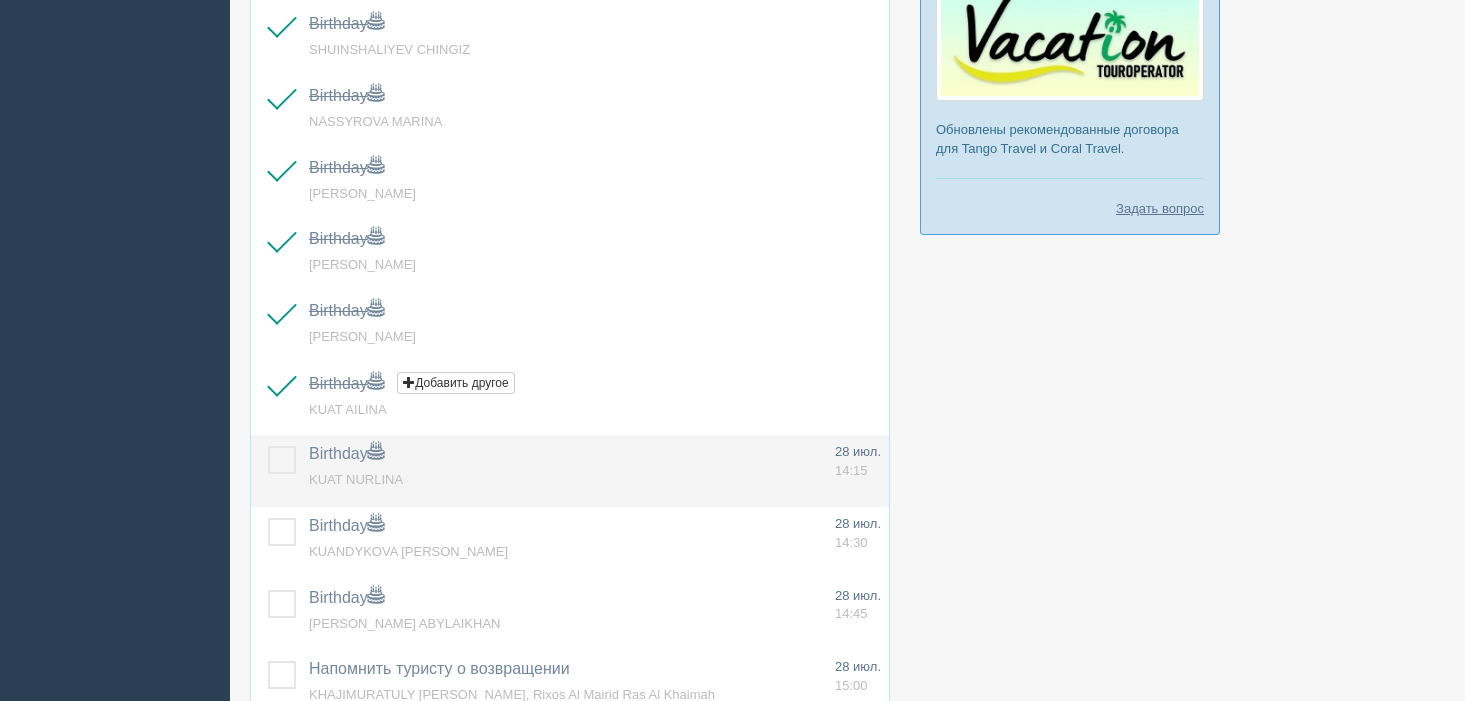 click at bounding box center (268, 446) 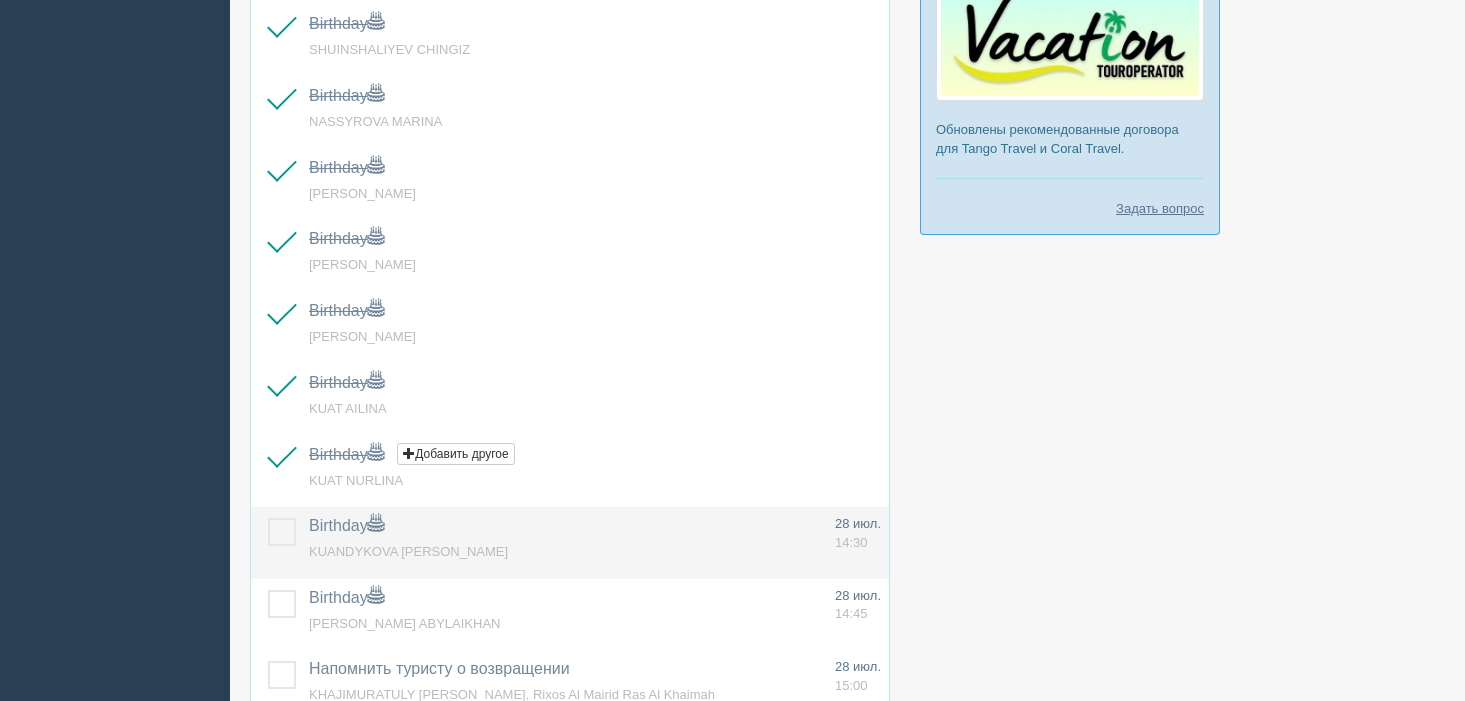 click at bounding box center (268, 518) 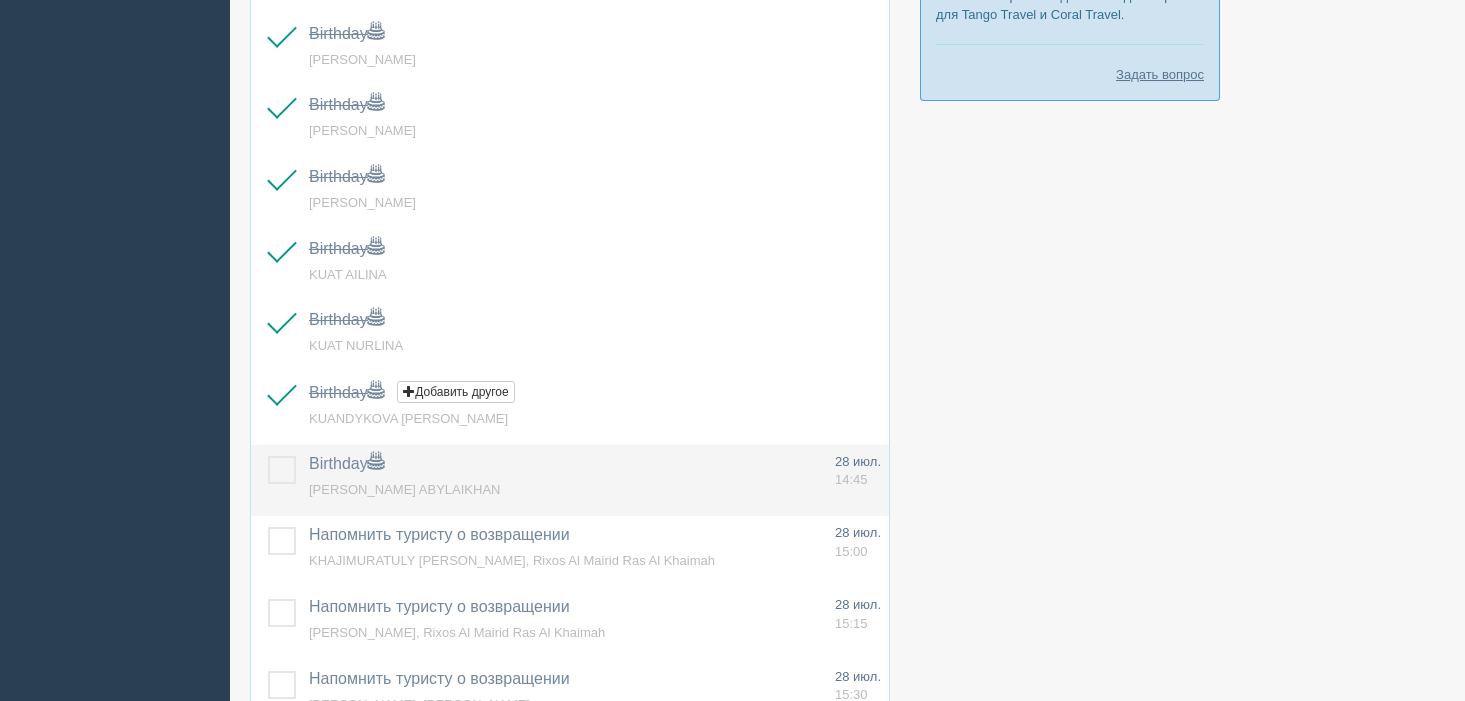 click at bounding box center (268, 456) 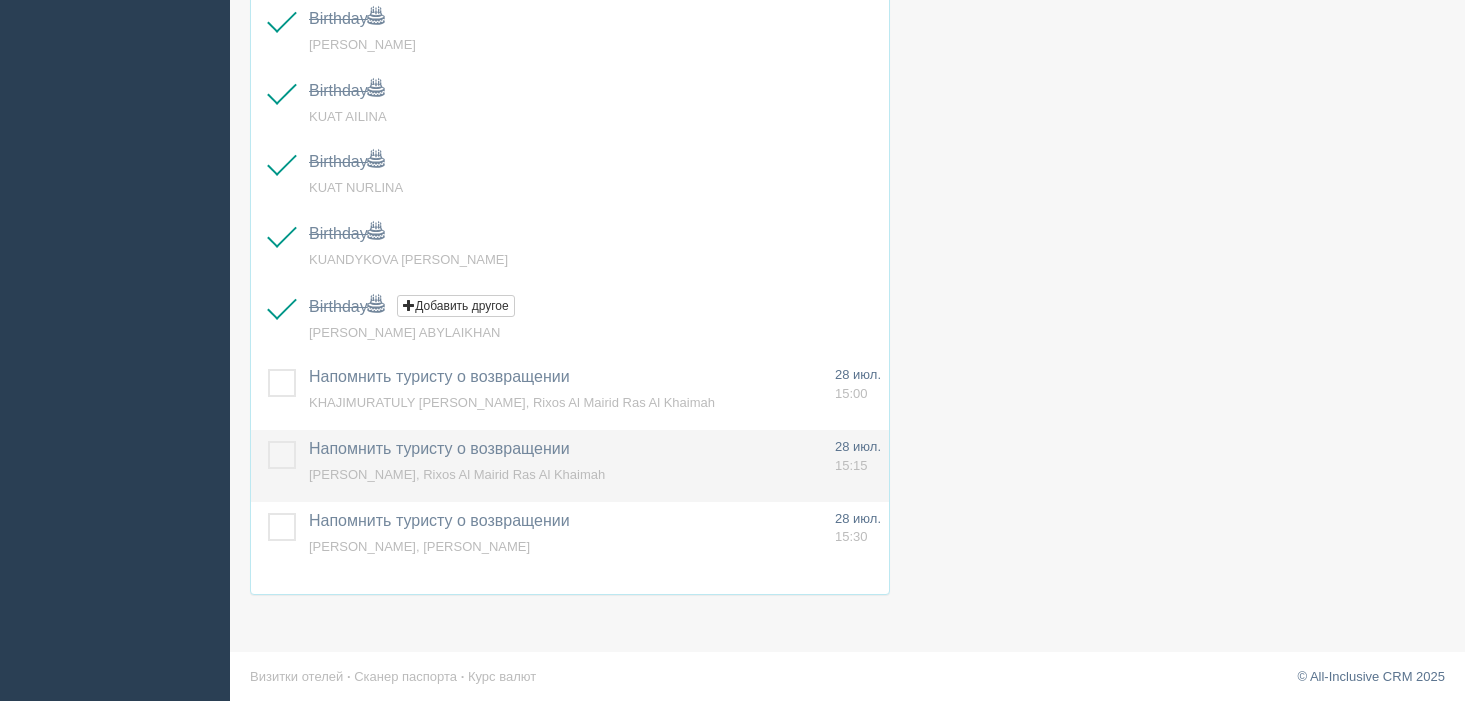 scroll, scrollTop: 932, scrollLeft: 0, axis: vertical 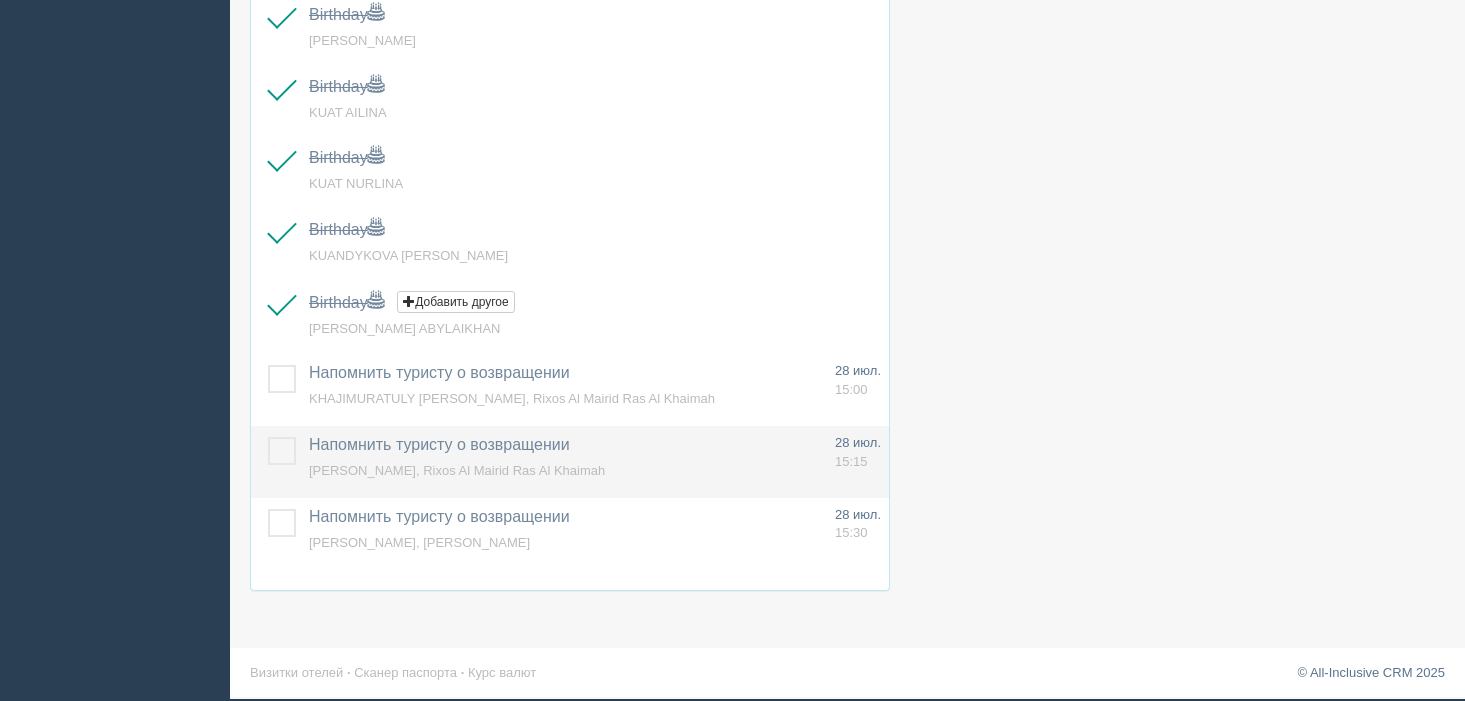 click at bounding box center [268, 437] 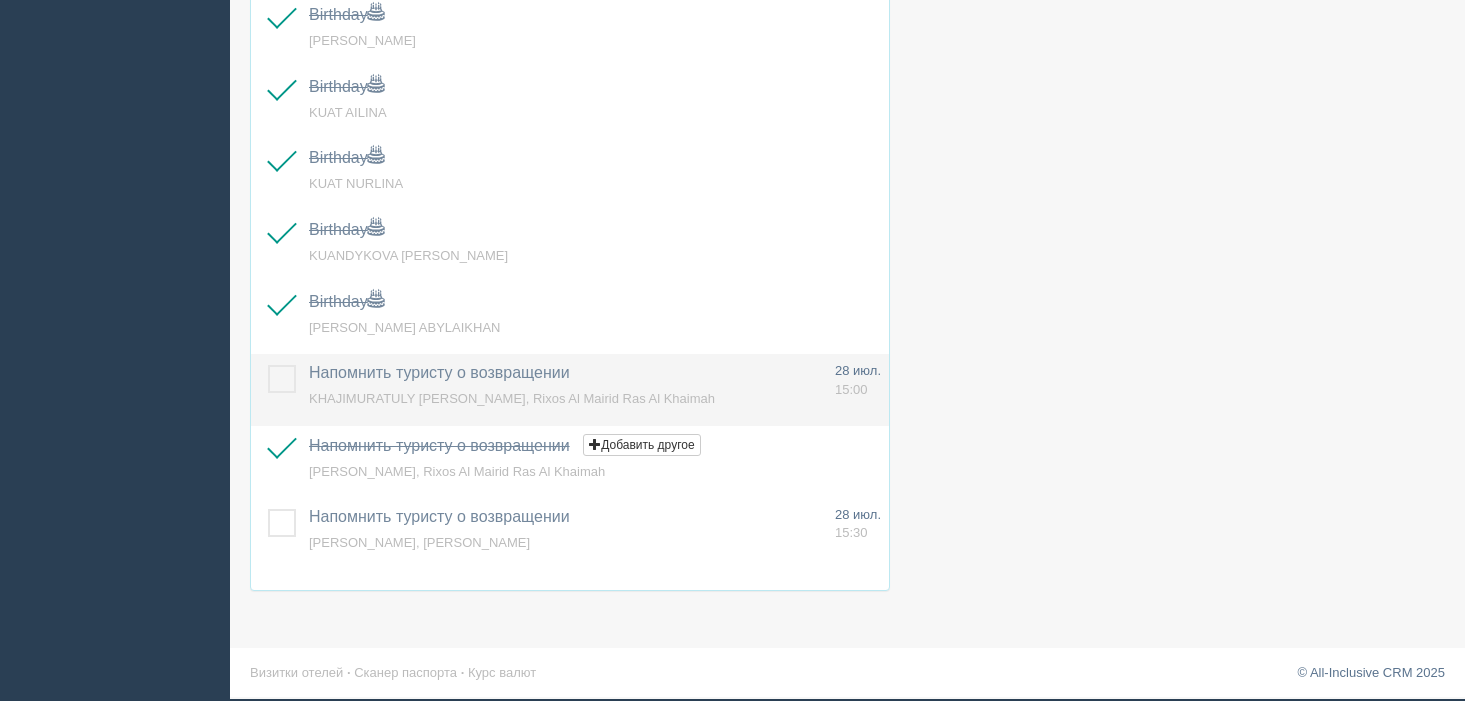 click at bounding box center [268, 365] 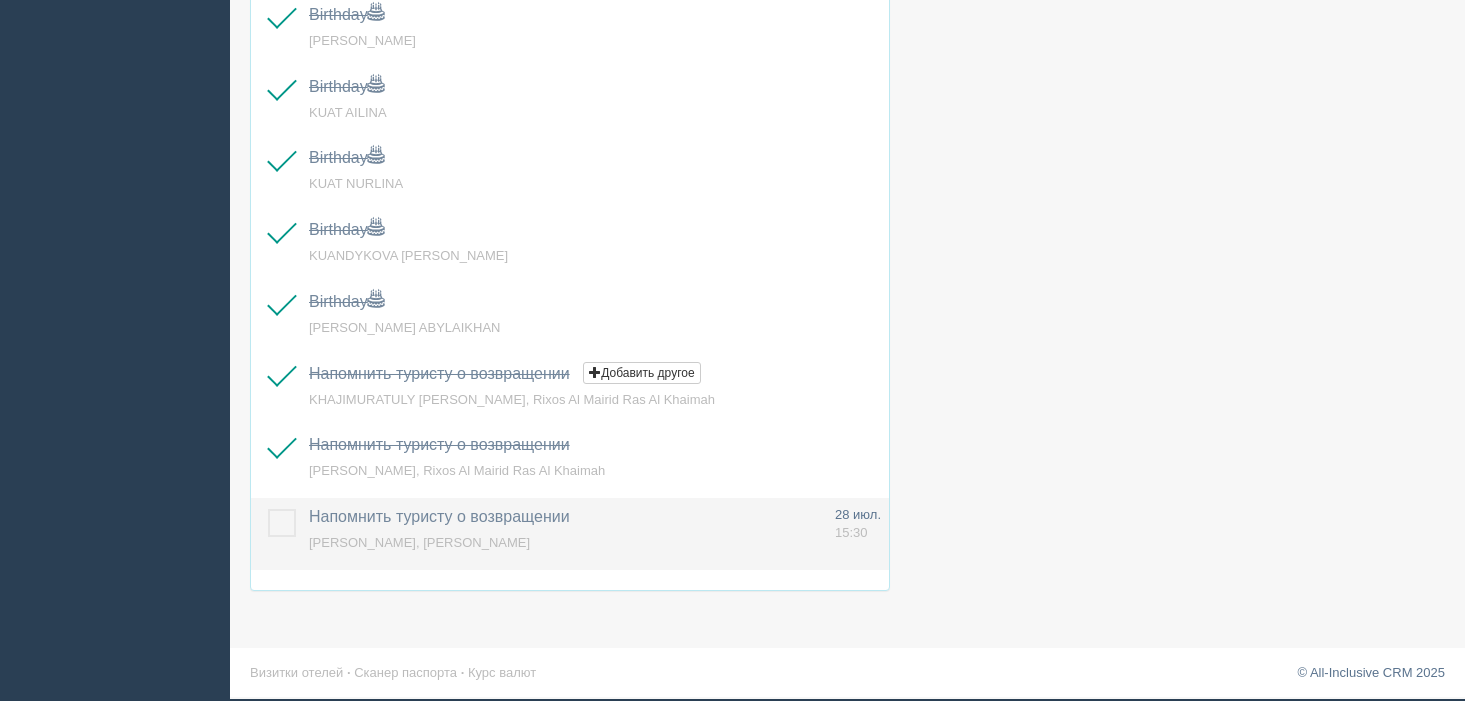 click on "Напомнить туристу о возвращении
Добавить другое
Напоминание добавлено
Напоминание обновлено
BALGABAYEV DAULET, Dhawa Ihuru" at bounding box center (564, 534) 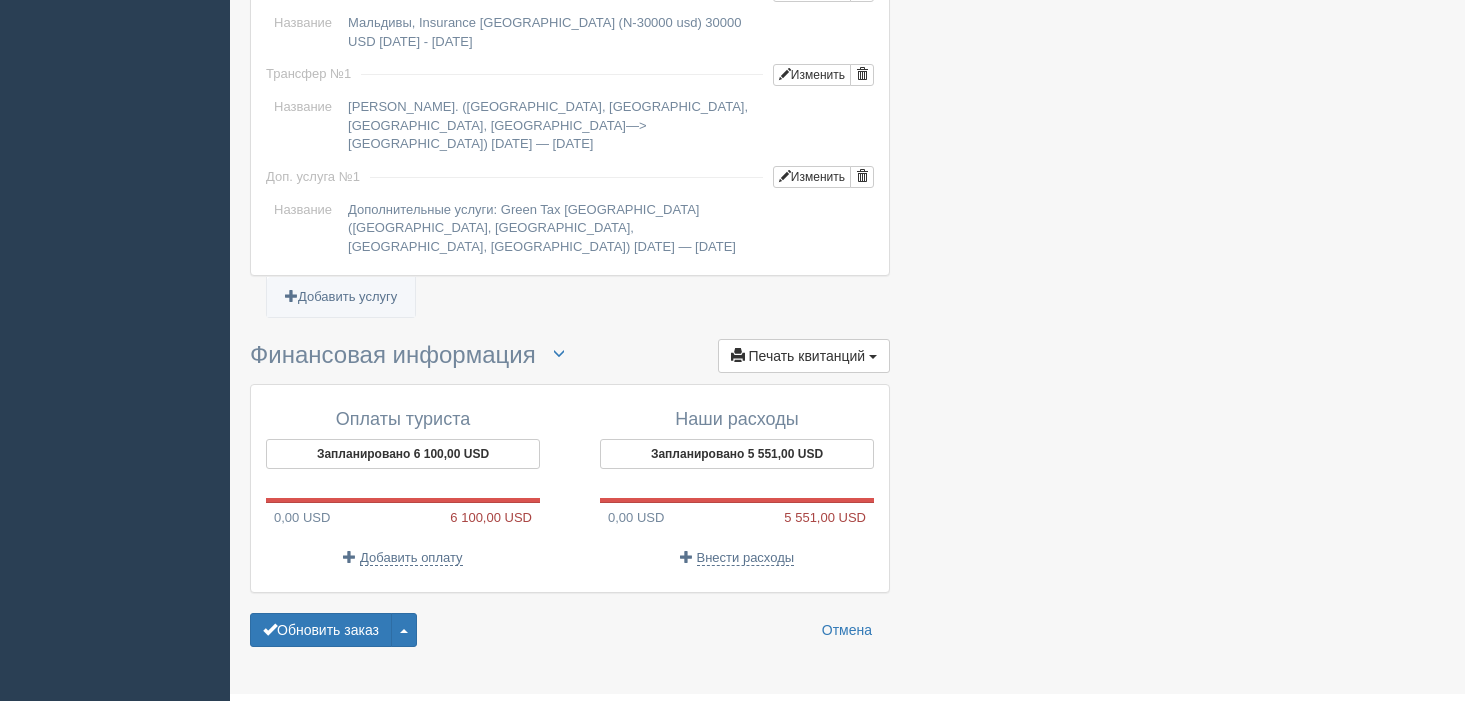 scroll, scrollTop: 1775, scrollLeft: 0, axis: vertical 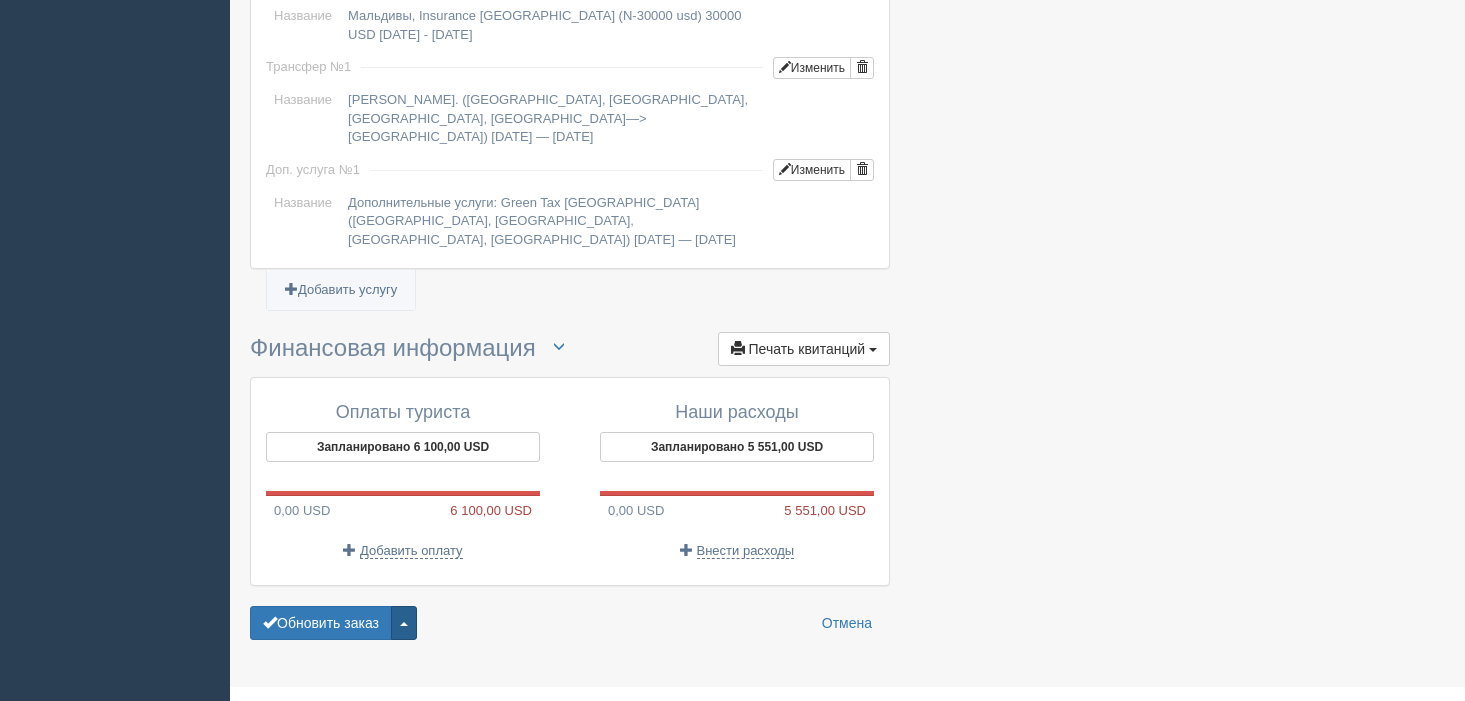 click at bounding box center (404, 623) 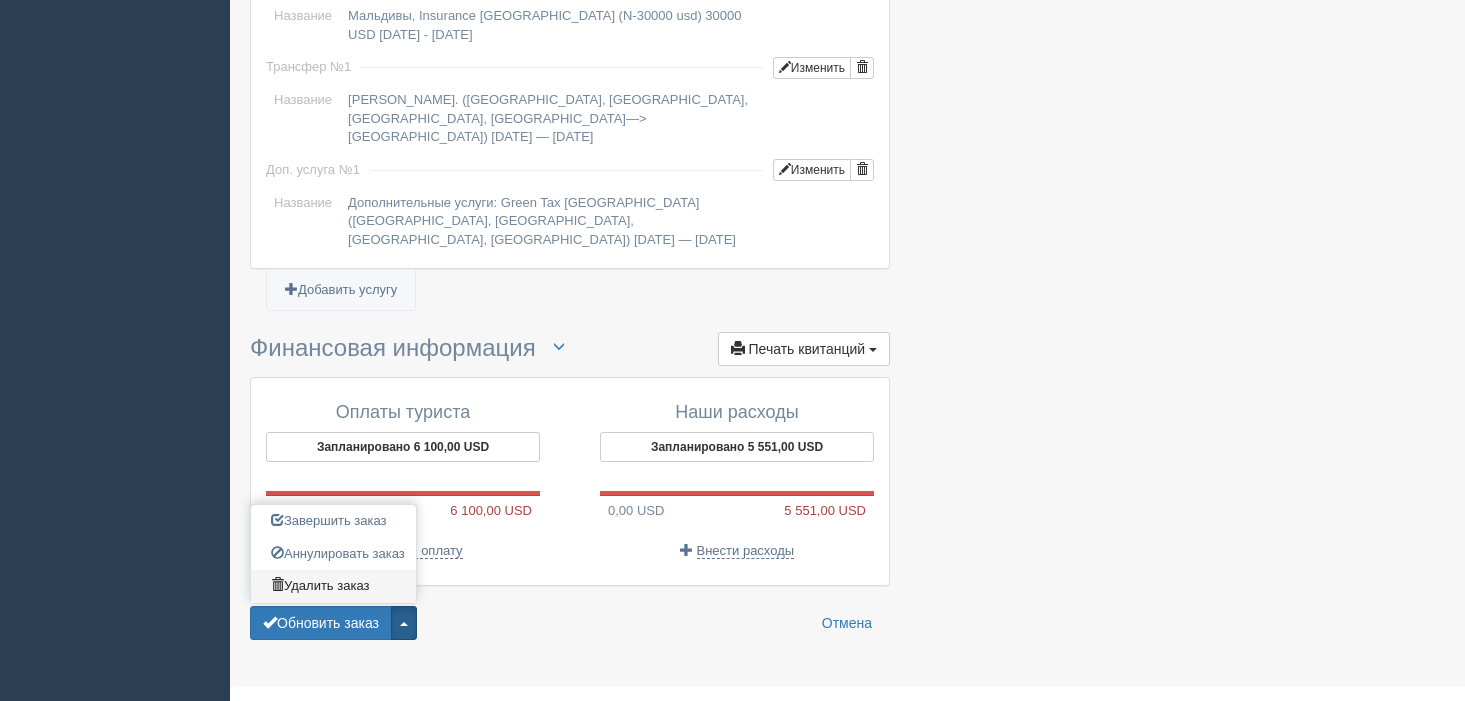 click on "Удалить заказ" at bounding box center [333, 586] 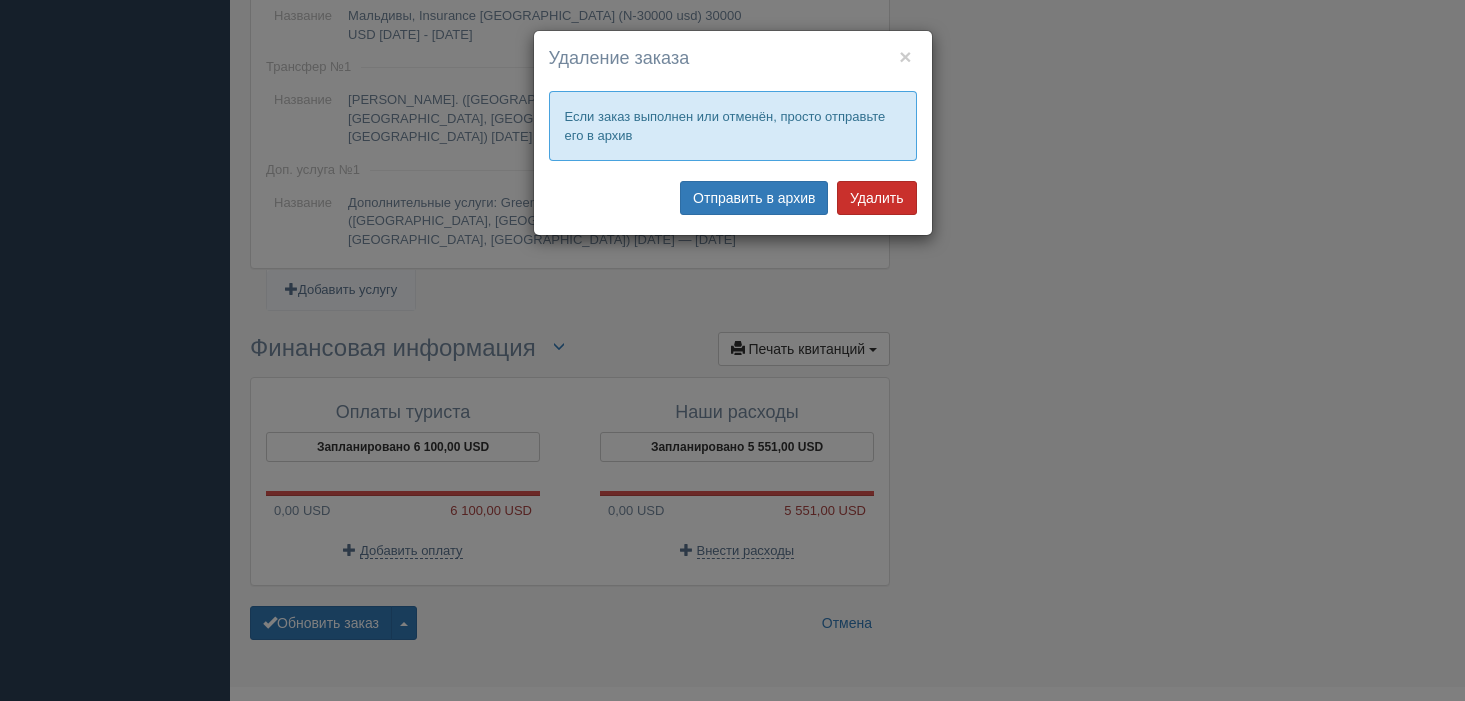 click on "Удалить" at bounding box center (876, 198) 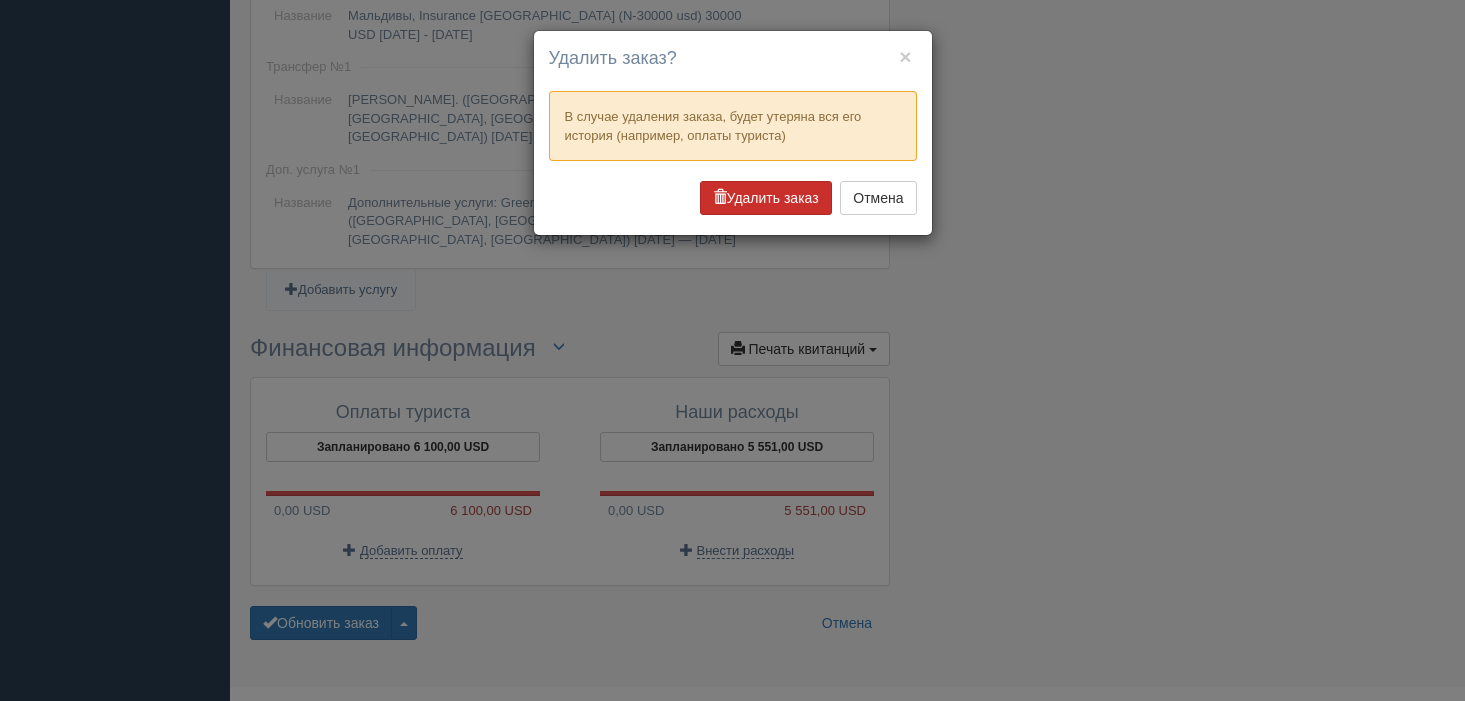 click on "Удалить заказ" at bounding box center (766, 198) 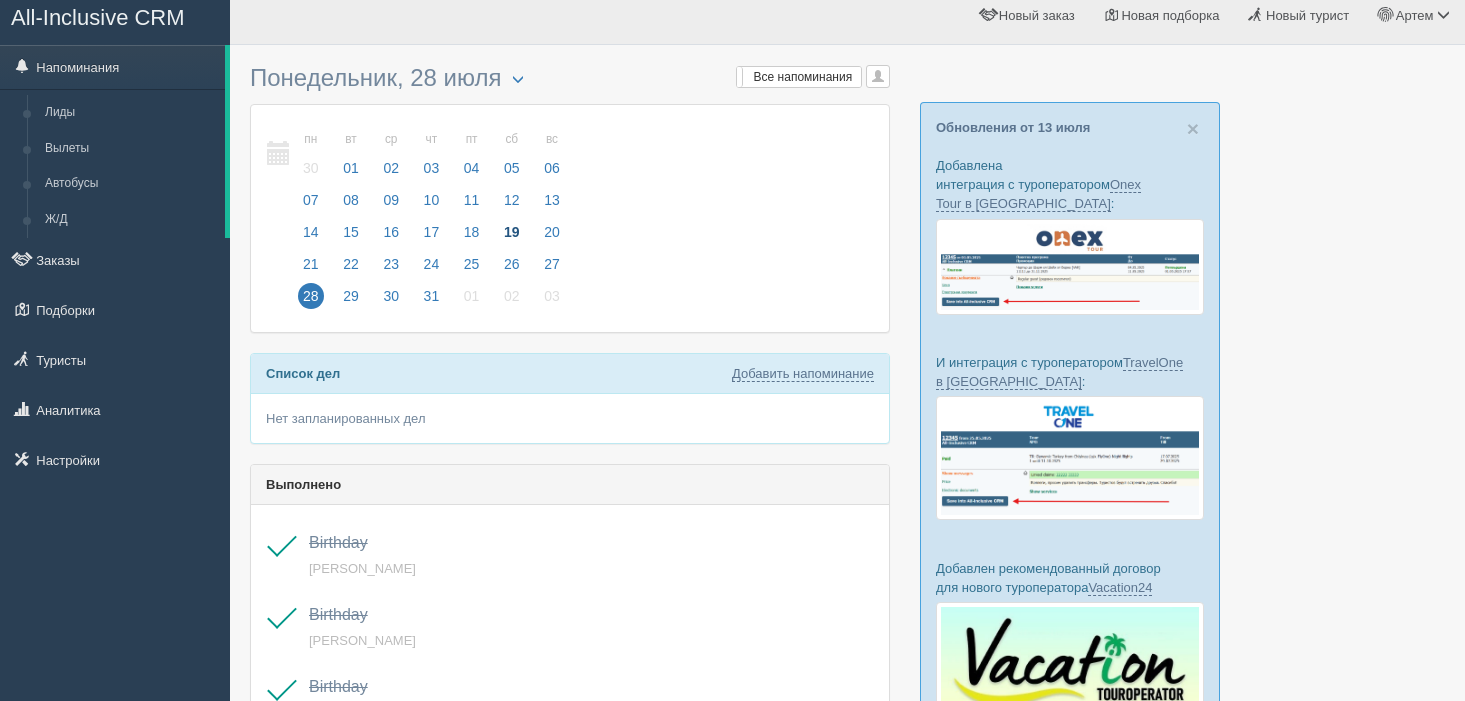 scroll, scrollTop: 0, scrollLeft: 0, axis: both 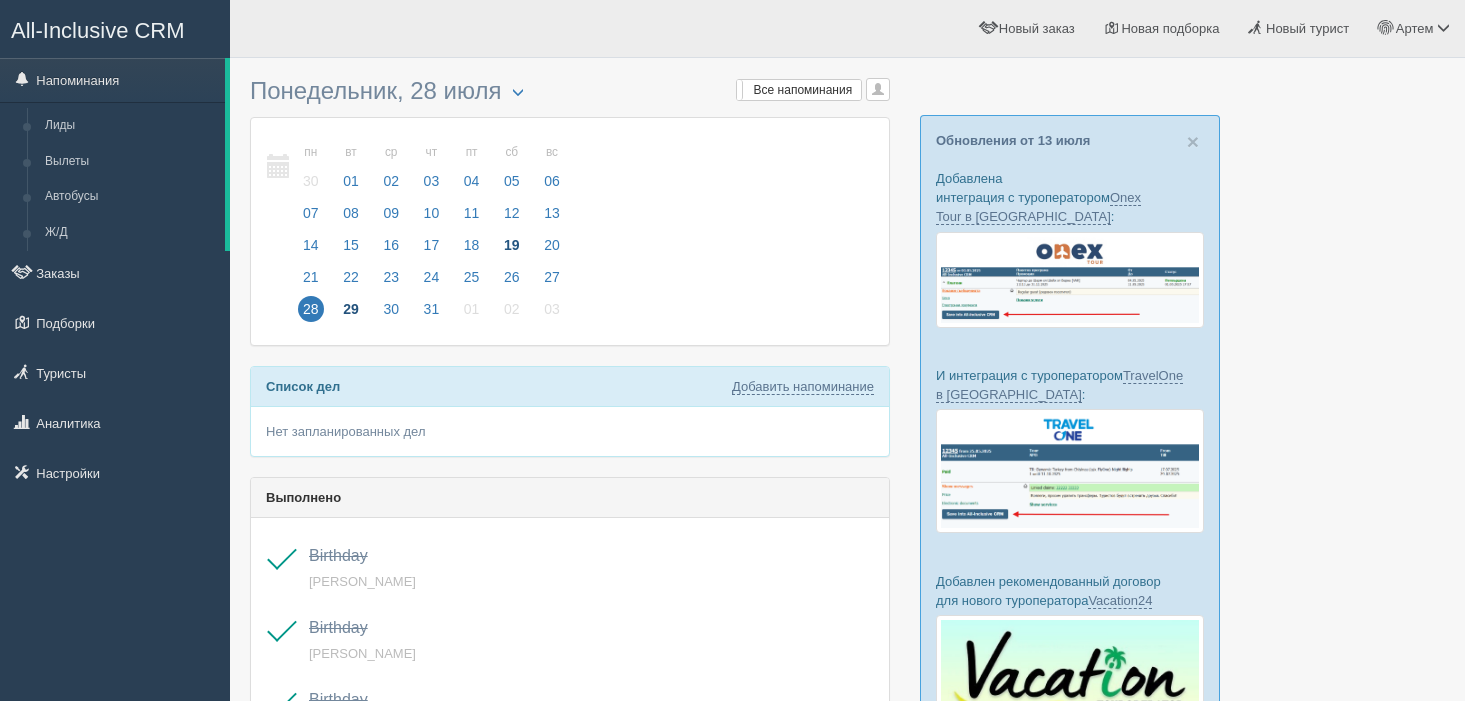 click on "29" at bounding box center (351, 309) 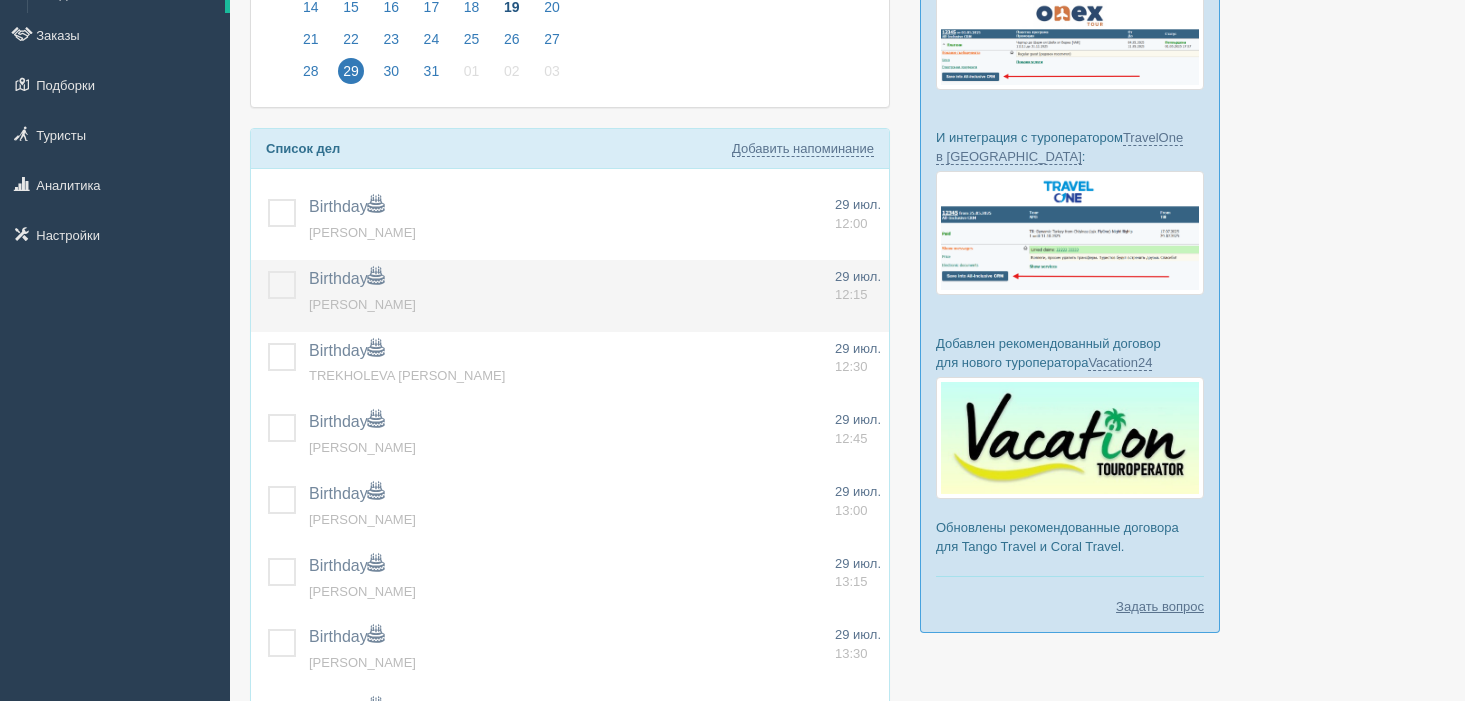 scroll, scrollTop: 242, scrollLeft: 0, axis: vertical 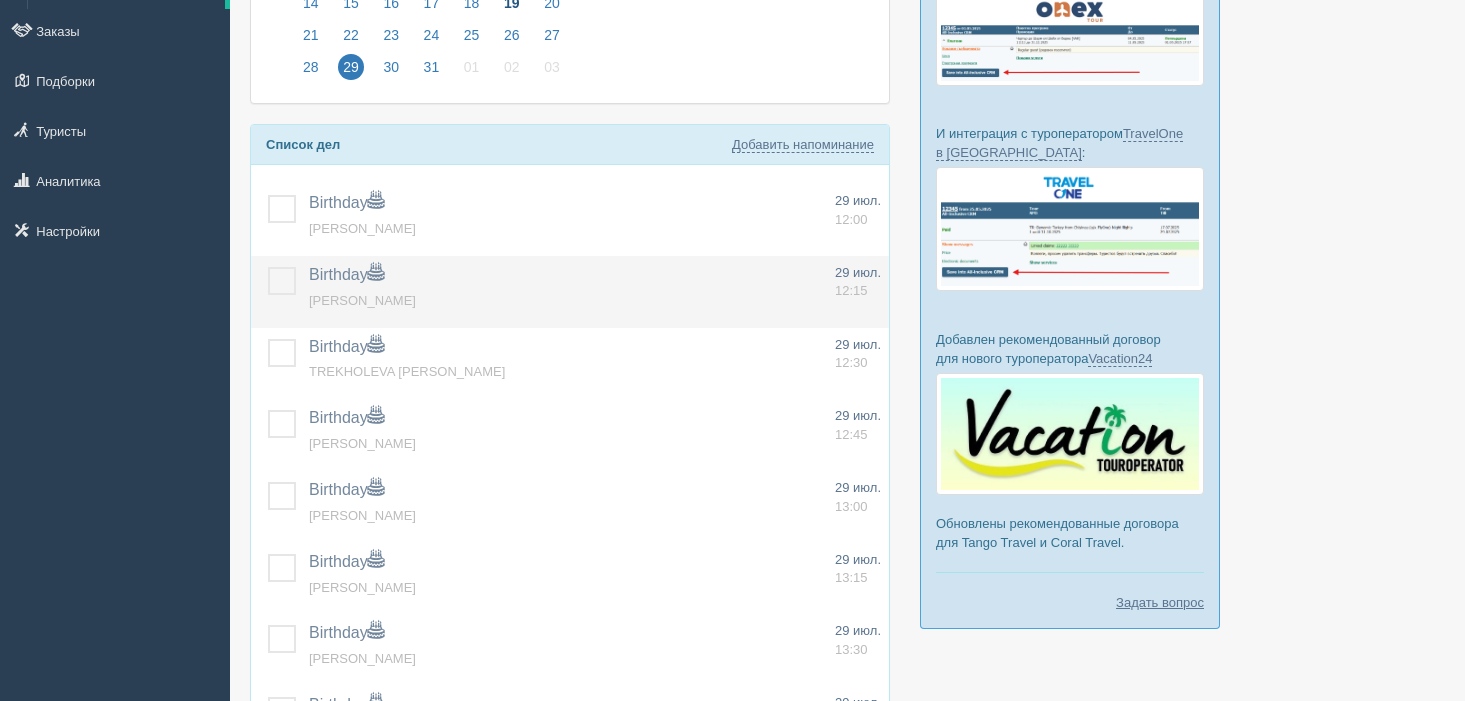 drag, startPoint x: 278, startPoint y: 218, endPoint x: 265, endPoint y: 271, distance: 54.571056 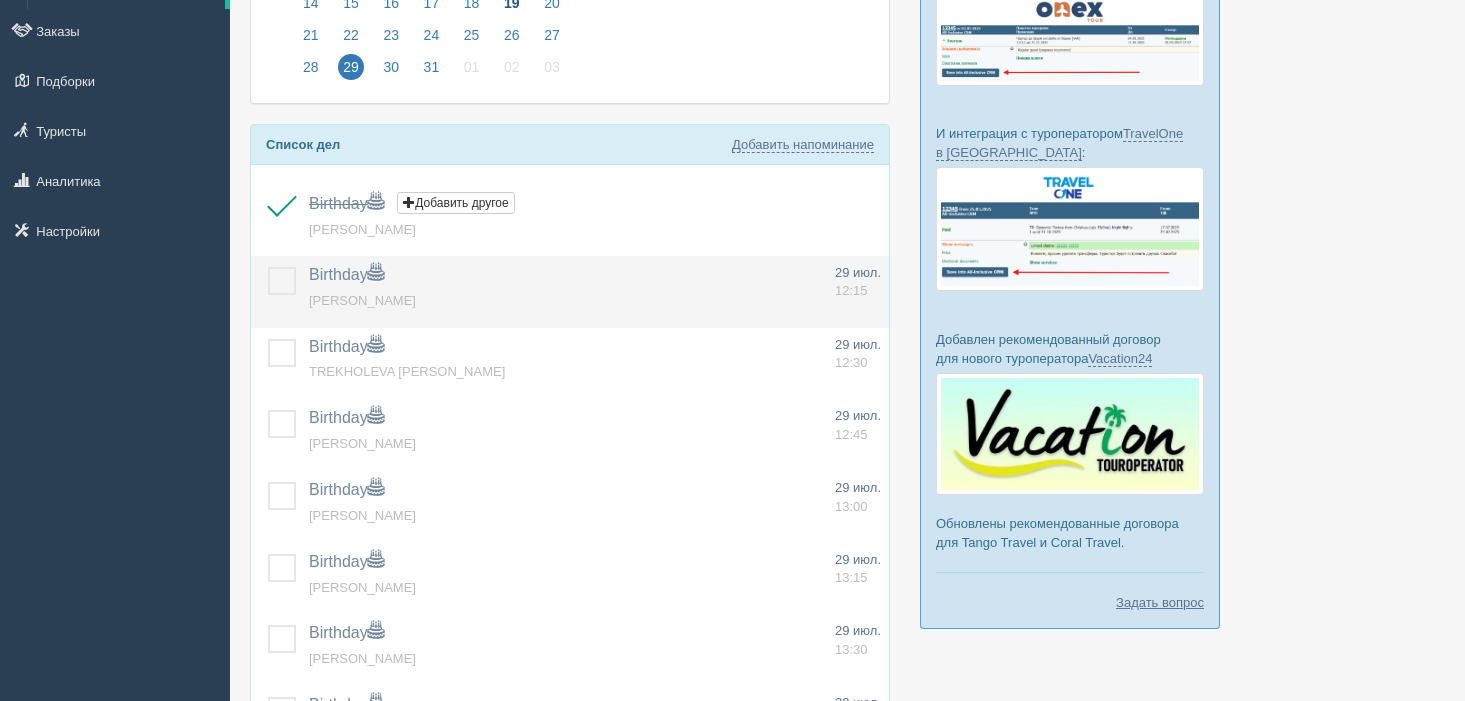click at bounding box center (268, 267) 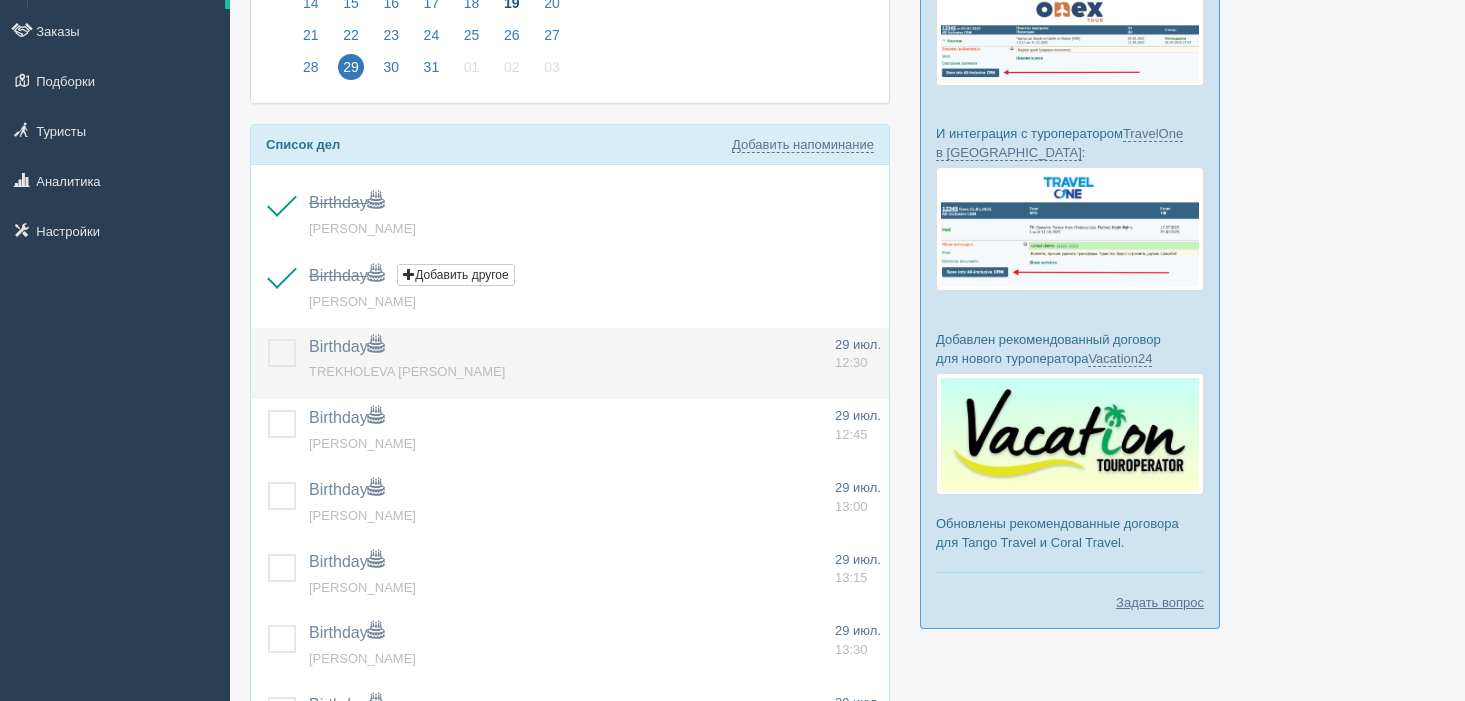 click at bounding box center (268, 339) 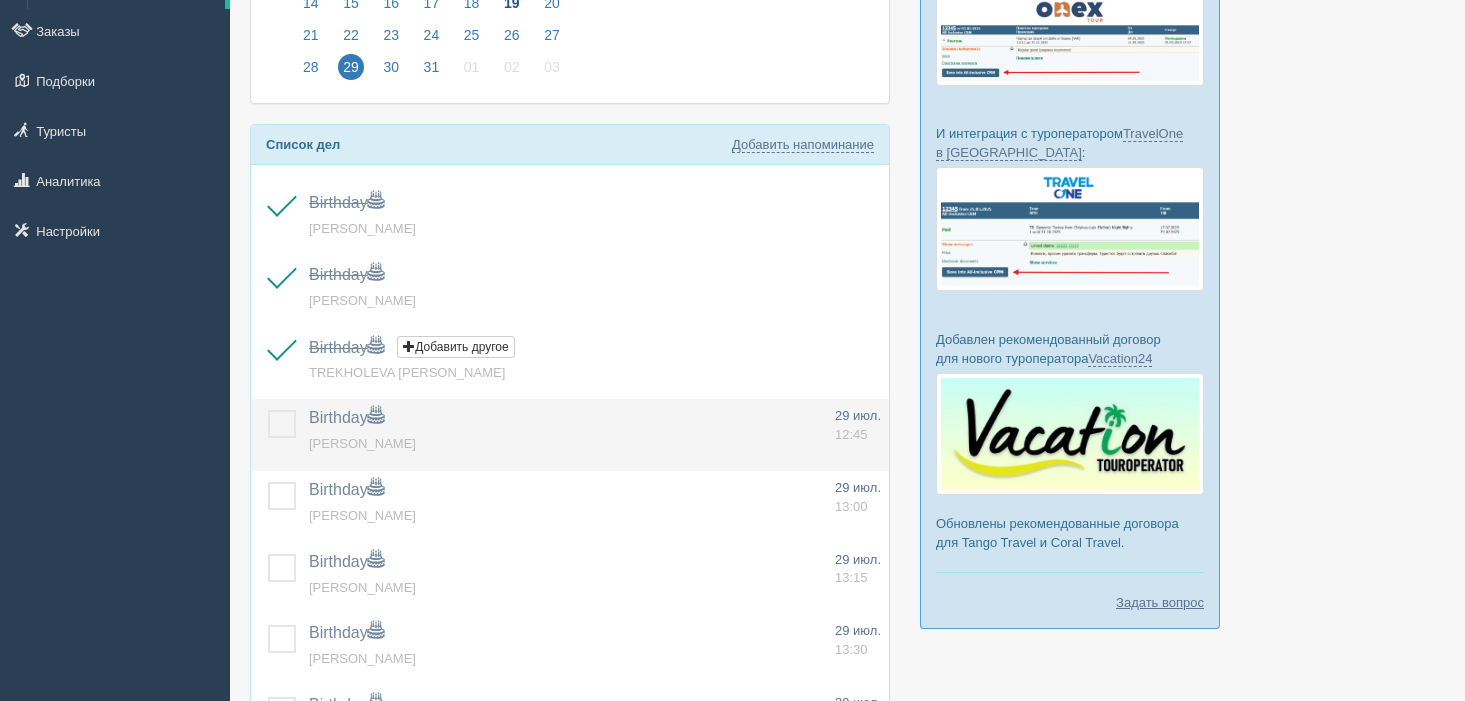 click at bounding box center [268, 410] 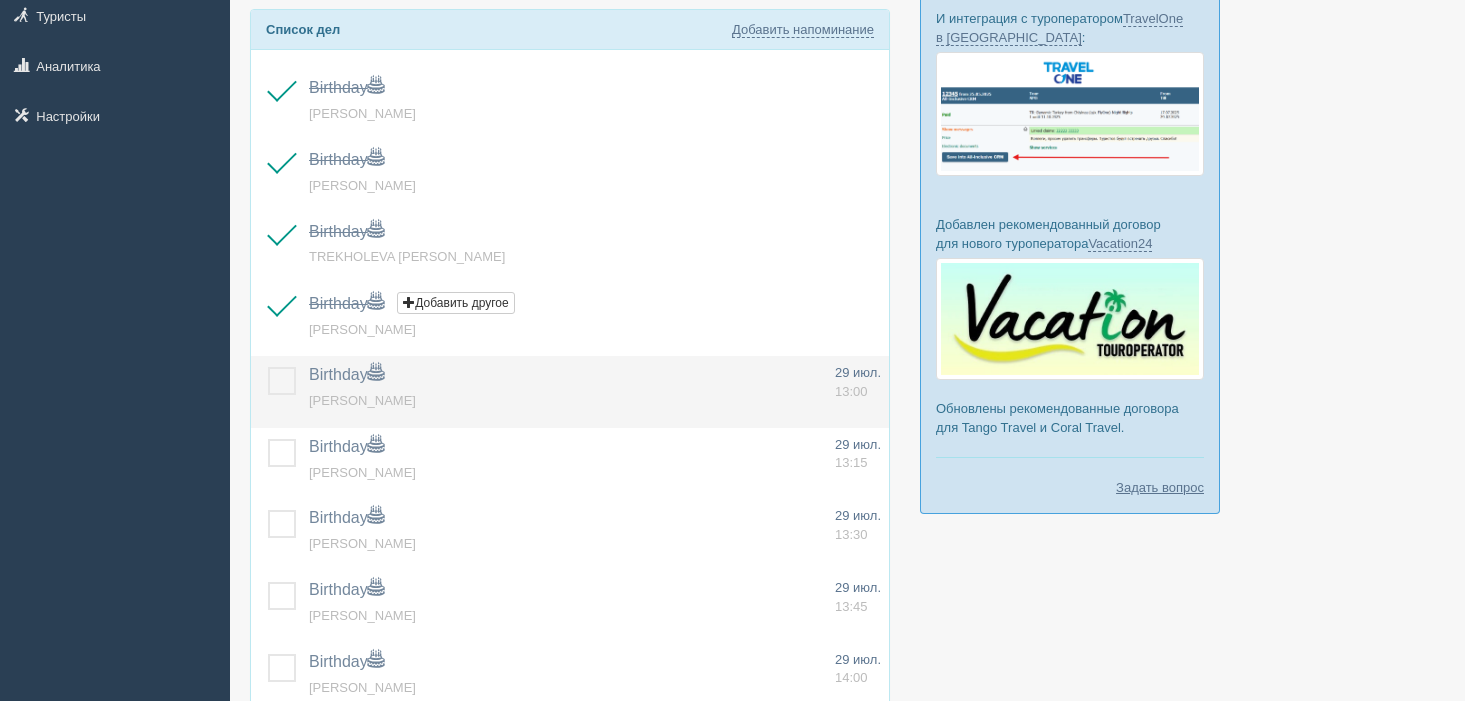 scroll, scrollTop: 361, scrollLeft: 0, axis: vertical 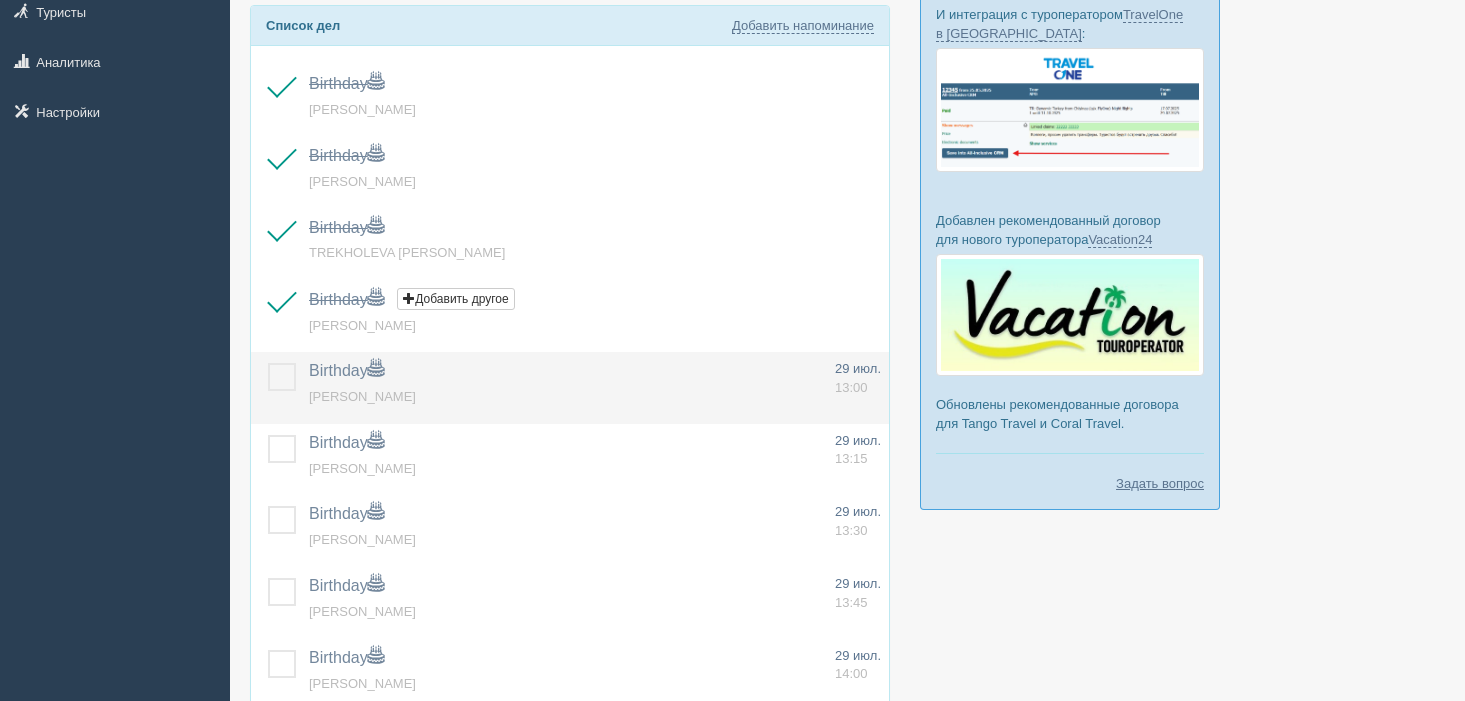 click at bounding box center [268, 363] 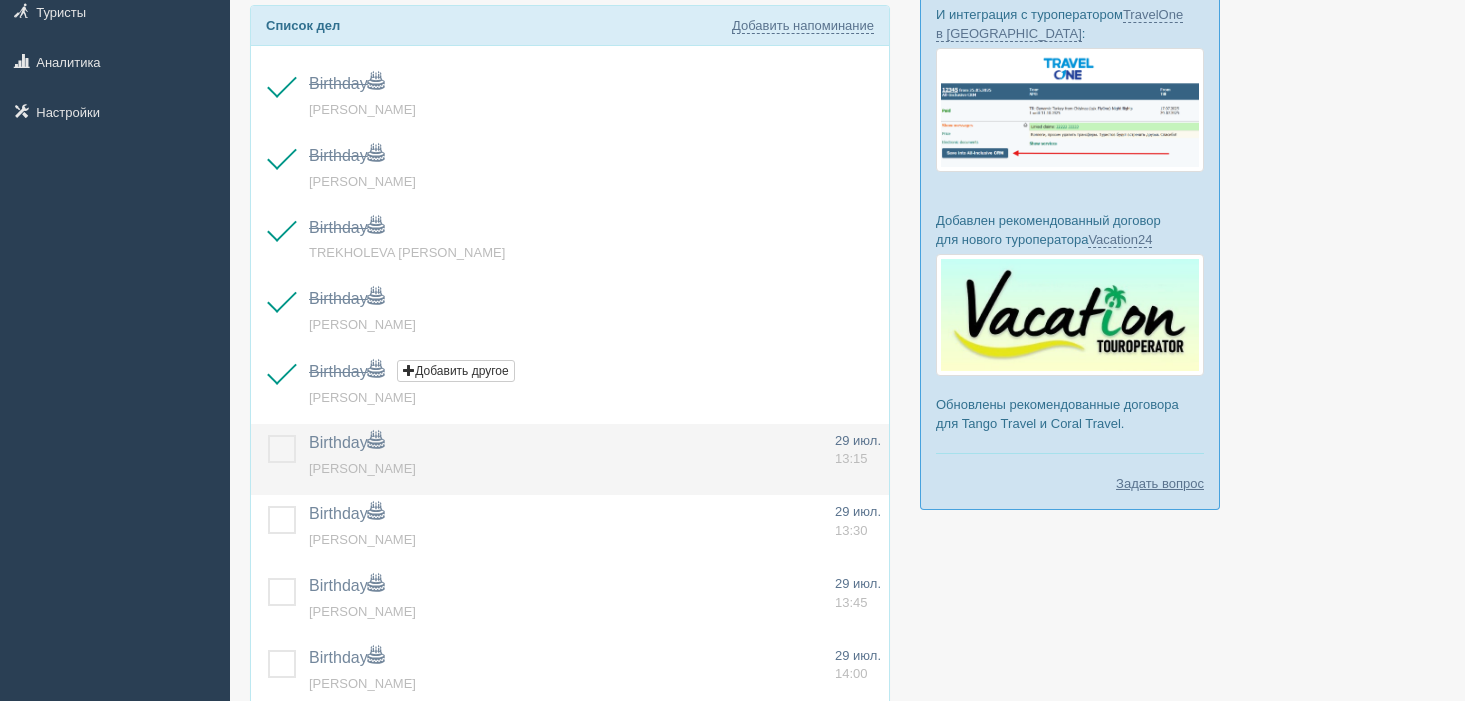 click at bounding box center [268, 435] 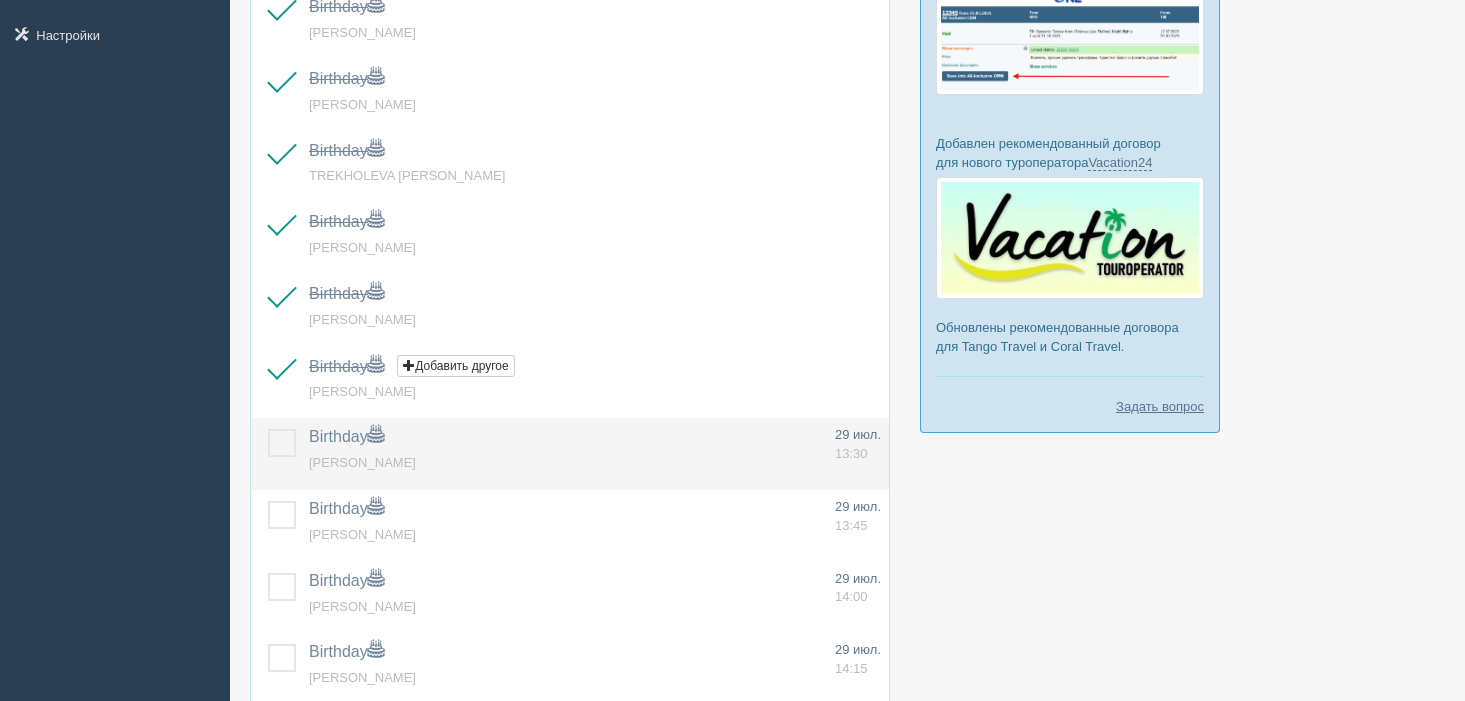 scroll, scrollTop: 457, scrollLeft: 0, axis: vertical 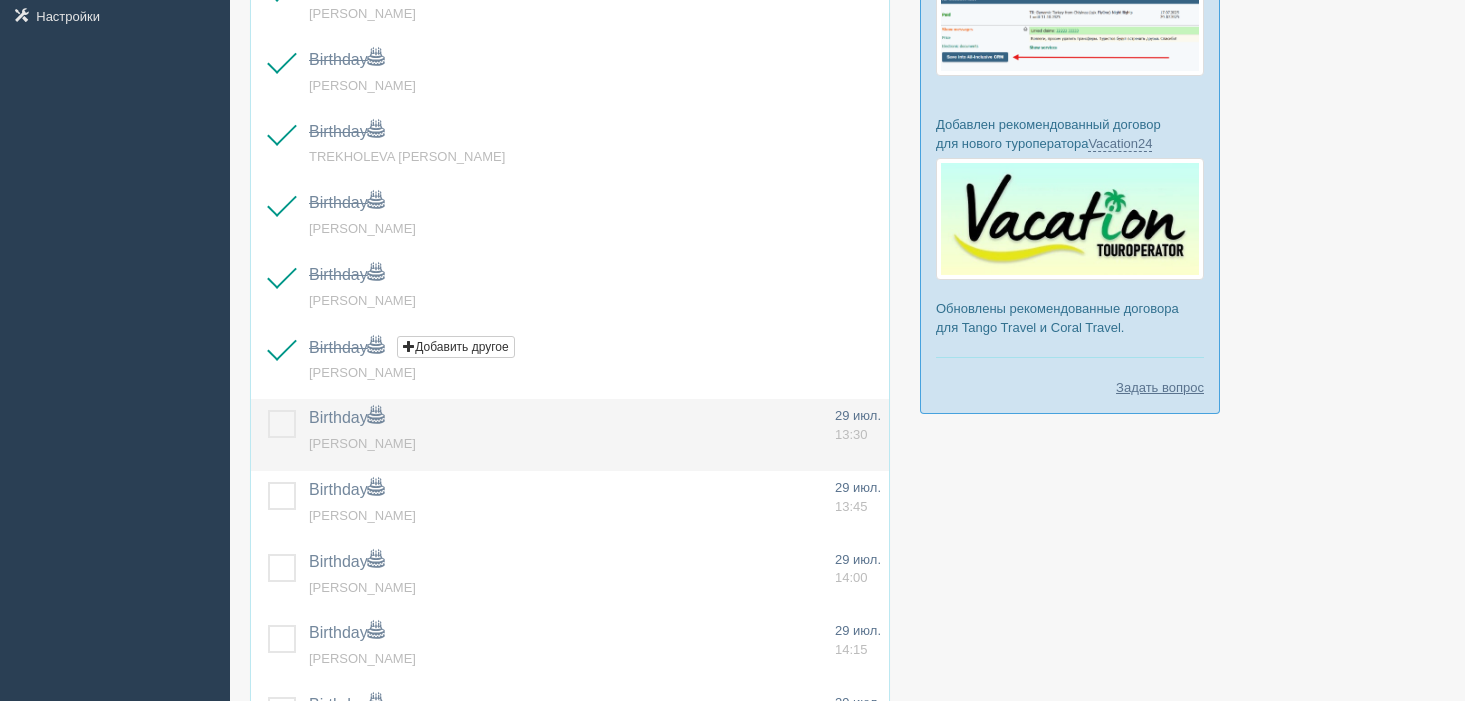 click at bounding box center (268, 410) 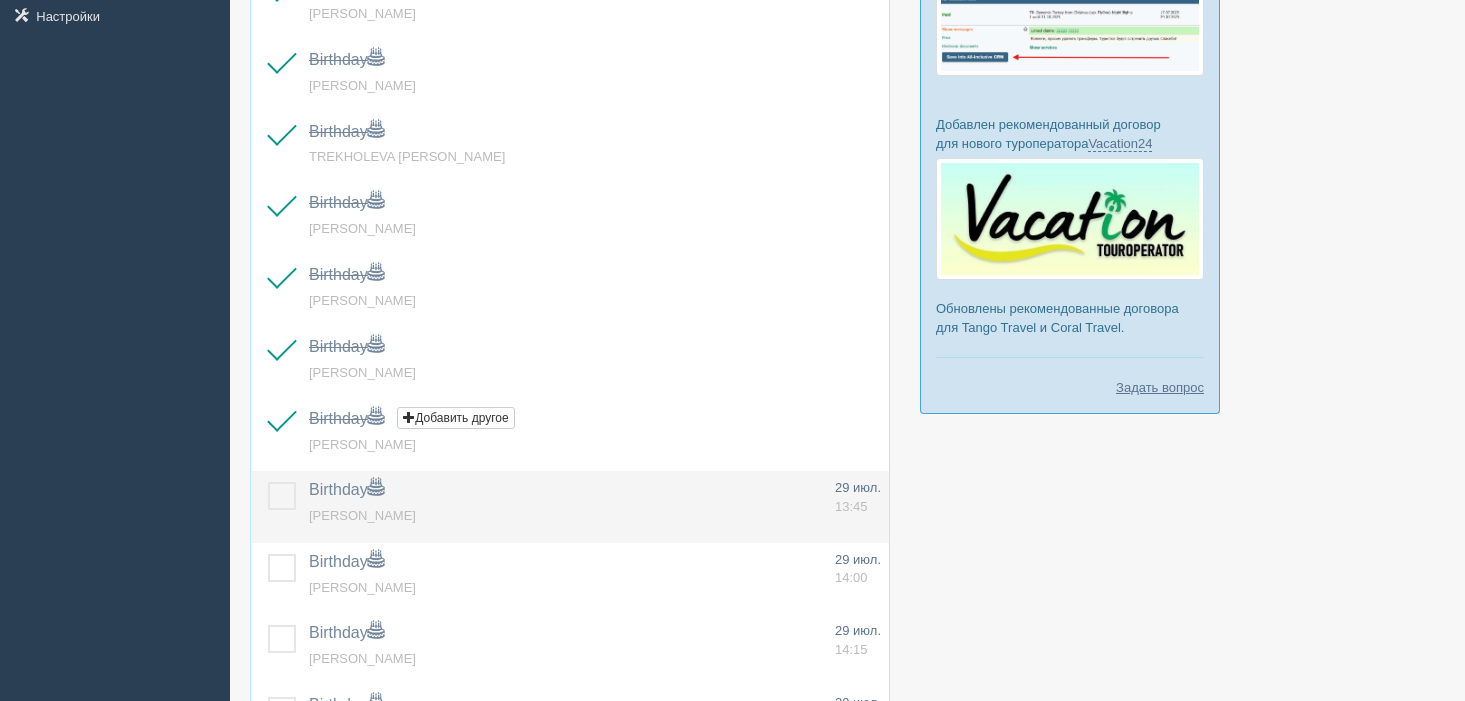 drag, startPoint x: 276, startPoint y: 493, endPoint x: 285, endPoint y: 488, distance: 10.29563 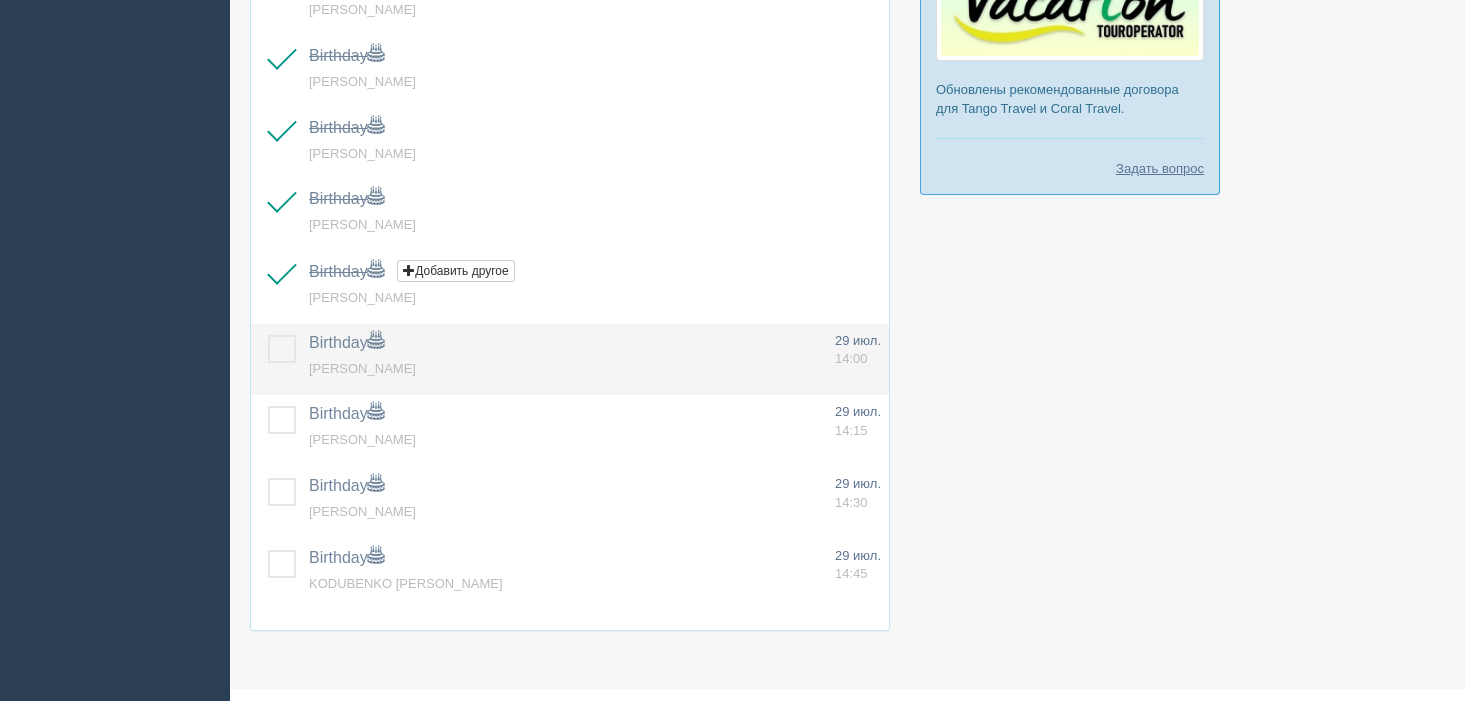 scroll, scrollTop: 679, scrollLeft: 0, axis: vertical 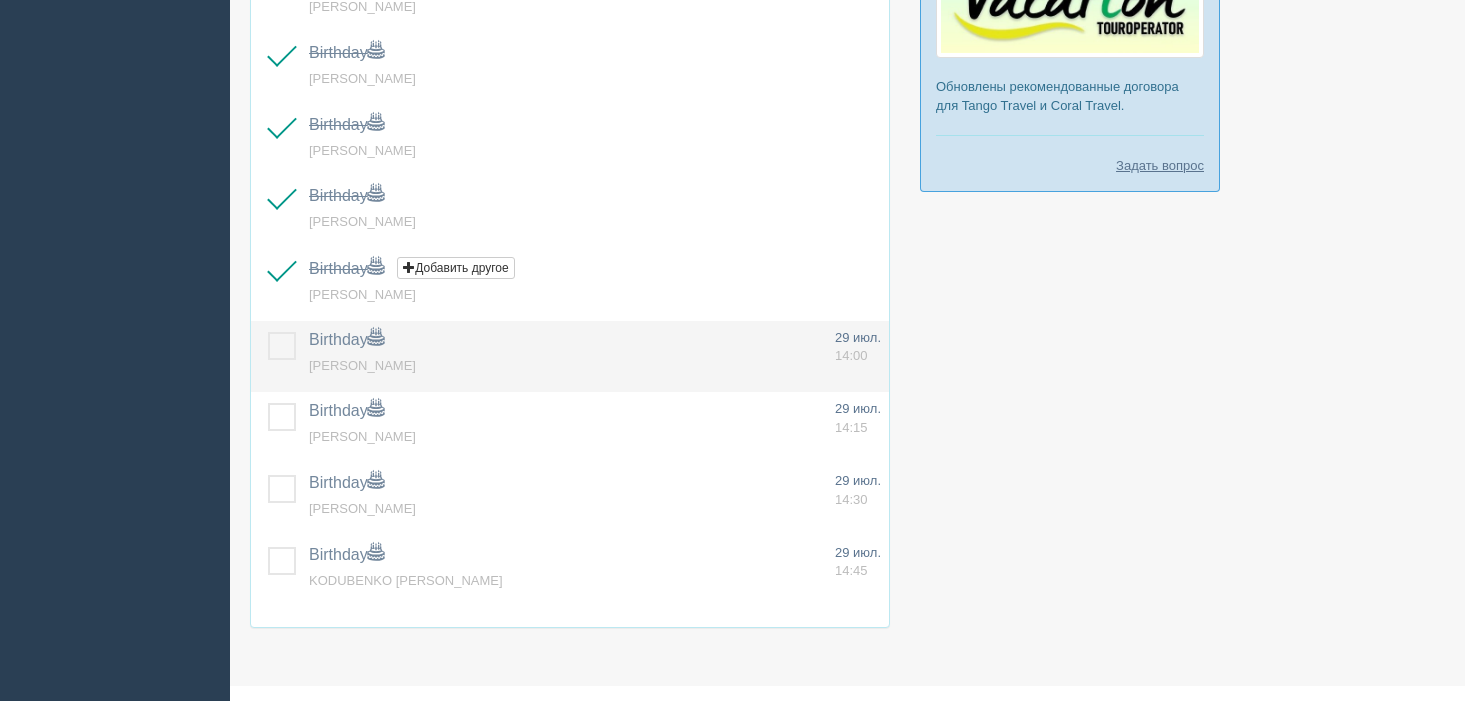 drag, startPoint x: 284, startPoint y: 338, endPoint x: 285, endPoint y: 376, distance: 38.013157 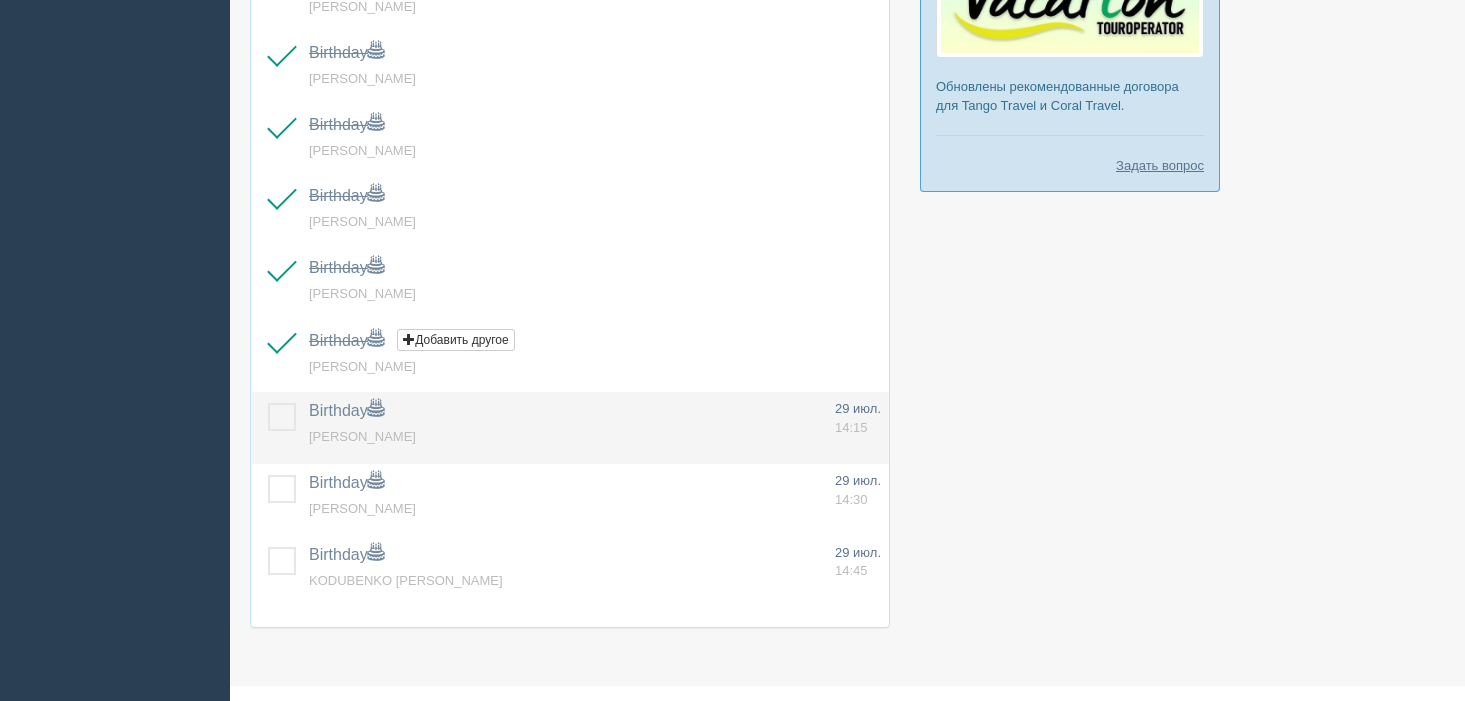 click at bounding box center [268, 403] 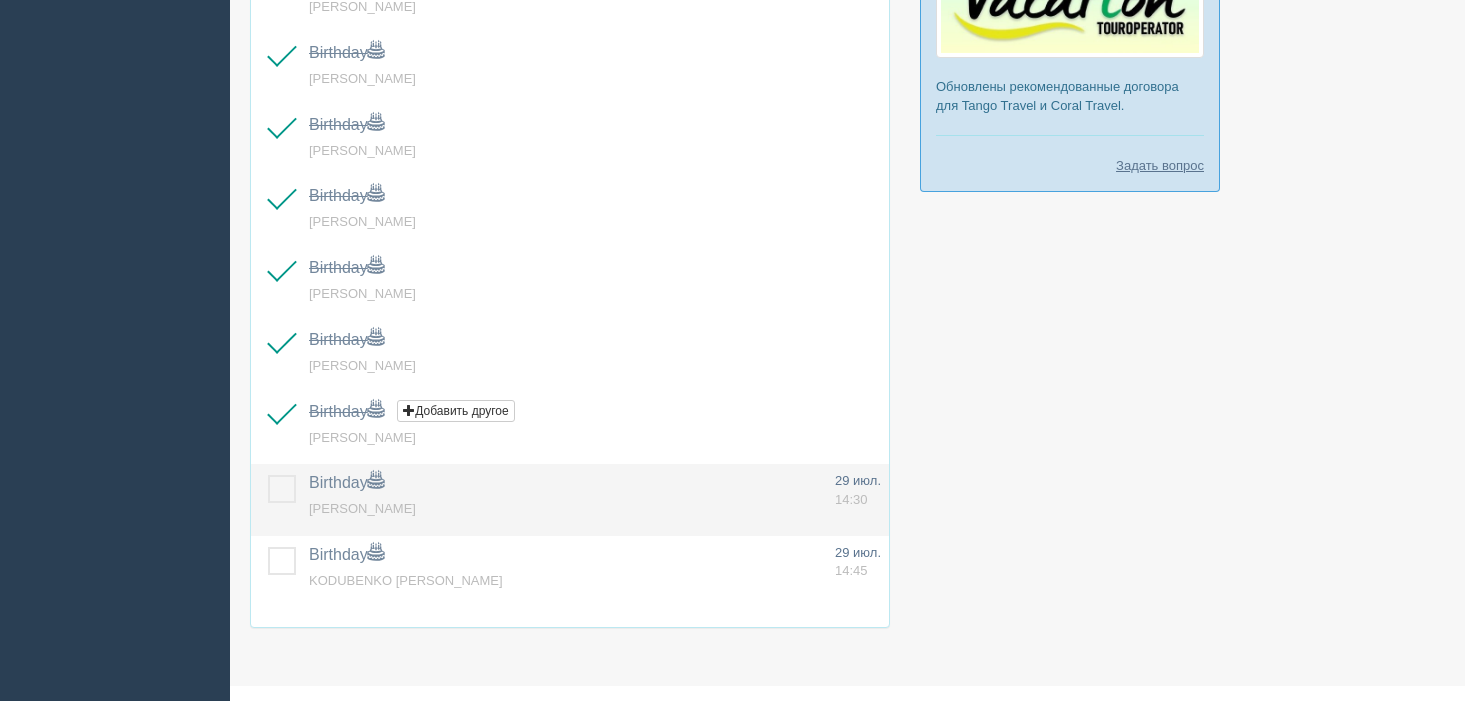 click at bounding box center [268, 475] 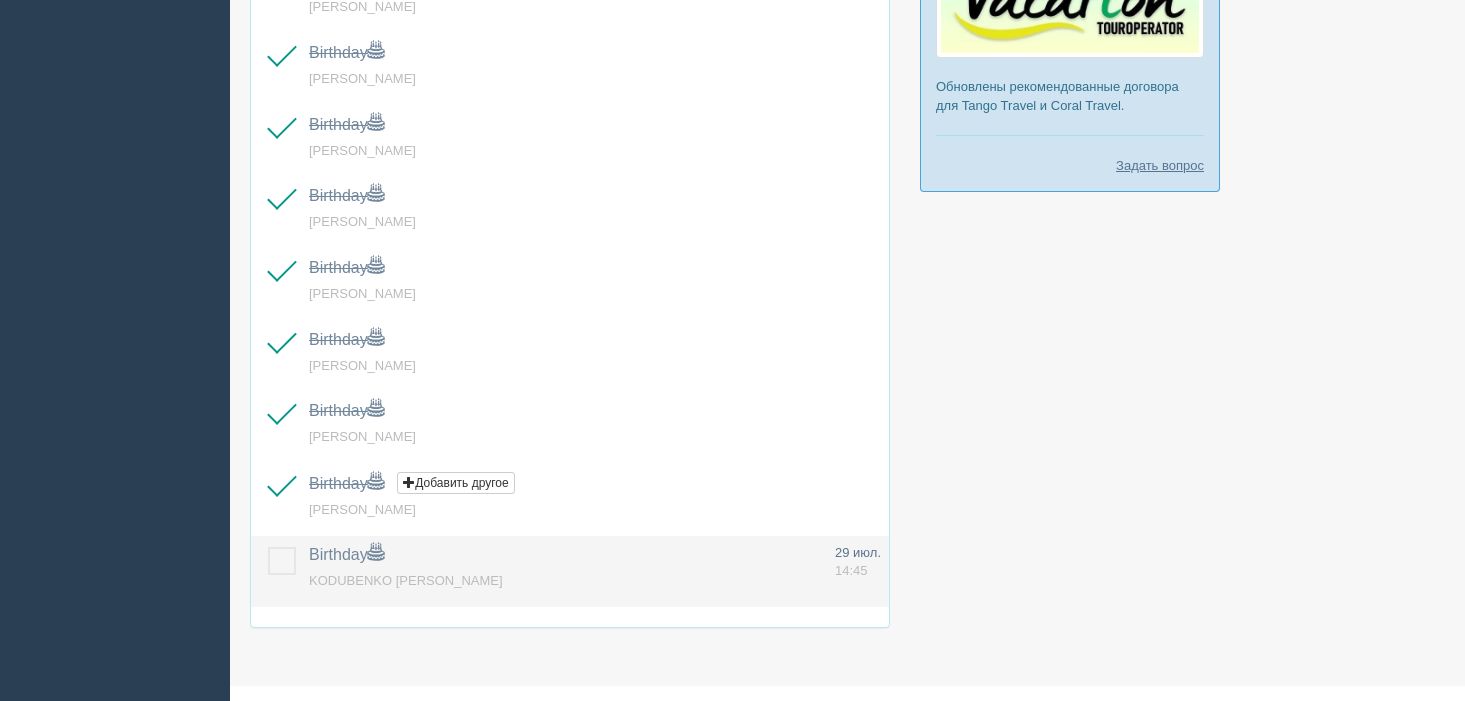 click at bounding box center [268, 547] 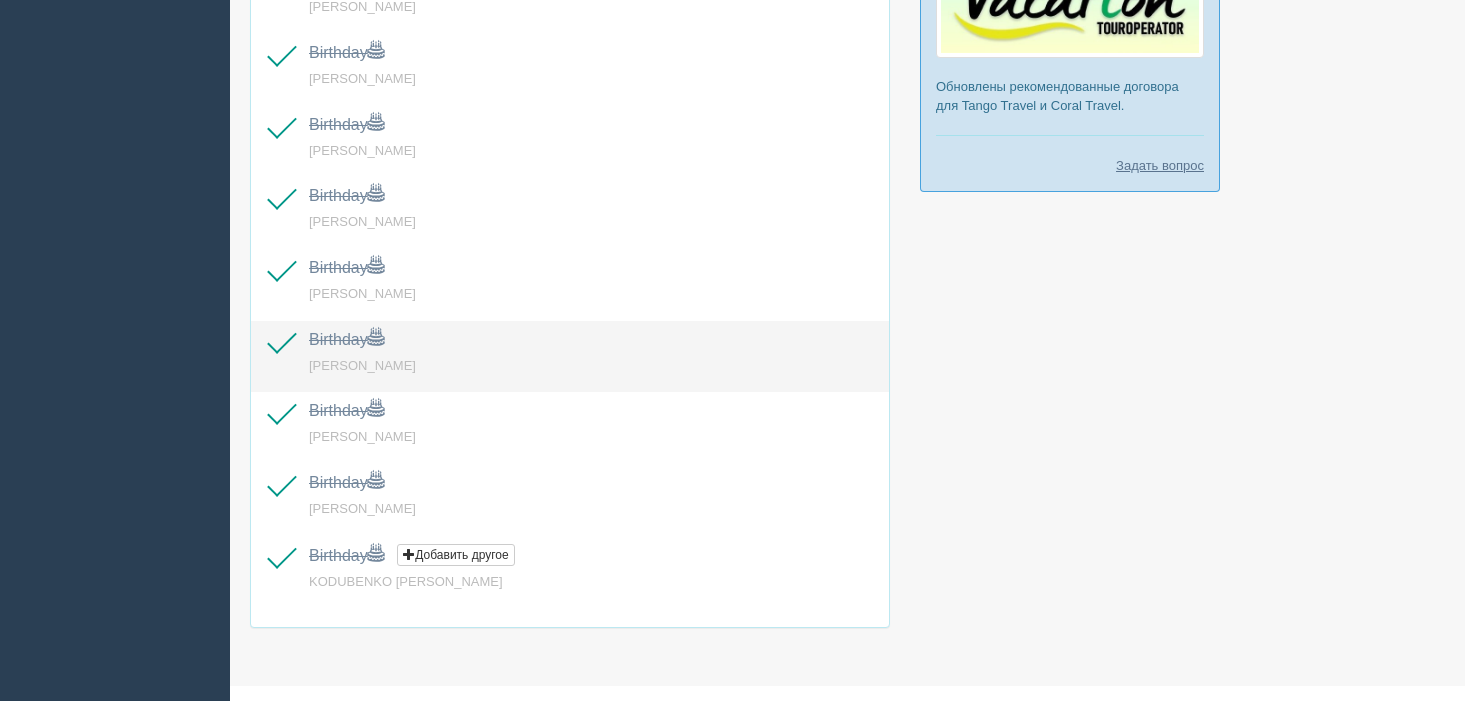 scroll, scrollTop: 130, scrollLeft: 0, axis: vertical 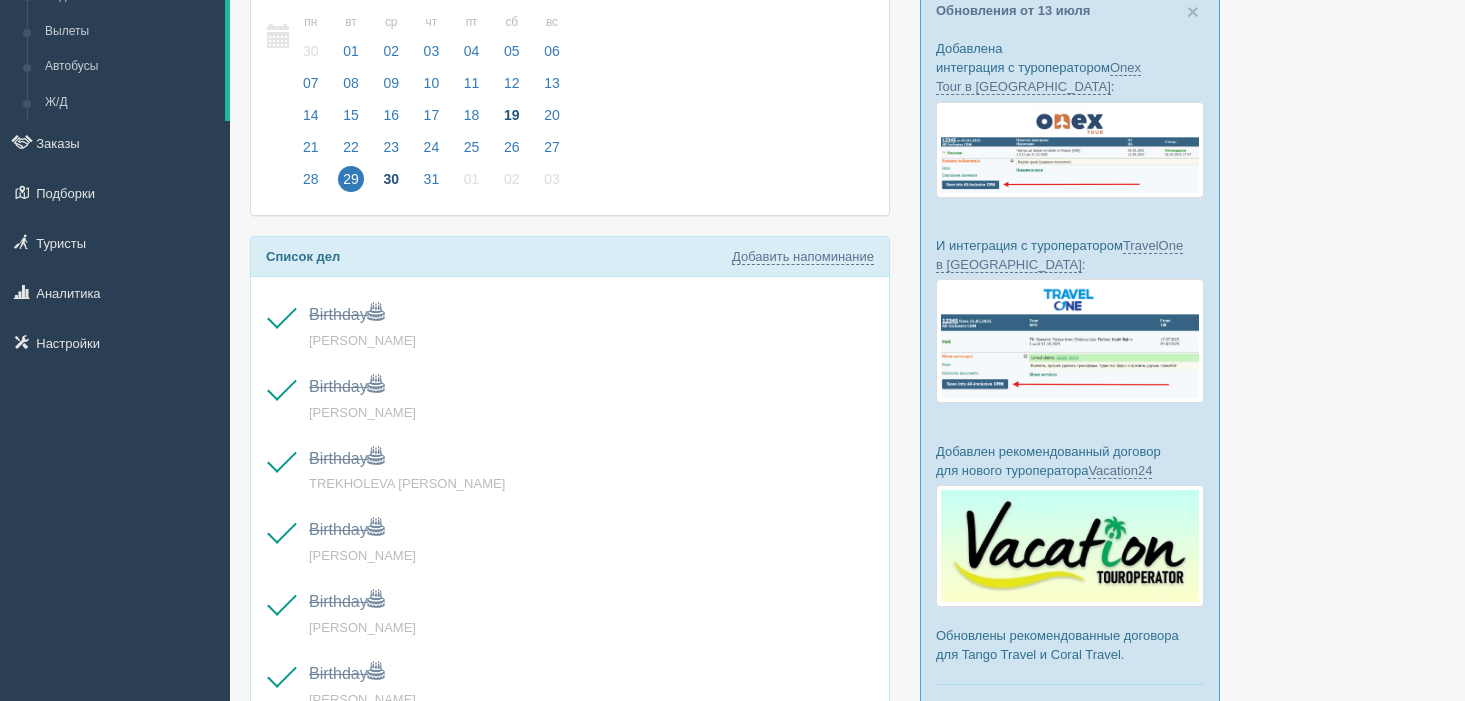 click on "30" at bounding box center [391, 179] 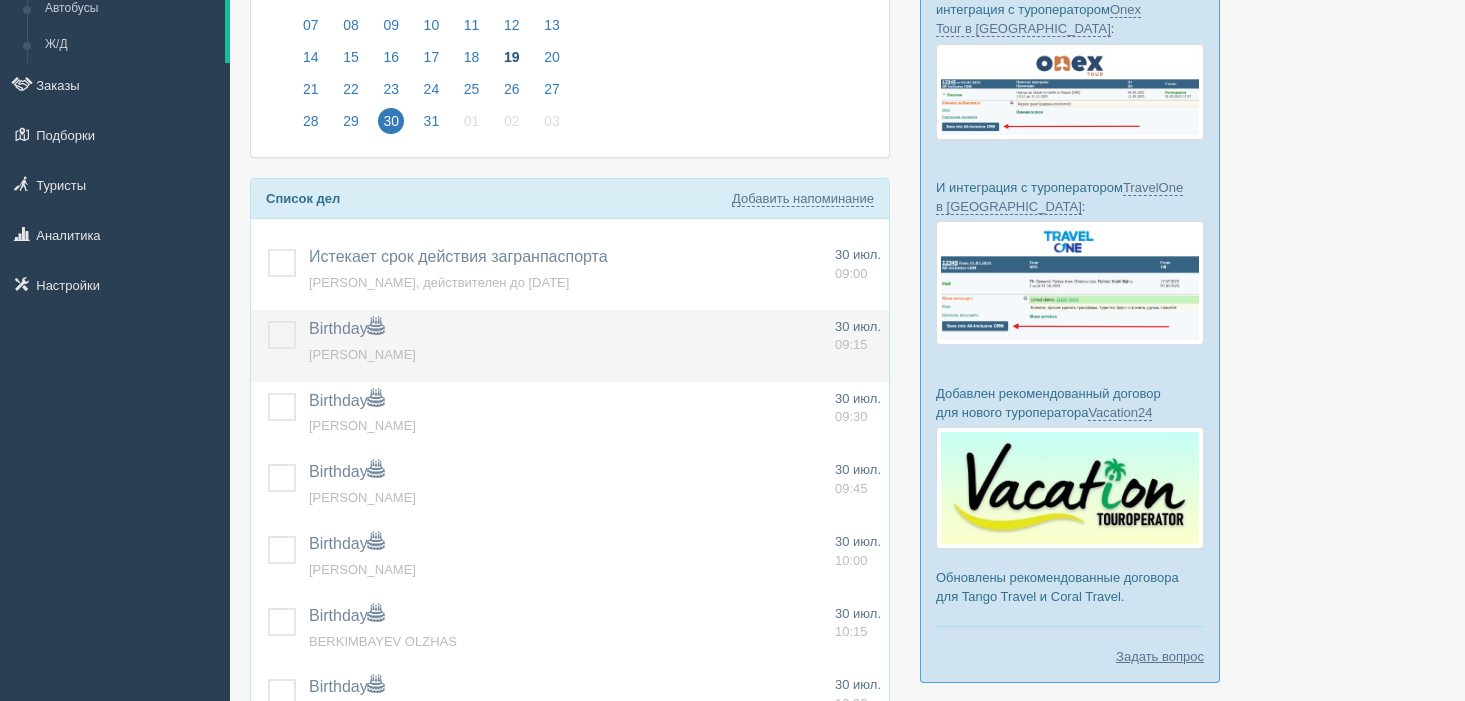 scroll, scrollTop: 203, scrollLeft: 0, axis: vertical 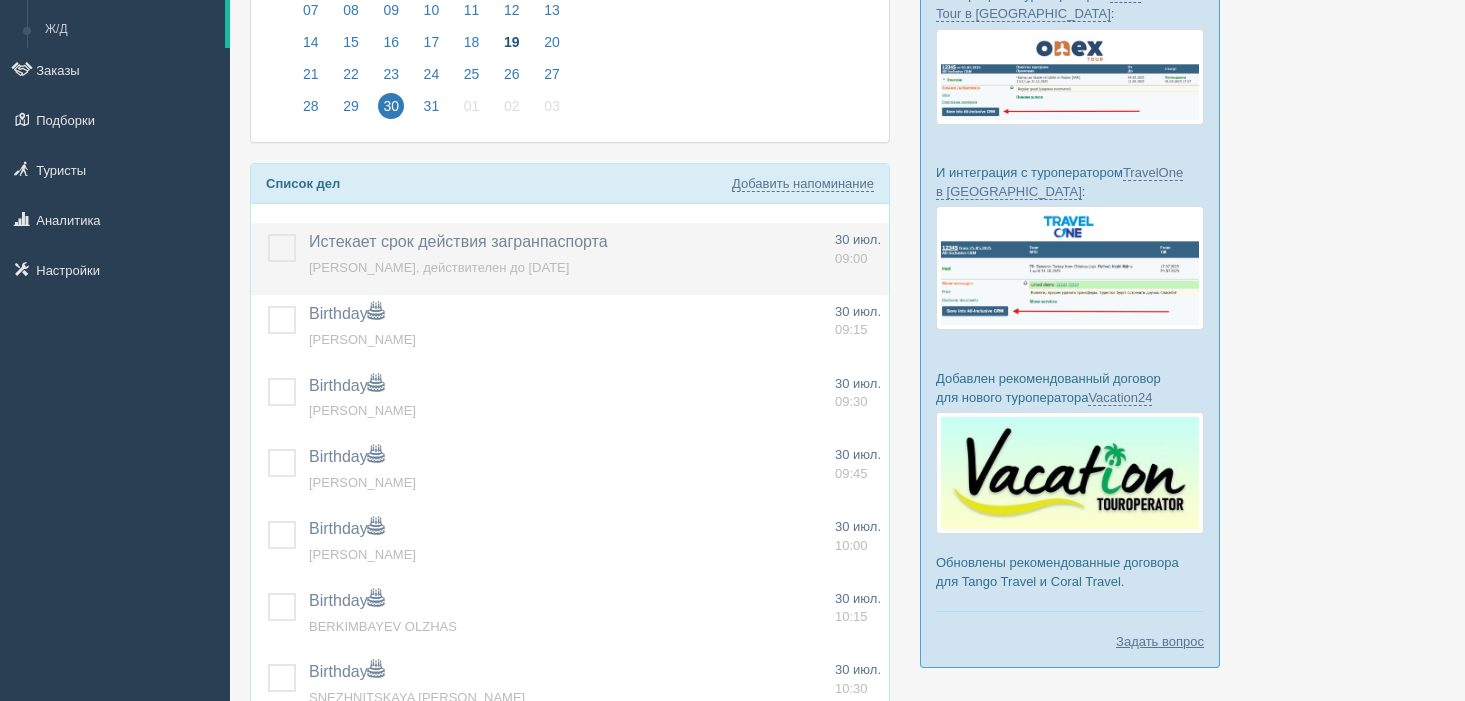 click at bounding box center [268, 234] 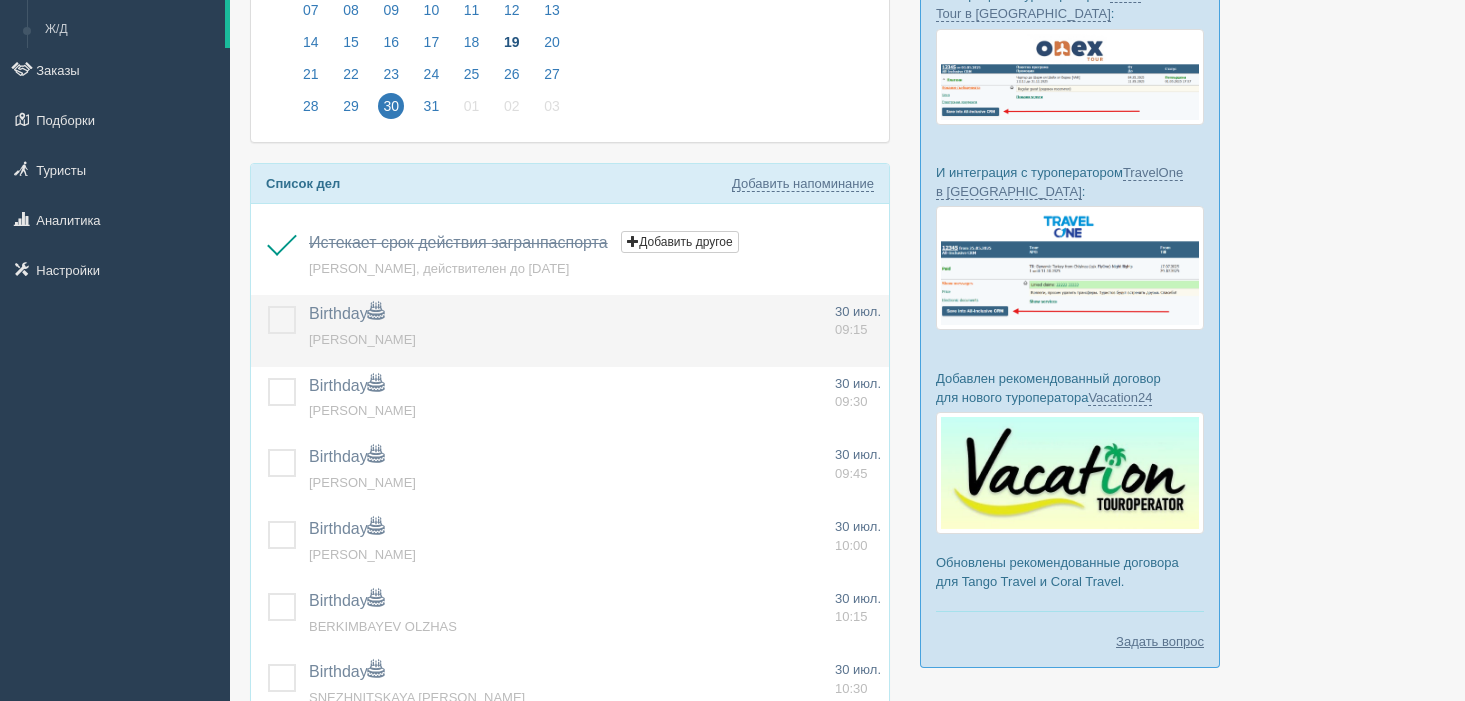 click at bounding box center [268, 306] 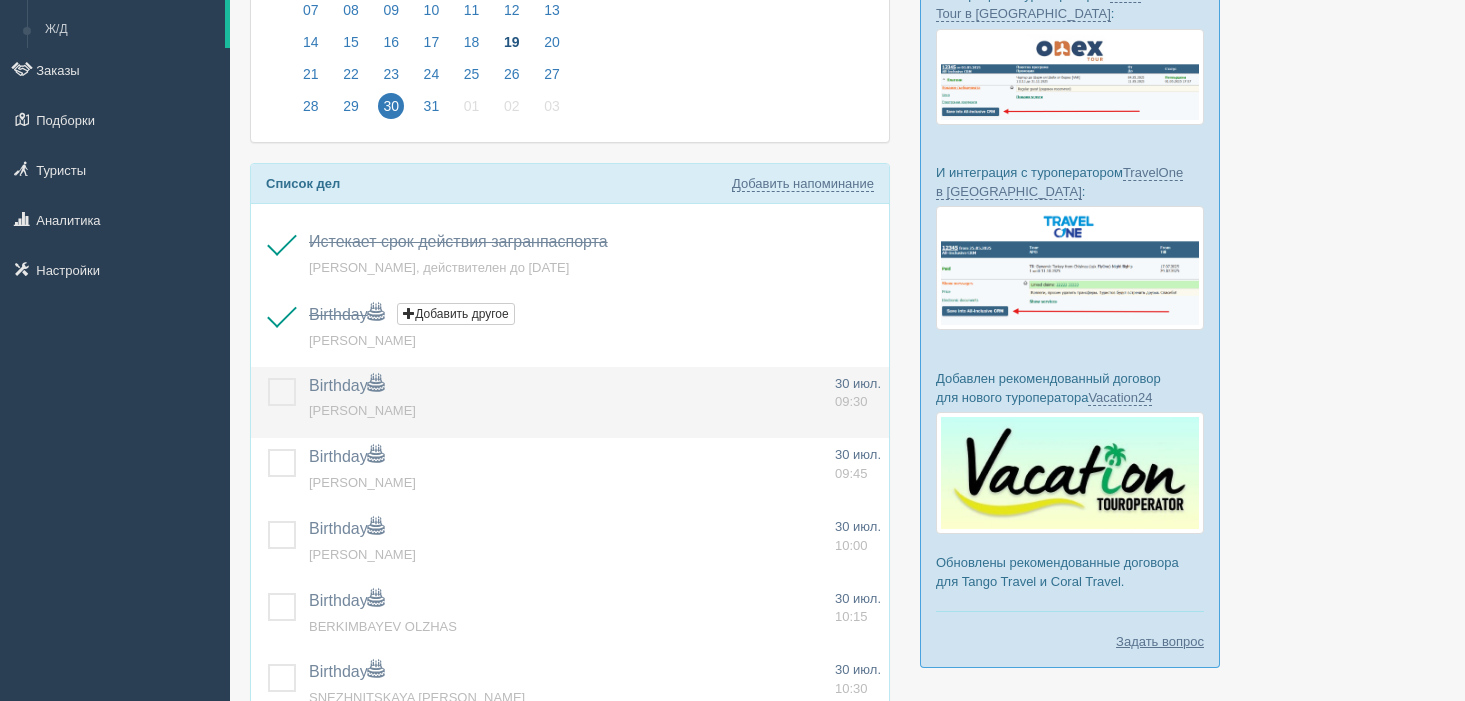 click at bounding box center [268, 378] 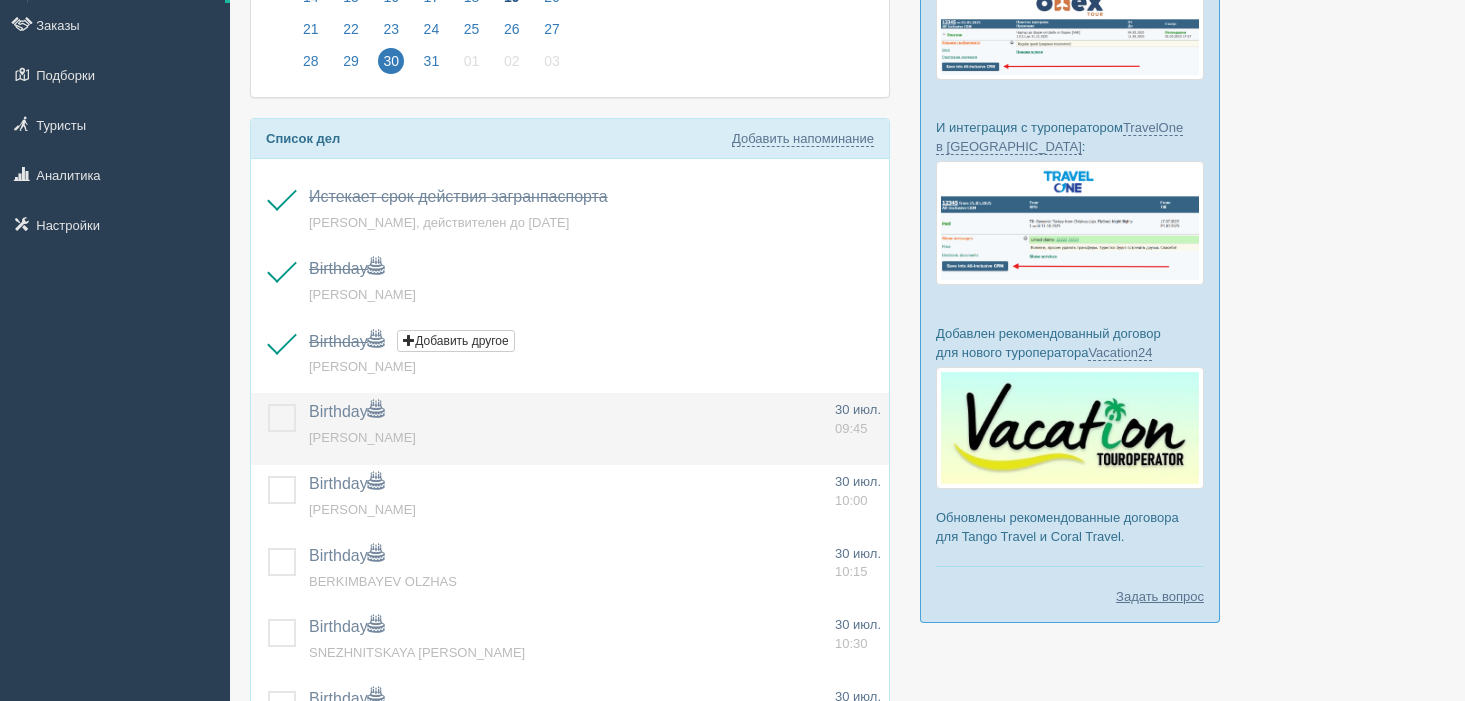 click at bounding box center [268, 404] 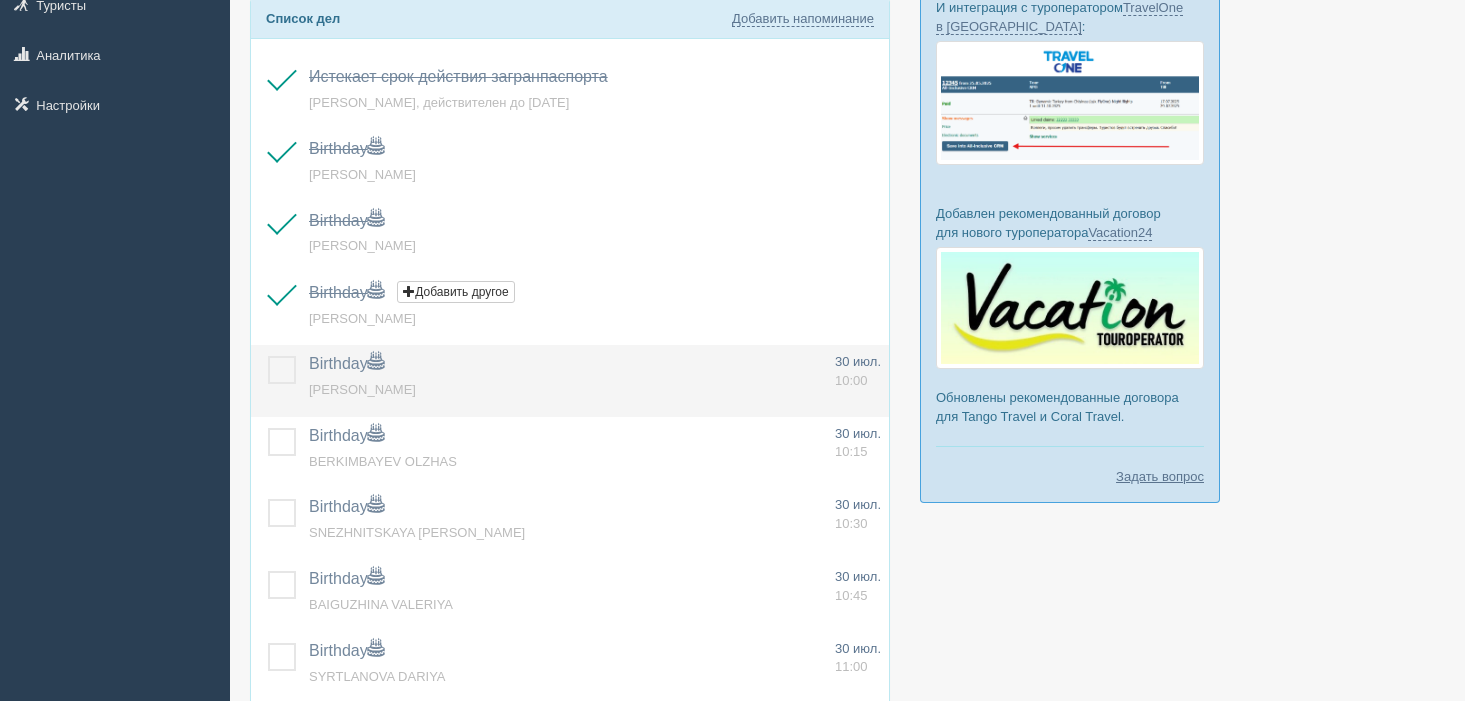 scroll, scrollTop: 374, scrollLeft: 0, axis: vertical 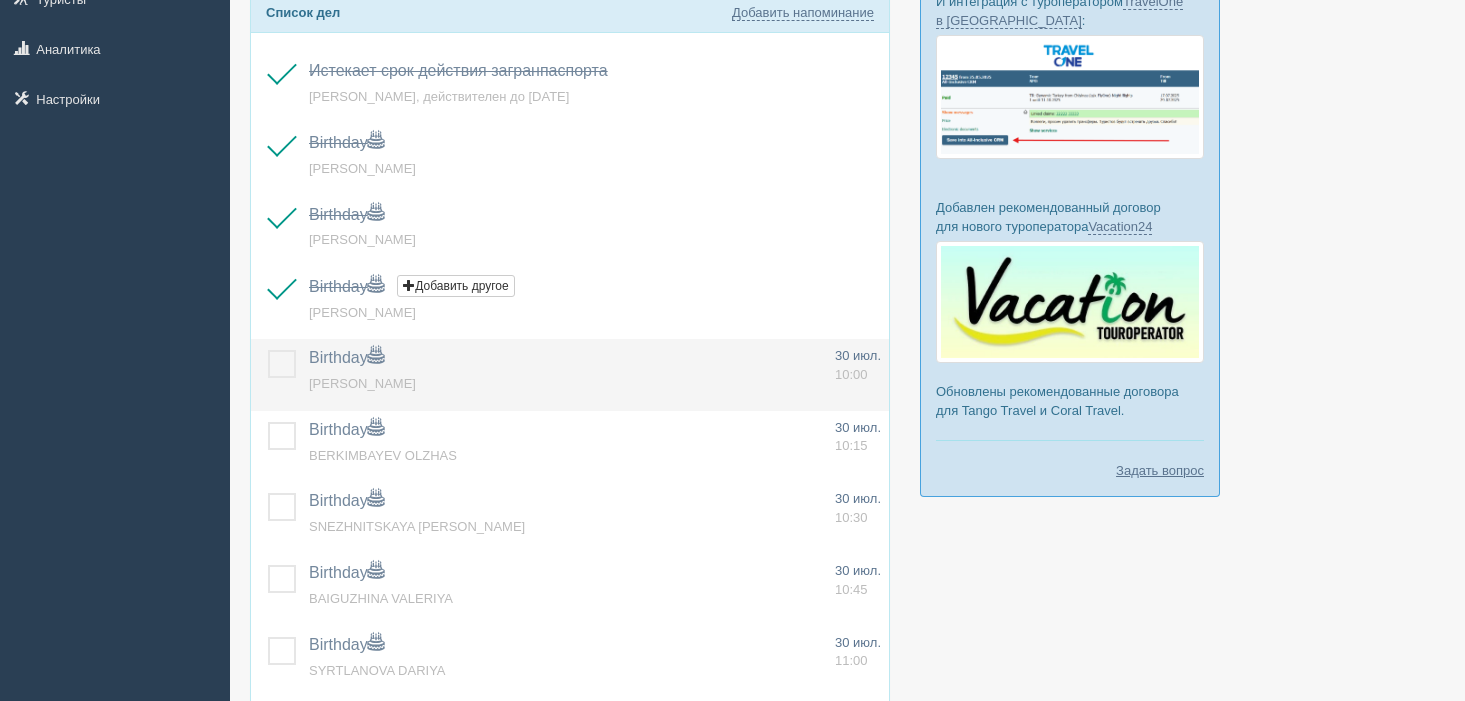 click at bounding box center [268, 350] 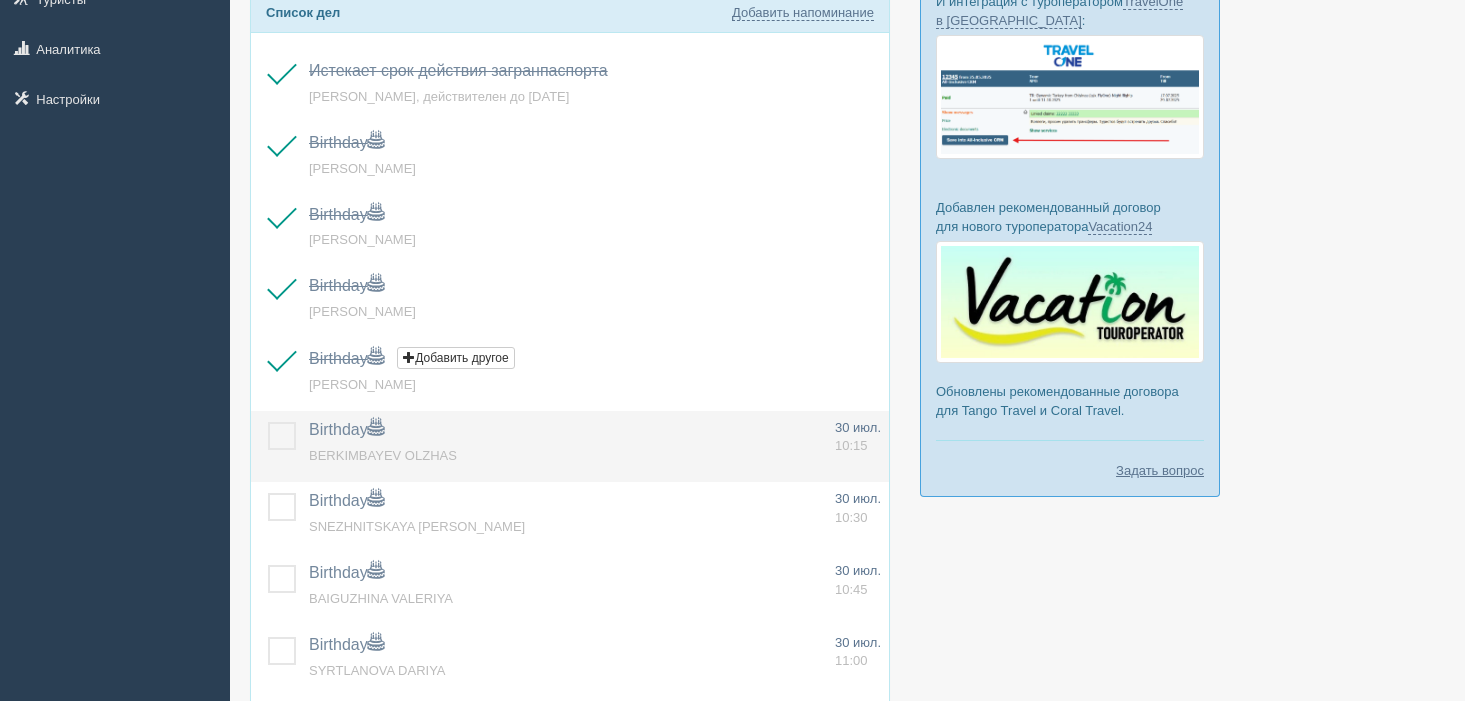 click at bounding box center (268, 422) 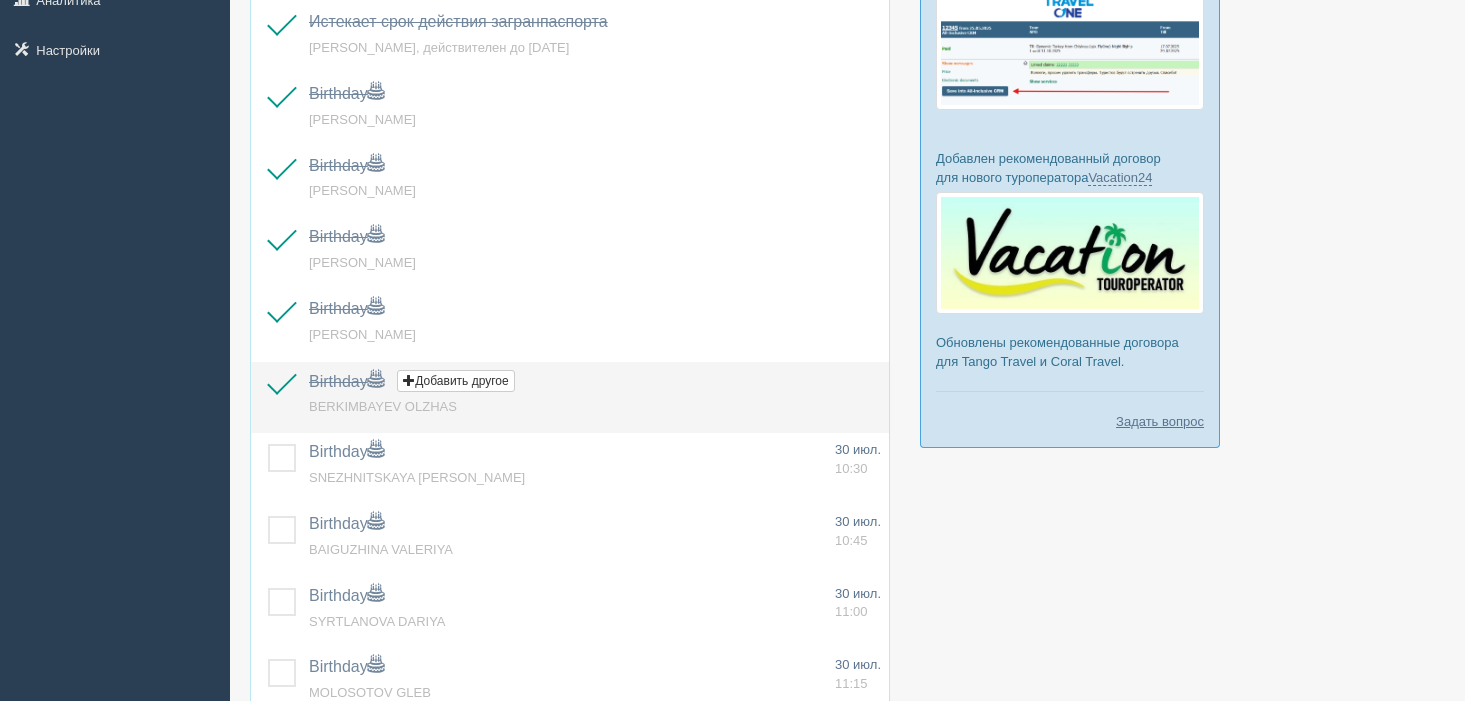 scroll, scrollTop: 437, scrollLeft: 0, axis: vertical 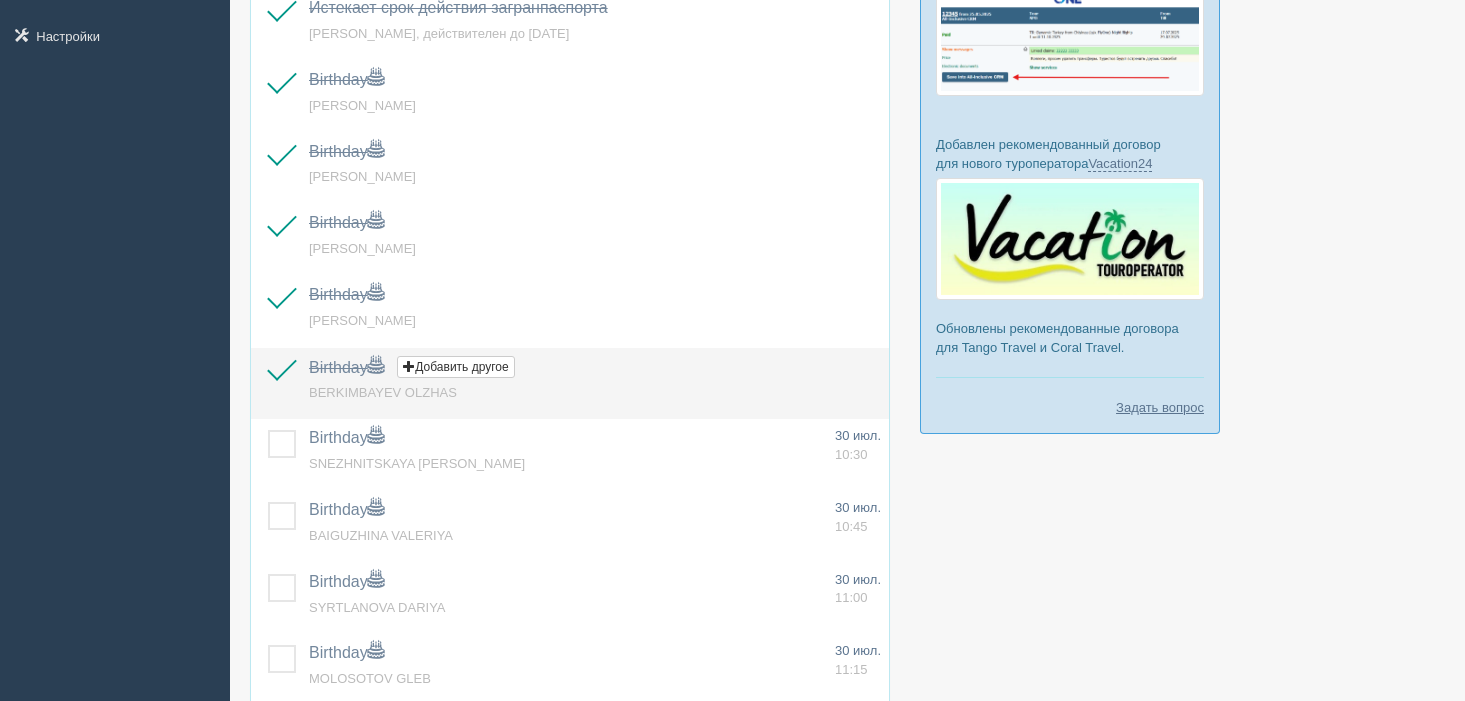 click at bounding box center [268, 359] 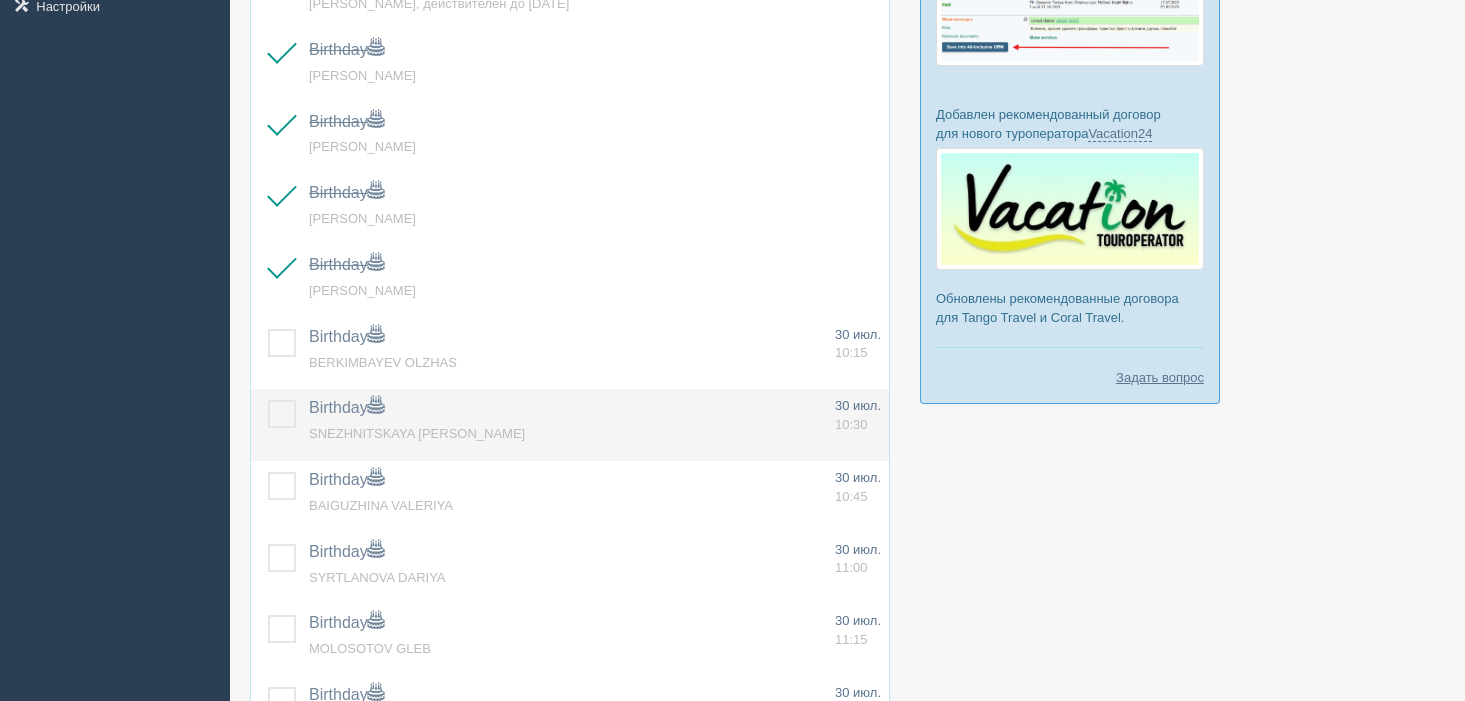 click at bounding box center (268, 400) 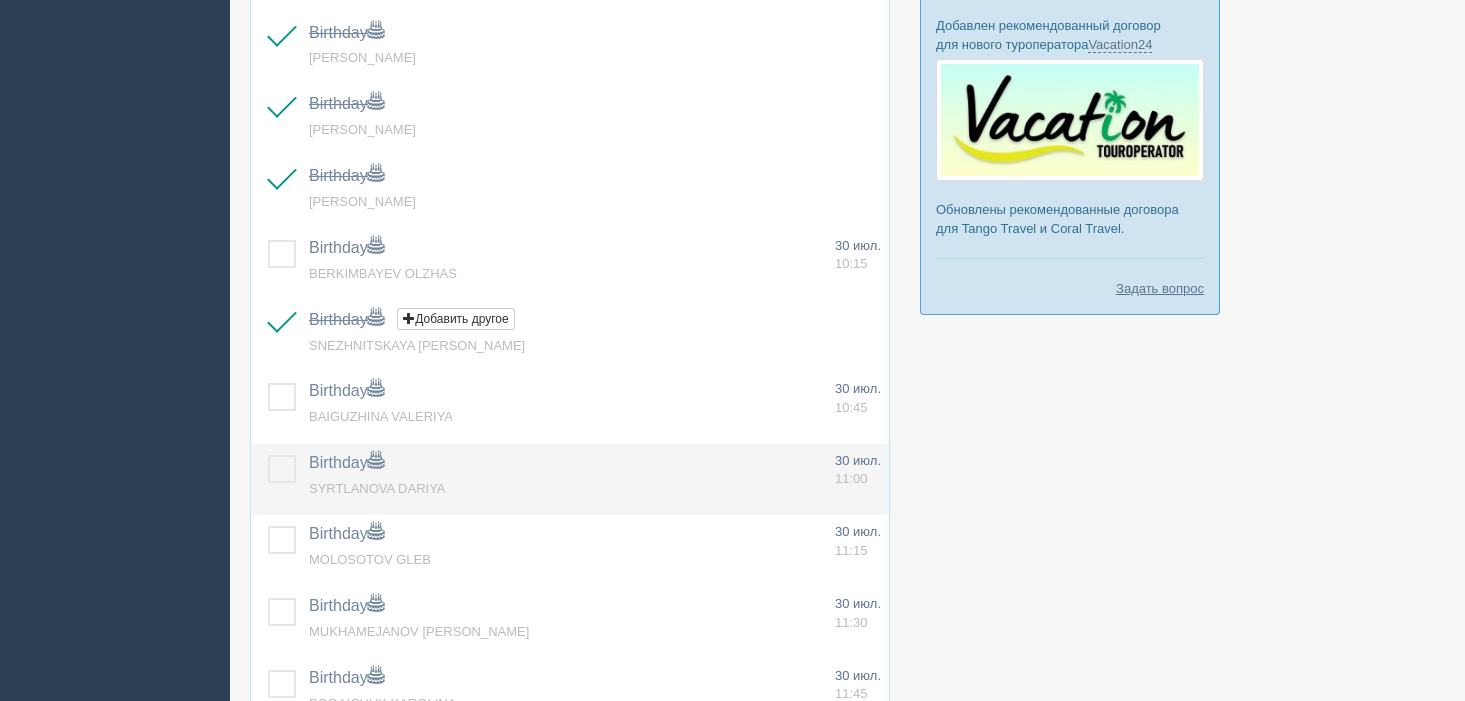 scroll, scrollTop: 575, scrollLeft: 0, axis: vertical 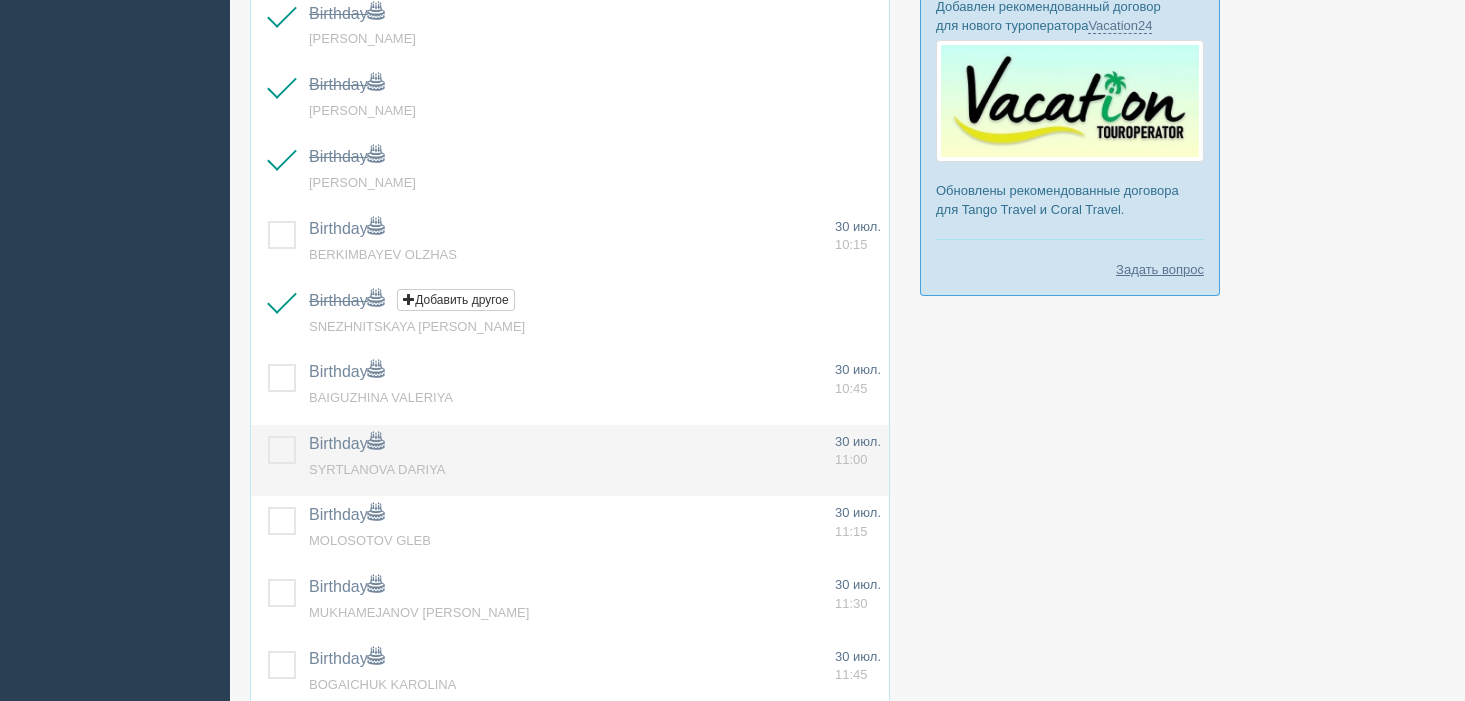 click at bounding box center (268, 436) 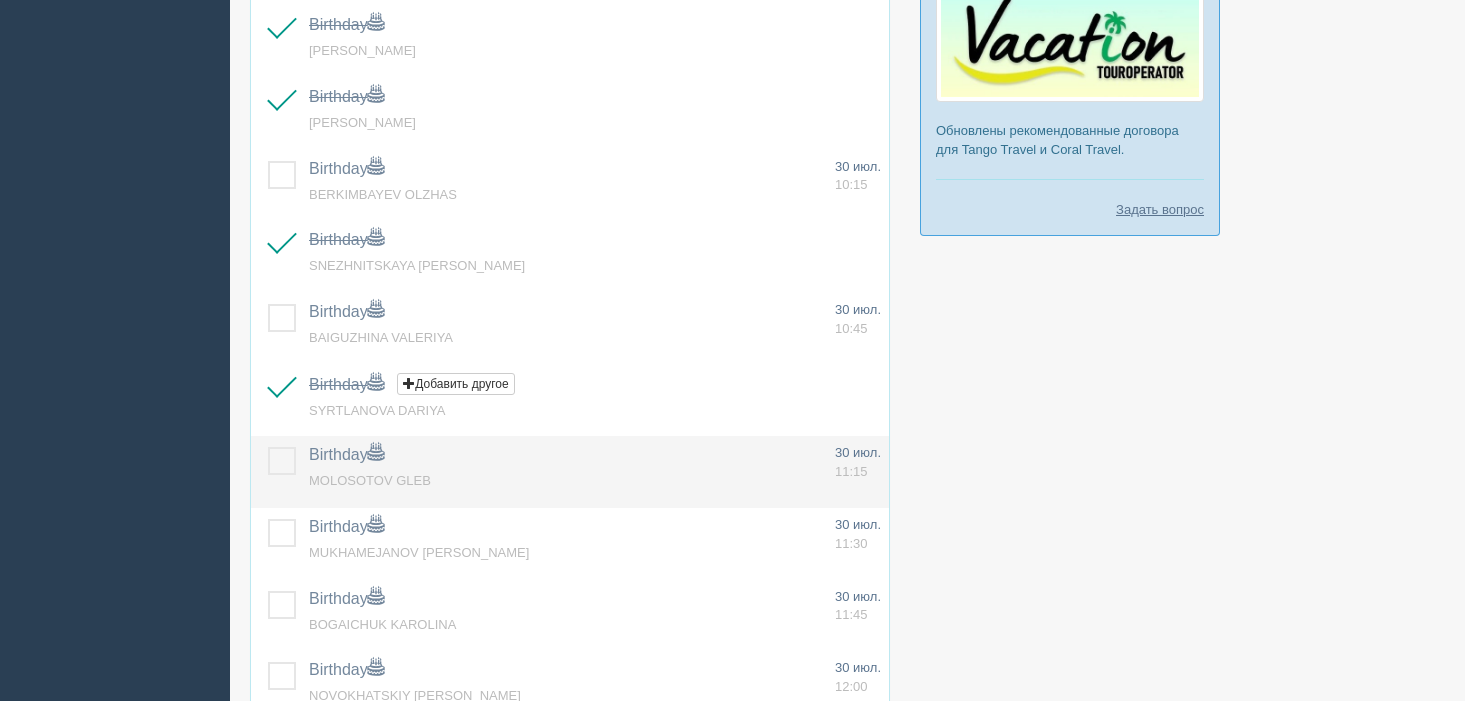 click at bounding box center [268, 447] 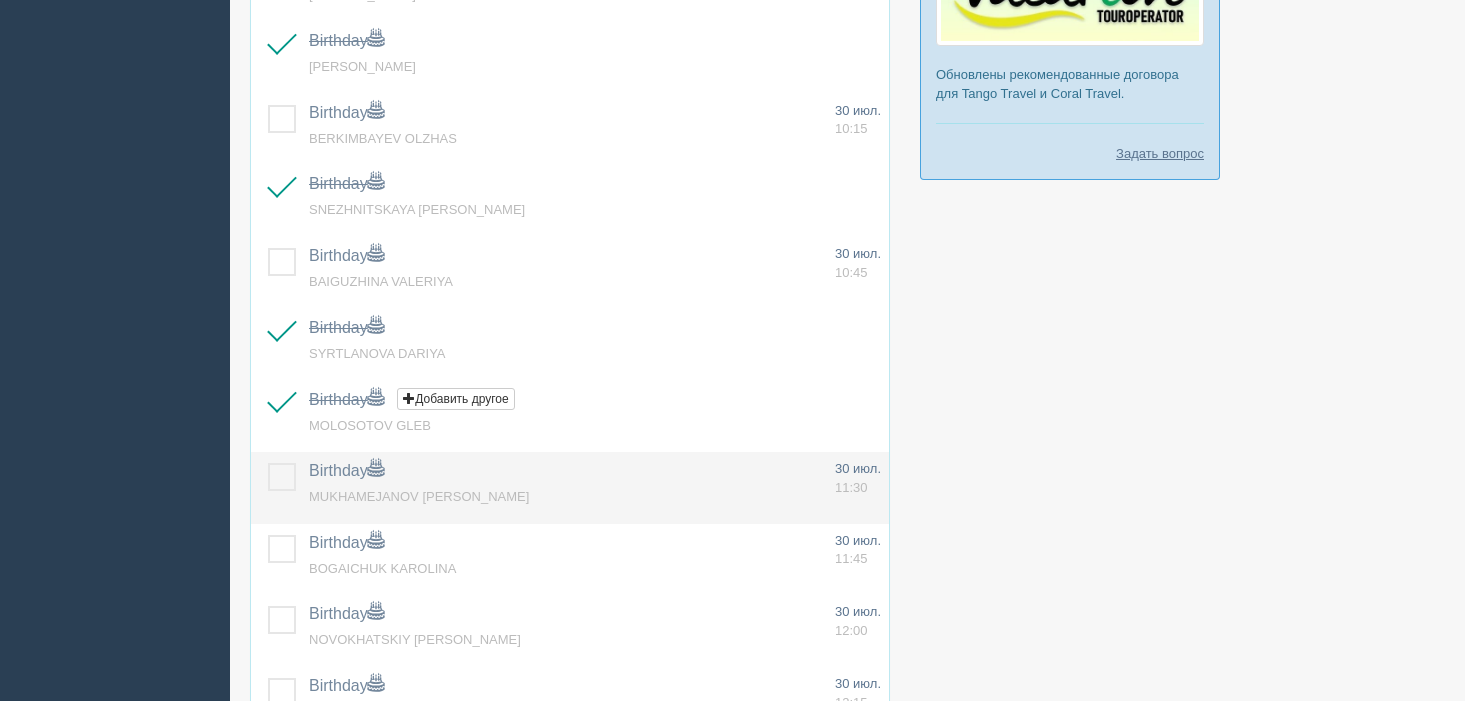 scroll, scrollTop: 706, scrollLeft: 0, axis: vertical 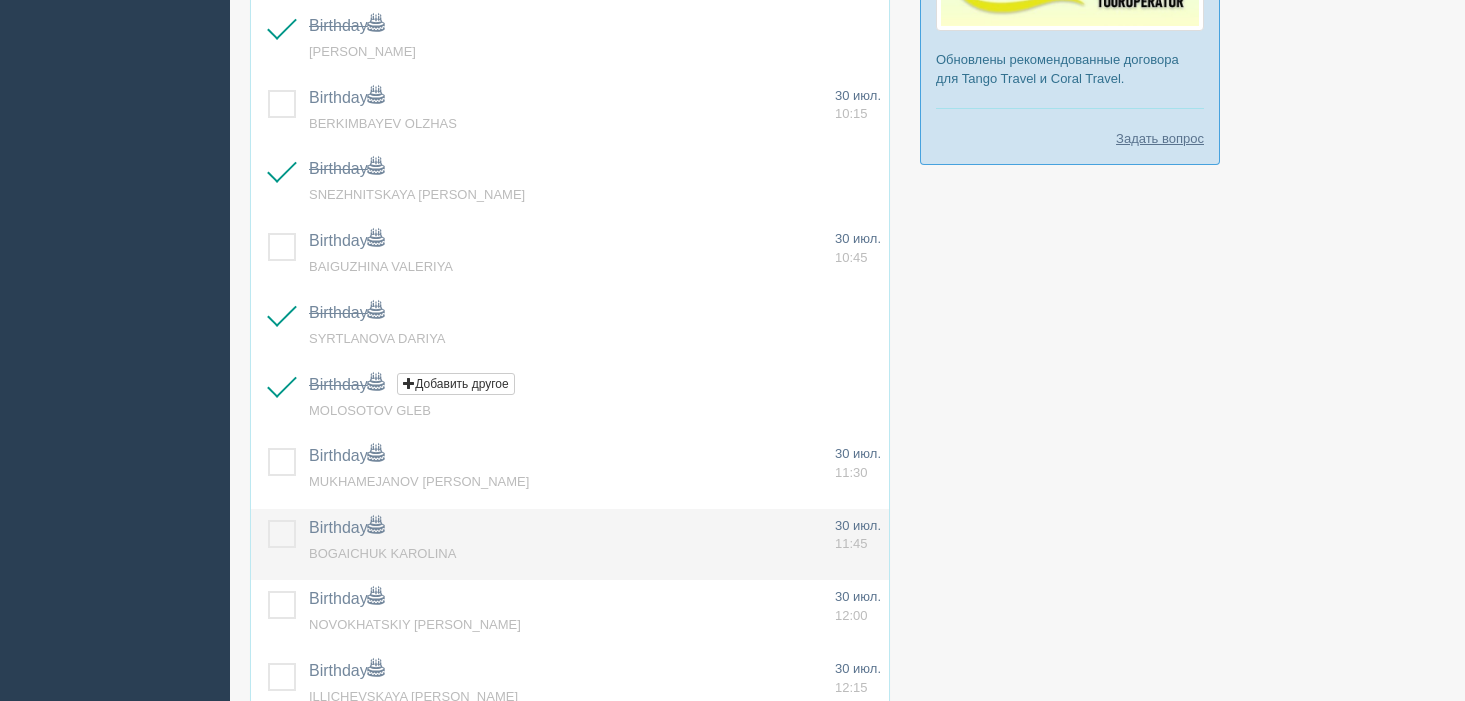 drag, startPoint x: 280, startPoint y: 458, endPoint x: 295, endPoint y: 523, distance: 66.70832 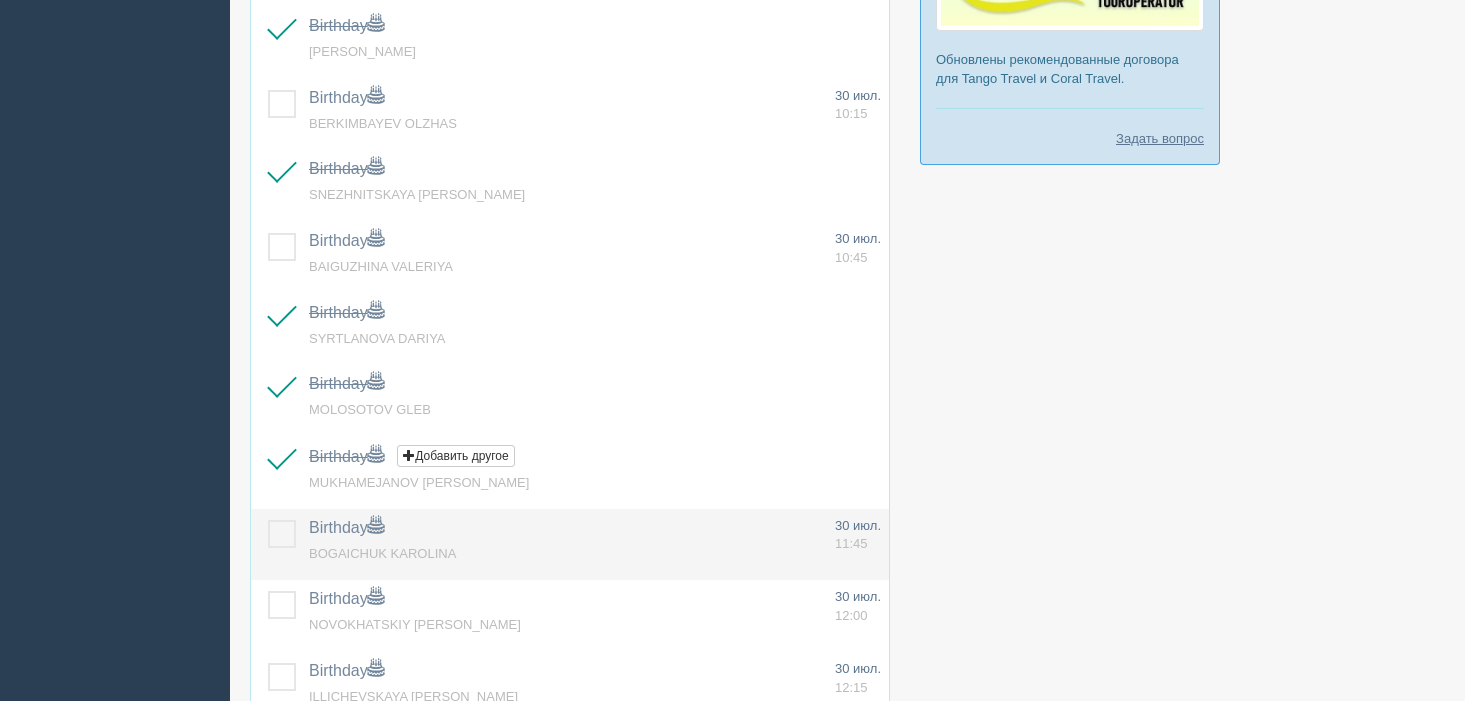 click at bounding box center (268, 520) 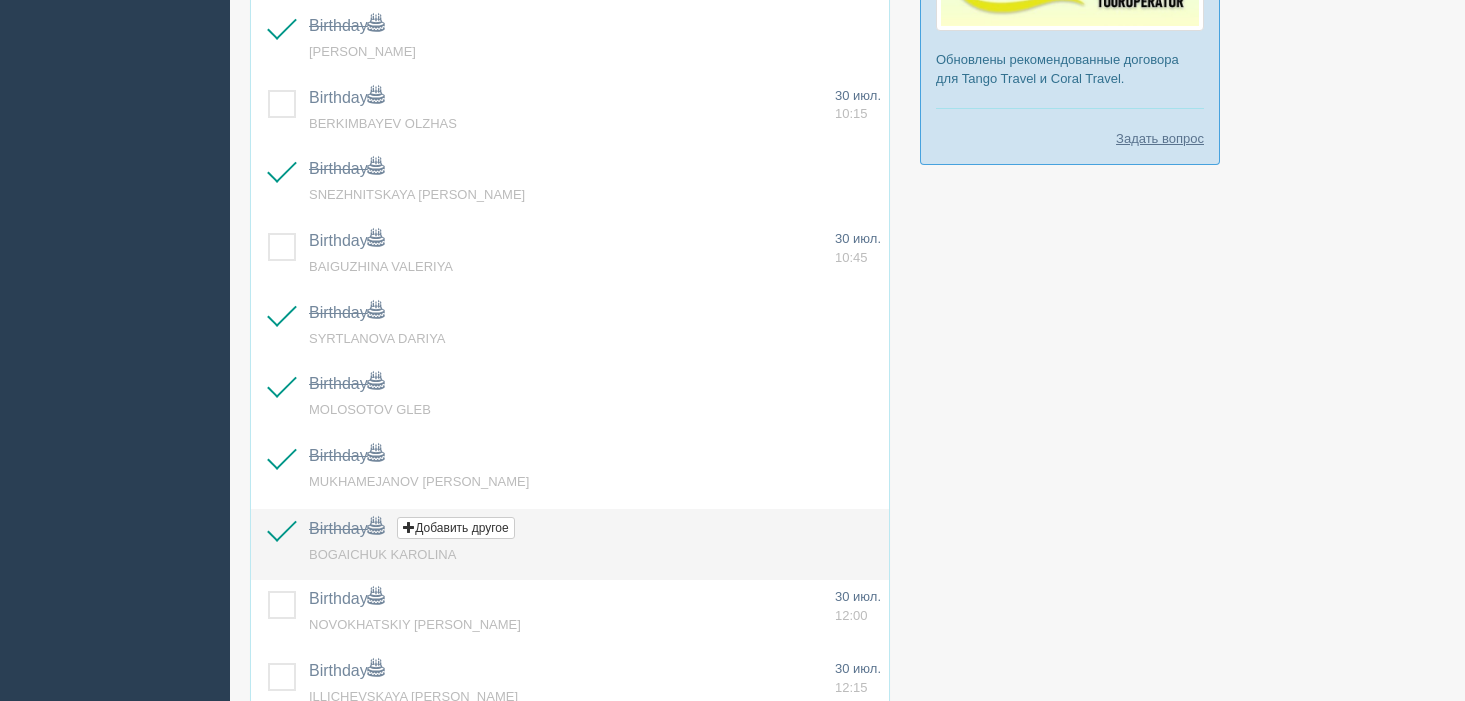 scroll, scrollTop: 804, scrollLeft: 0, axis: vertical 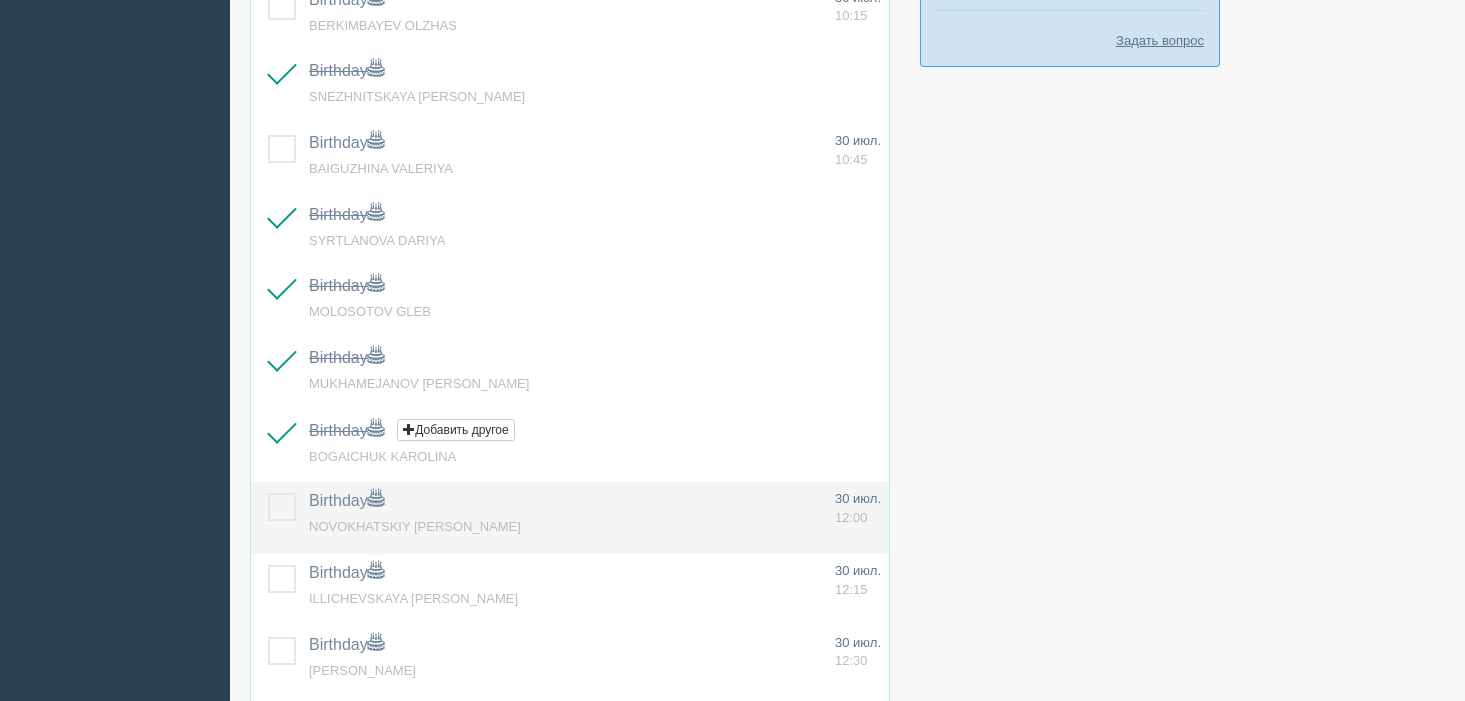 click at bounding box center (268, 493) 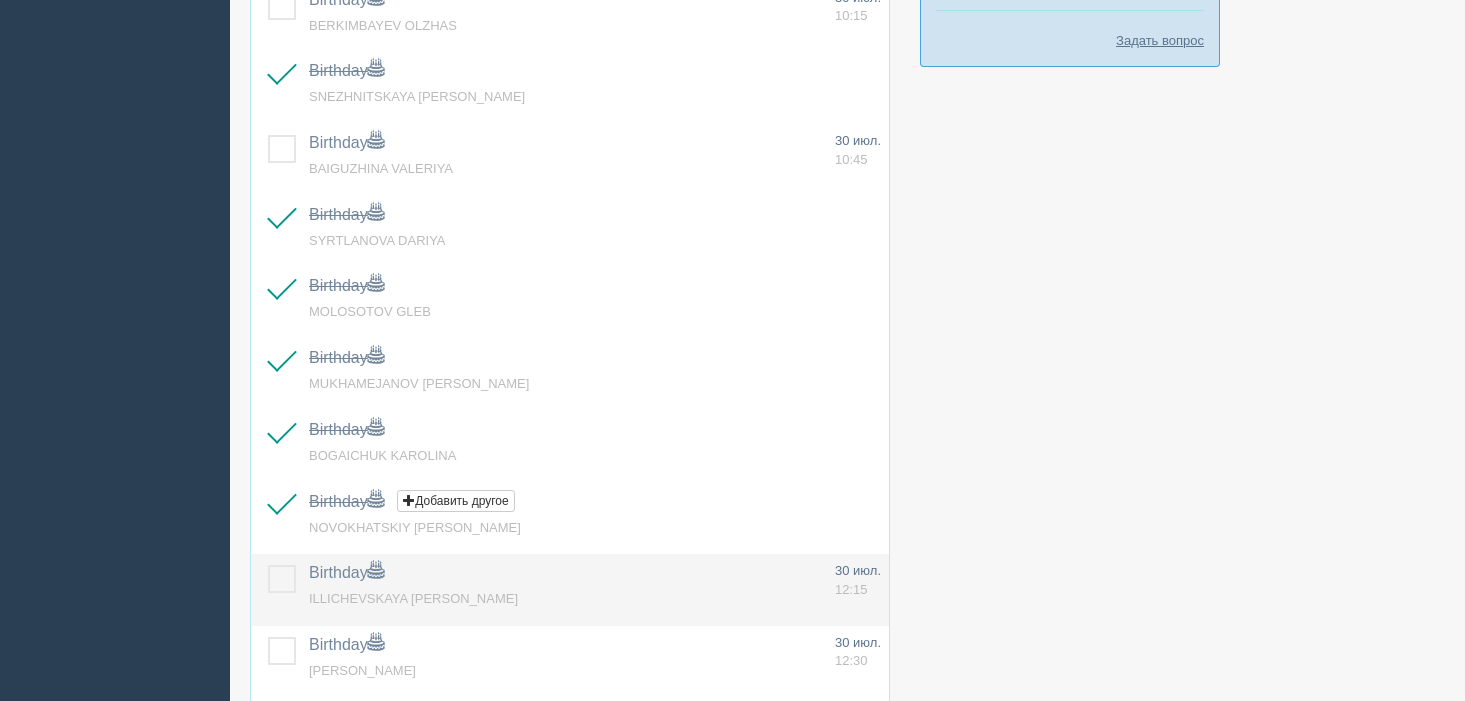 click at bounding box center [268, 565] 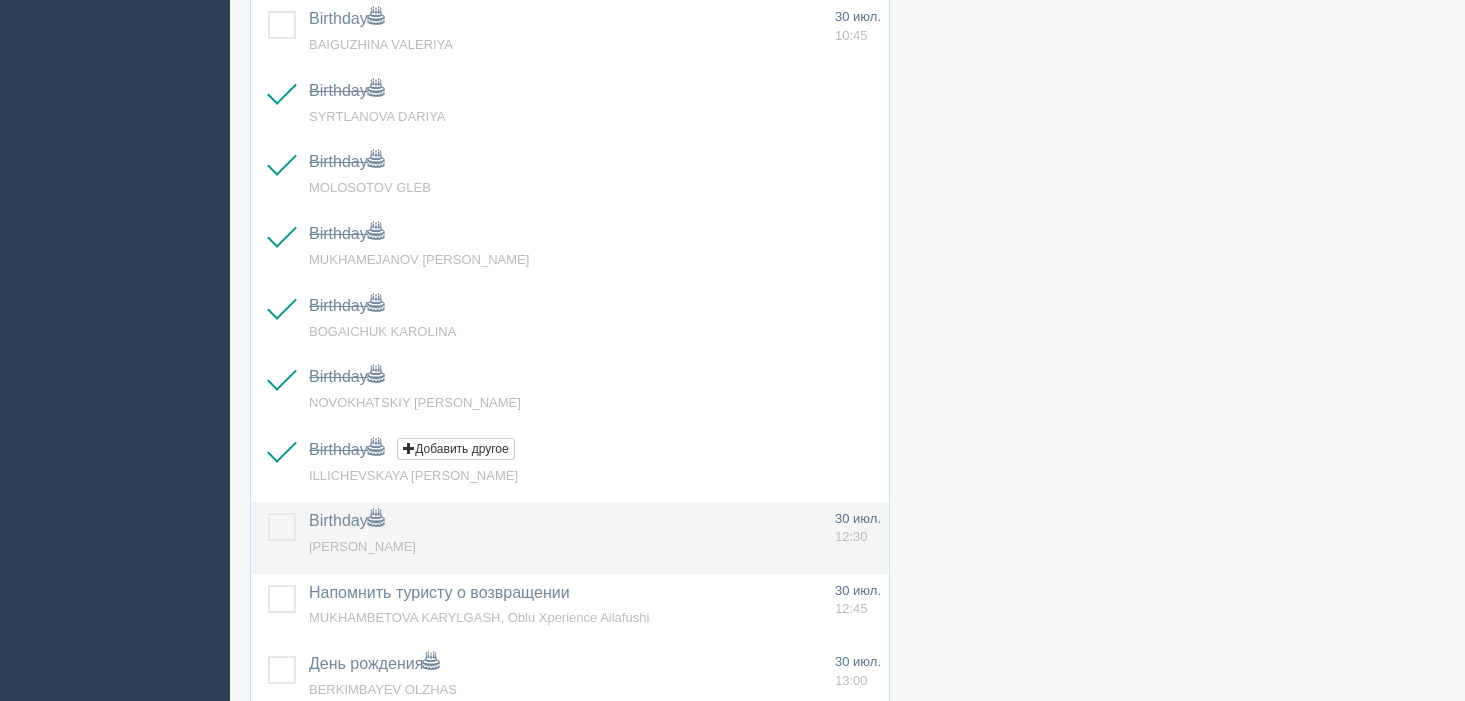 click at bounding box center (268, 513) 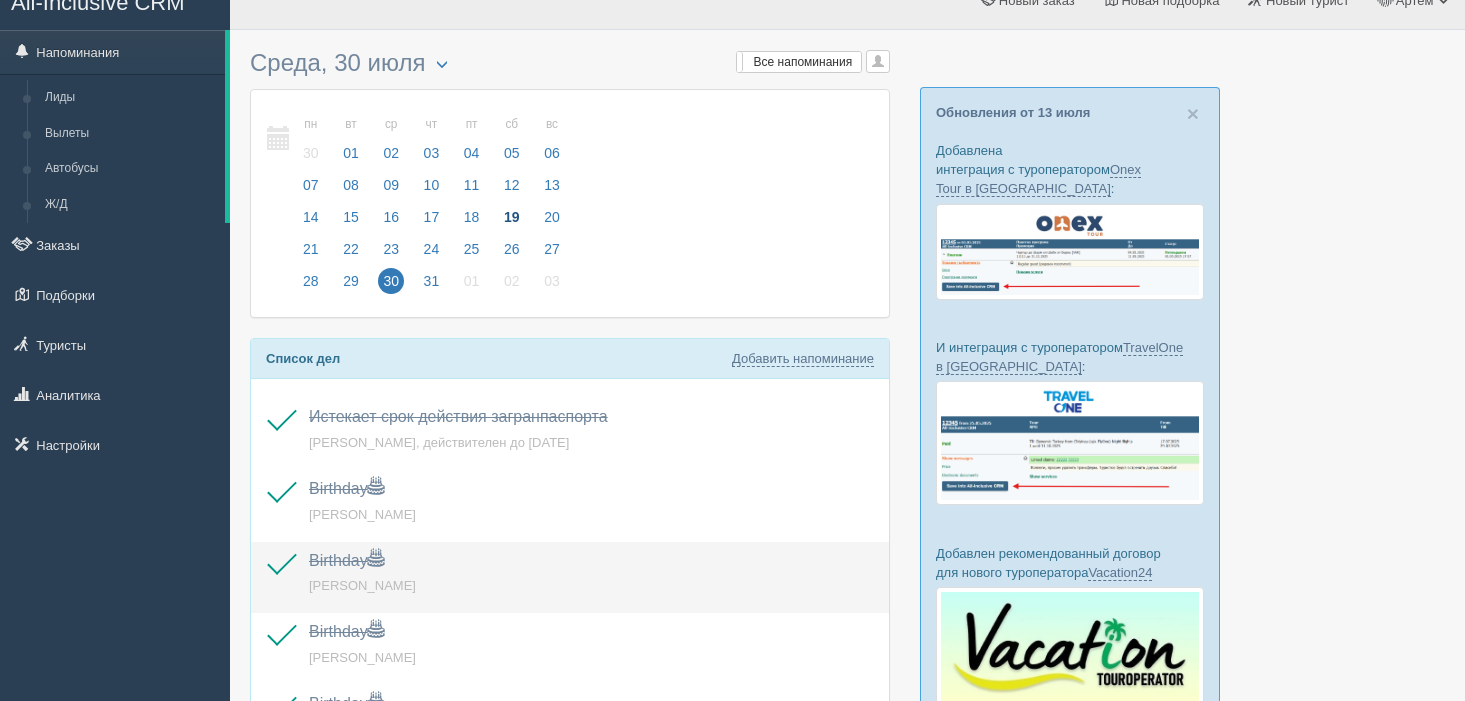scroll, scrollTop: 0, scrollLeft: 0, axis: both 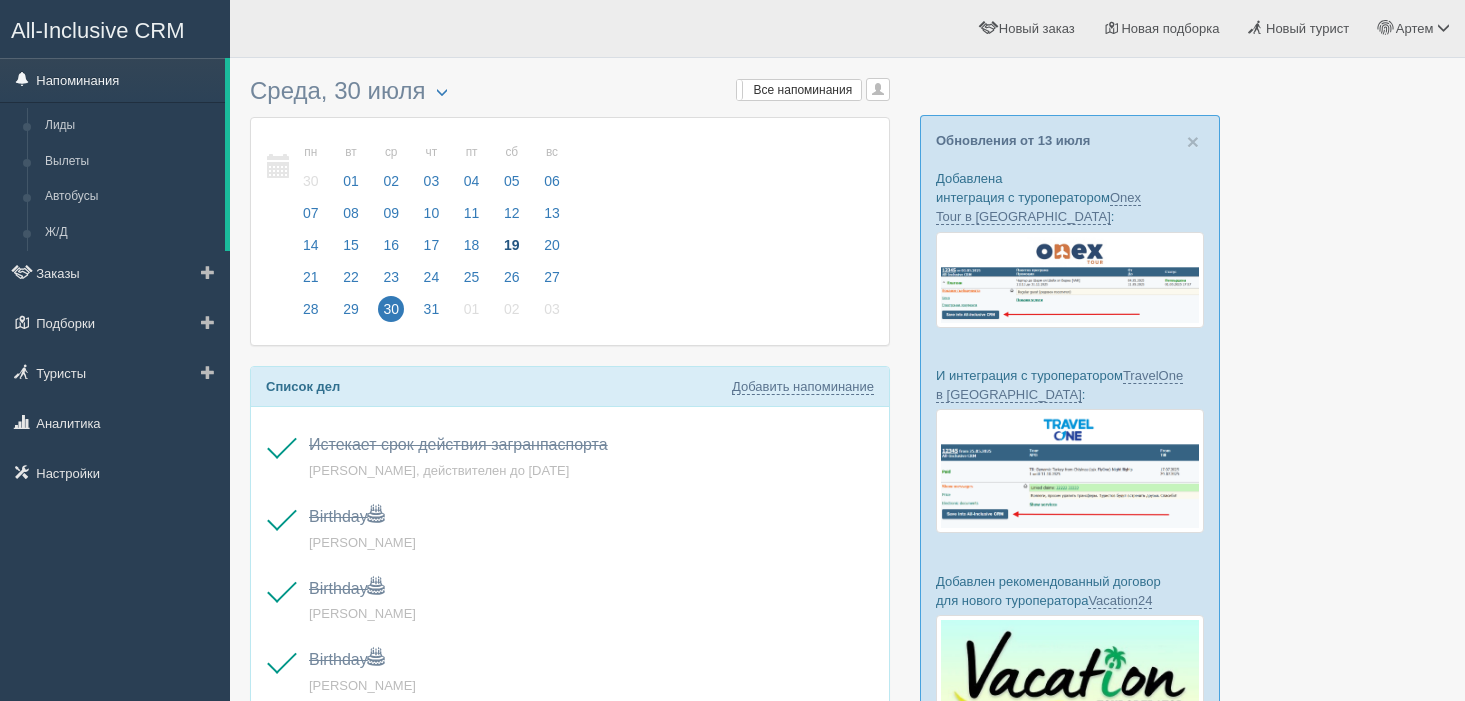 click on "Напоминания" at bounding box center [112, 80] 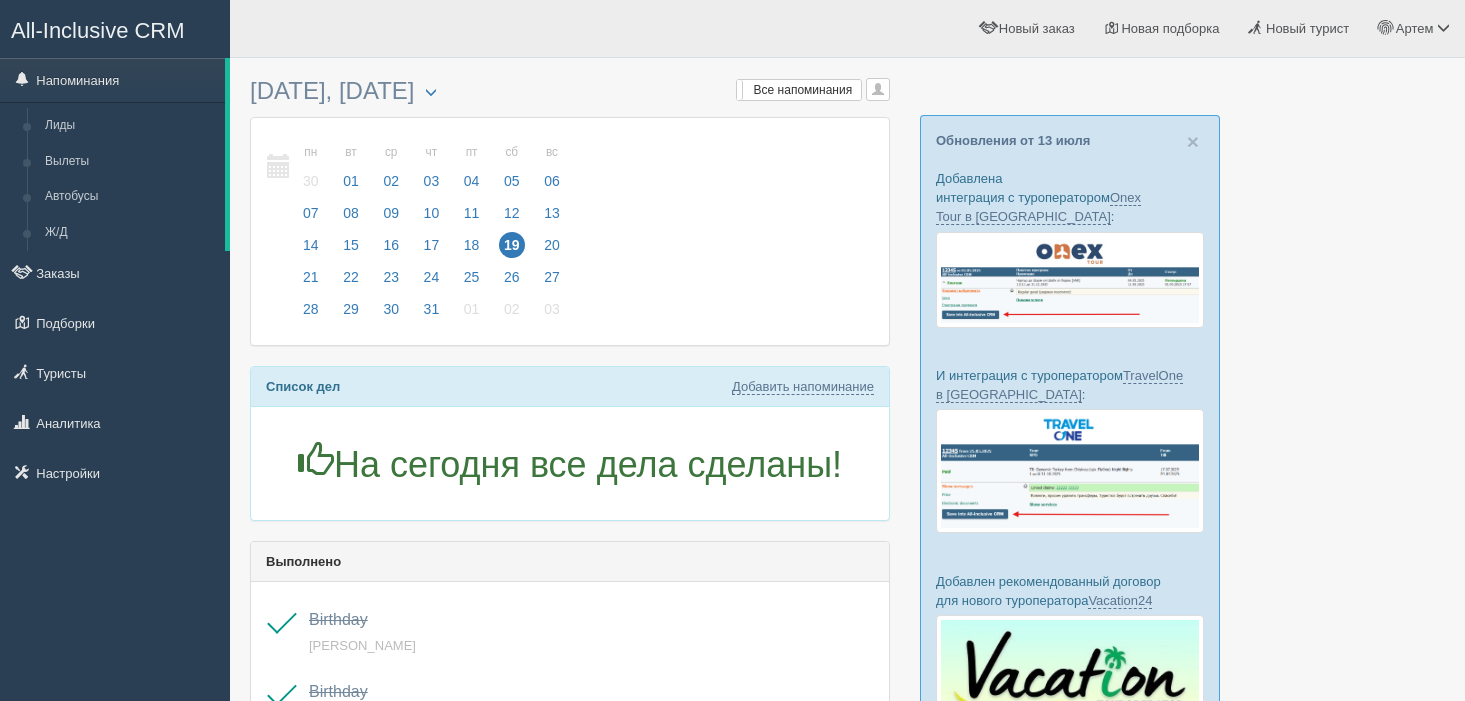 scroll, scrollTop: 0, scrollLeft: 0, axis: both 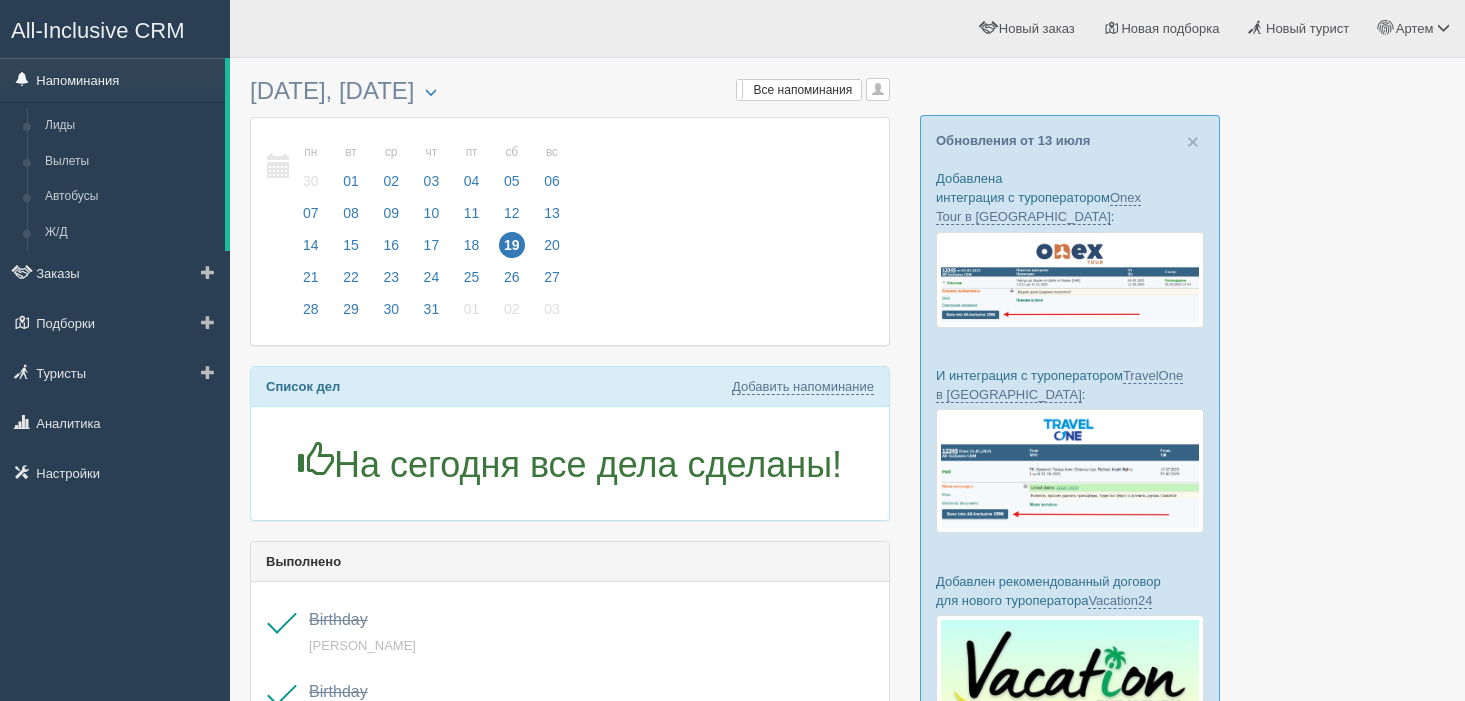 click on "Напоминания" at bounding box center (112, 80) 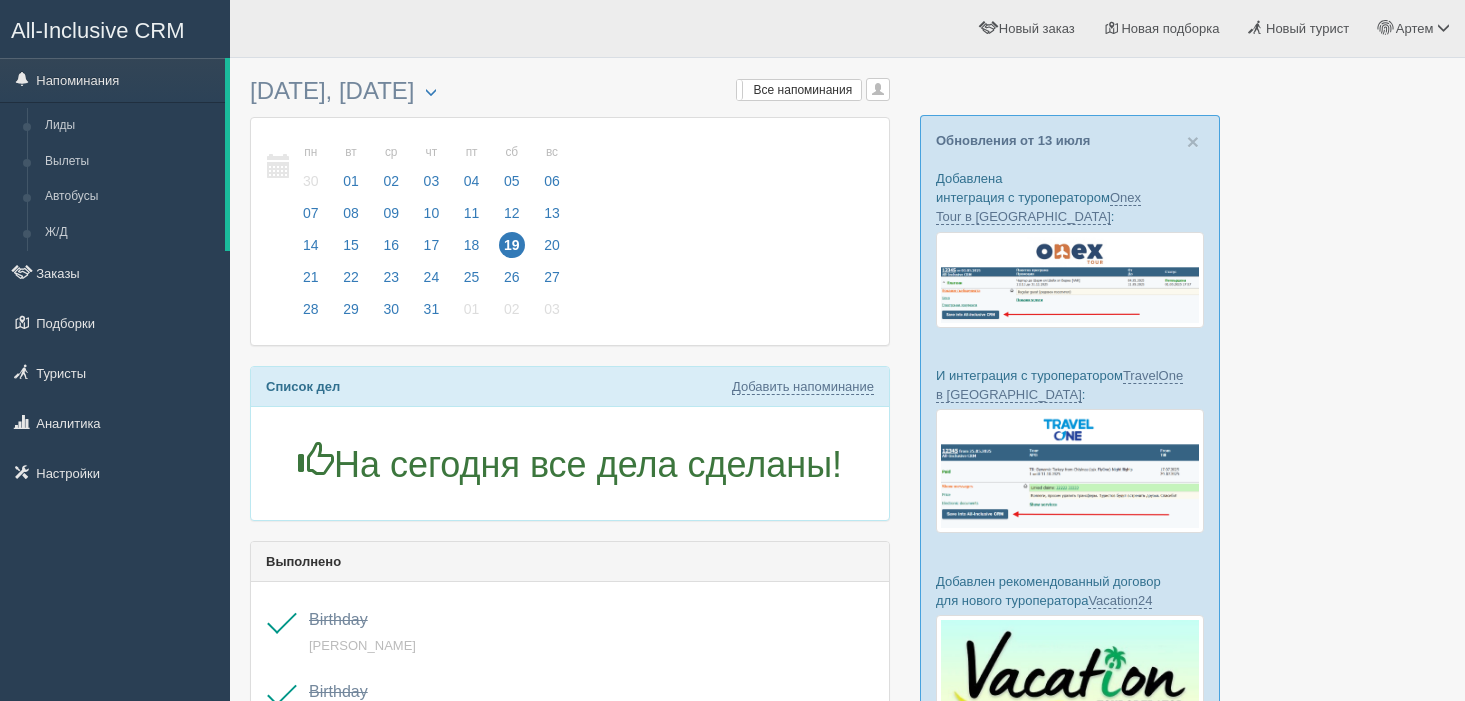 scroll, scrollTop: 0, scrollLeft: 0, axis: both 